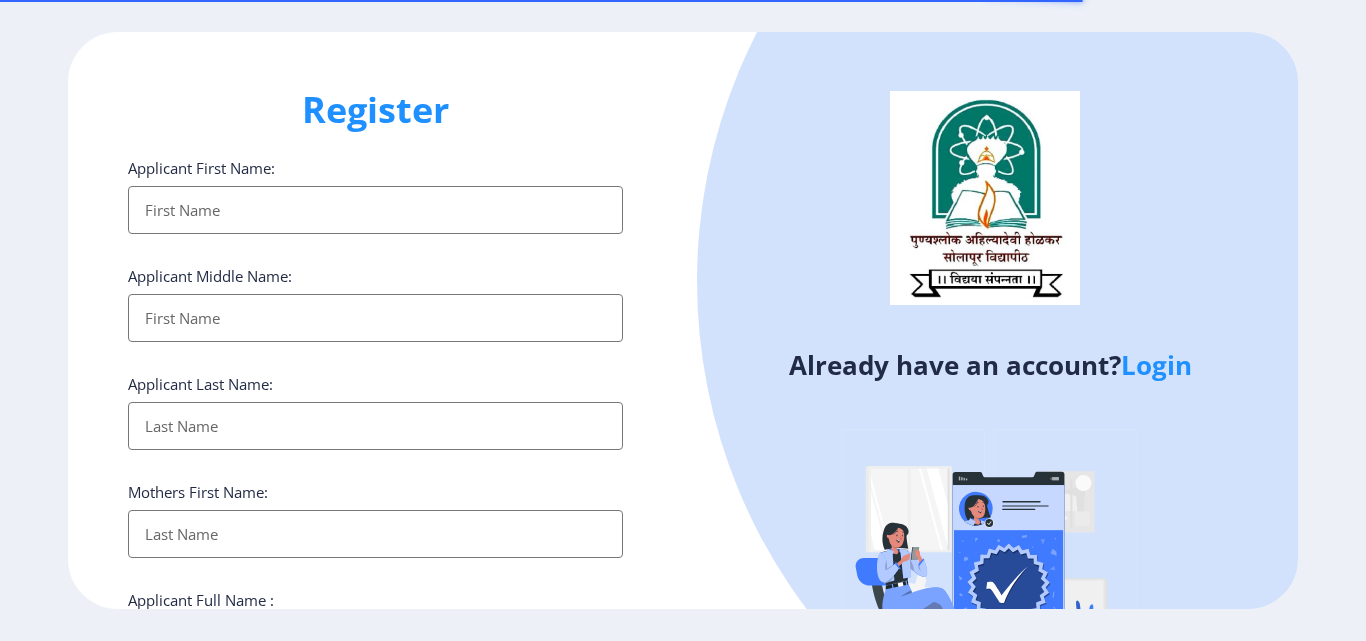 select 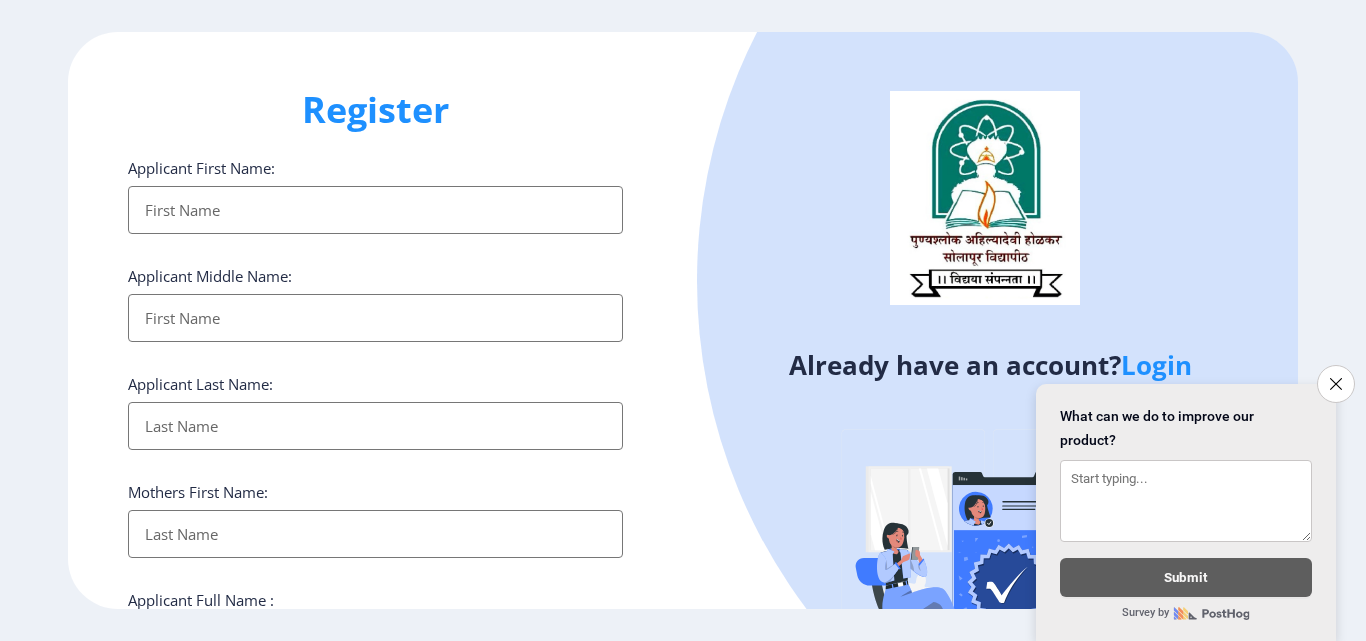 click on "Applicant First Name:" at bounding box center (375, 210) 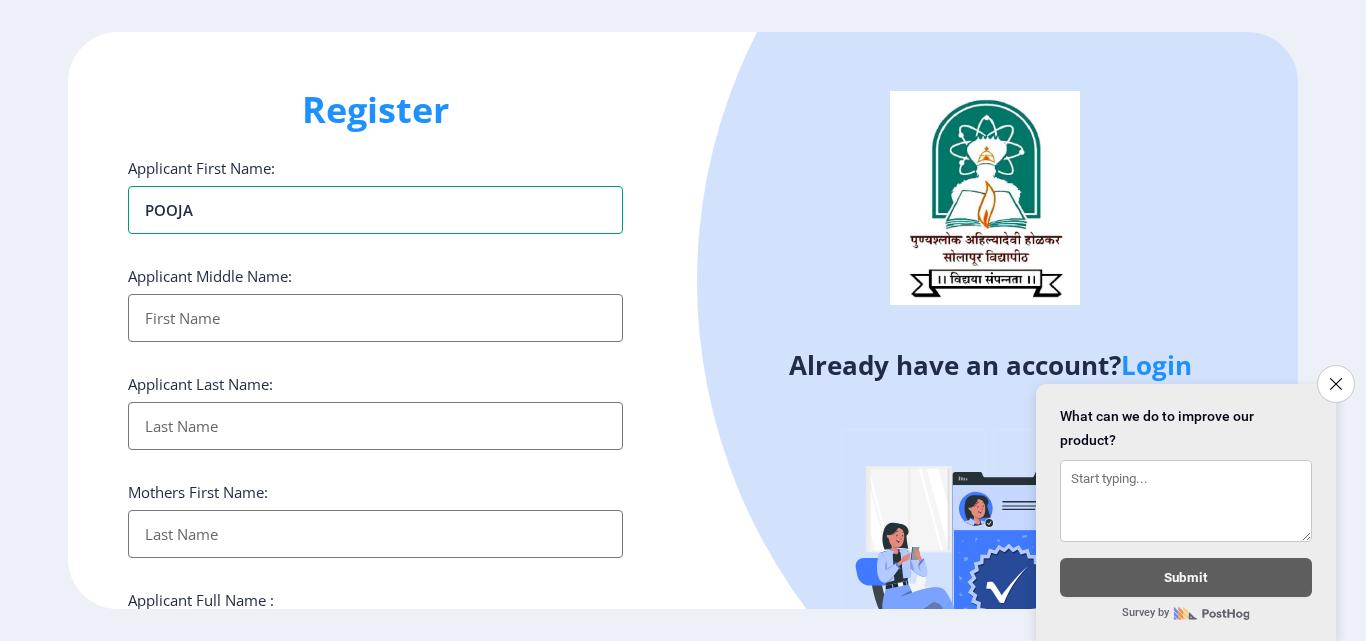 type on "POOJA" 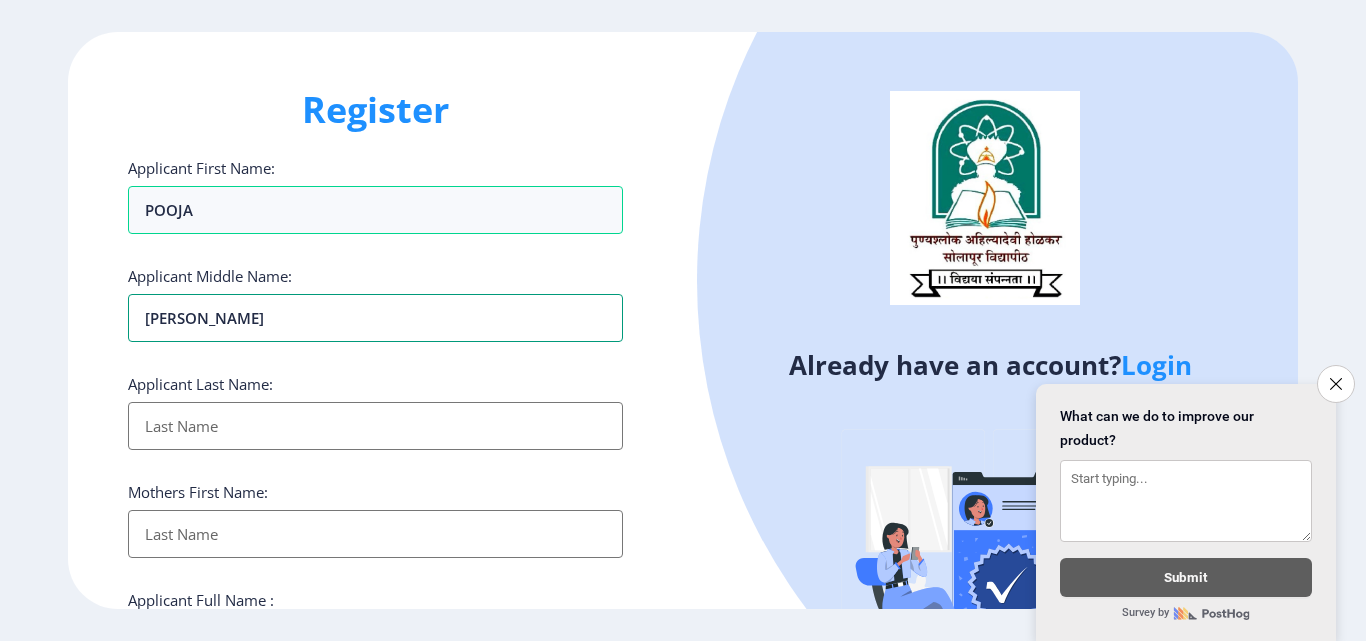 type on "[PERSON_NAME]" 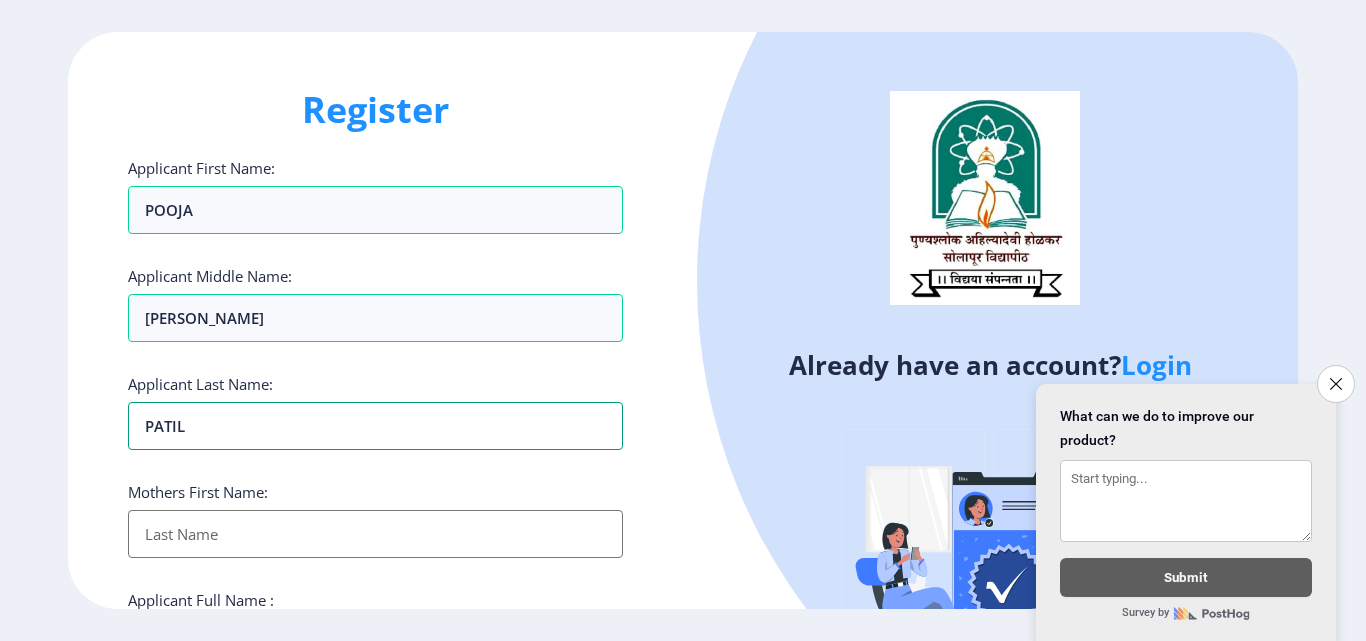 type on "PATIL" 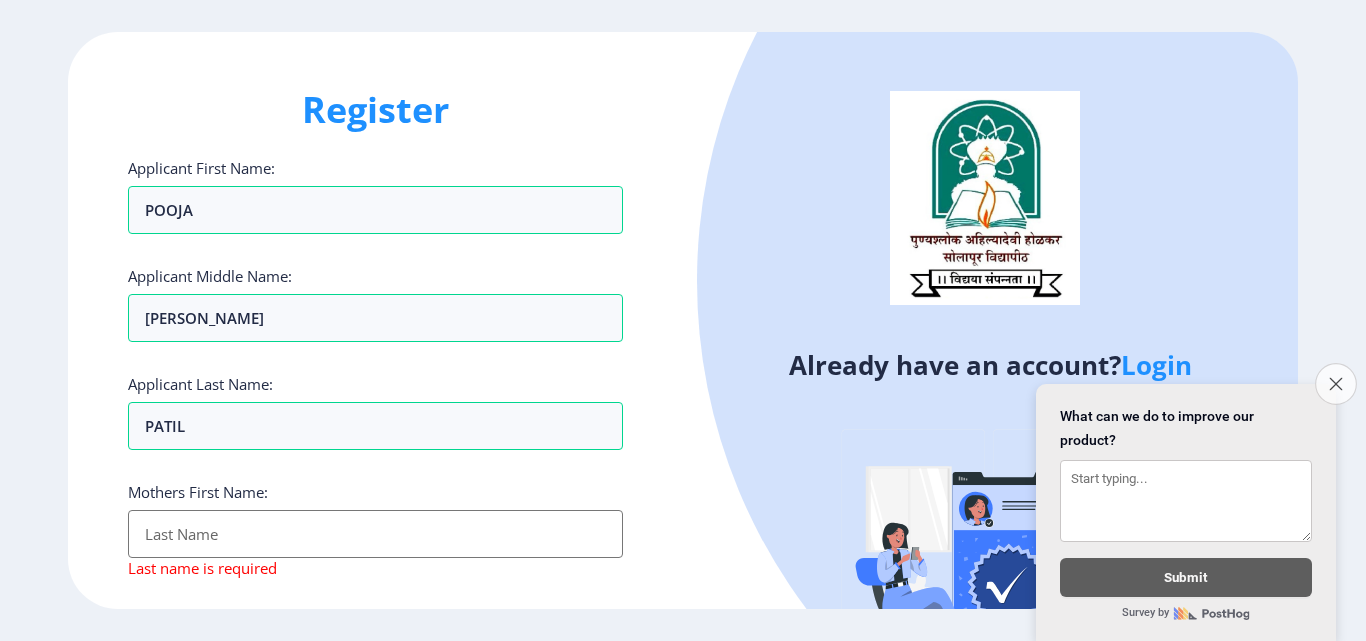 click on "Close survey" at bounding box center (1336, 384) 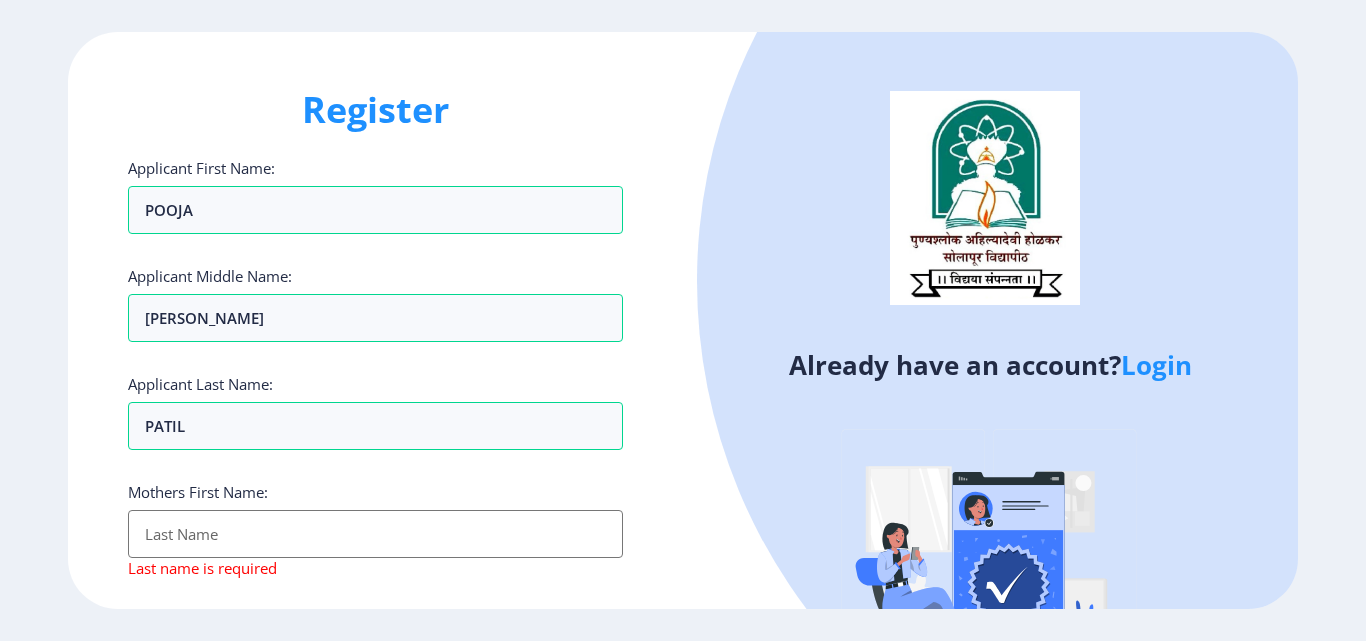click on "Applicant First Name:" at bounding box center [375, 534] 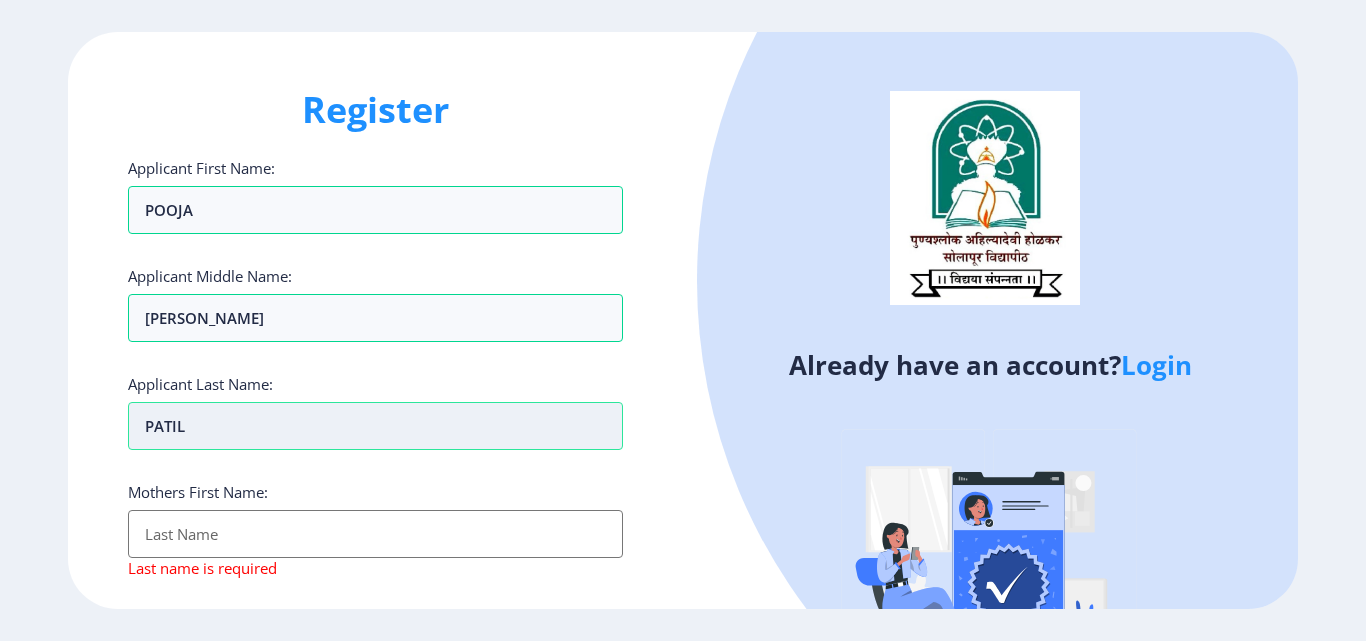 click on "PATIL" at bounding box center [375, 210] 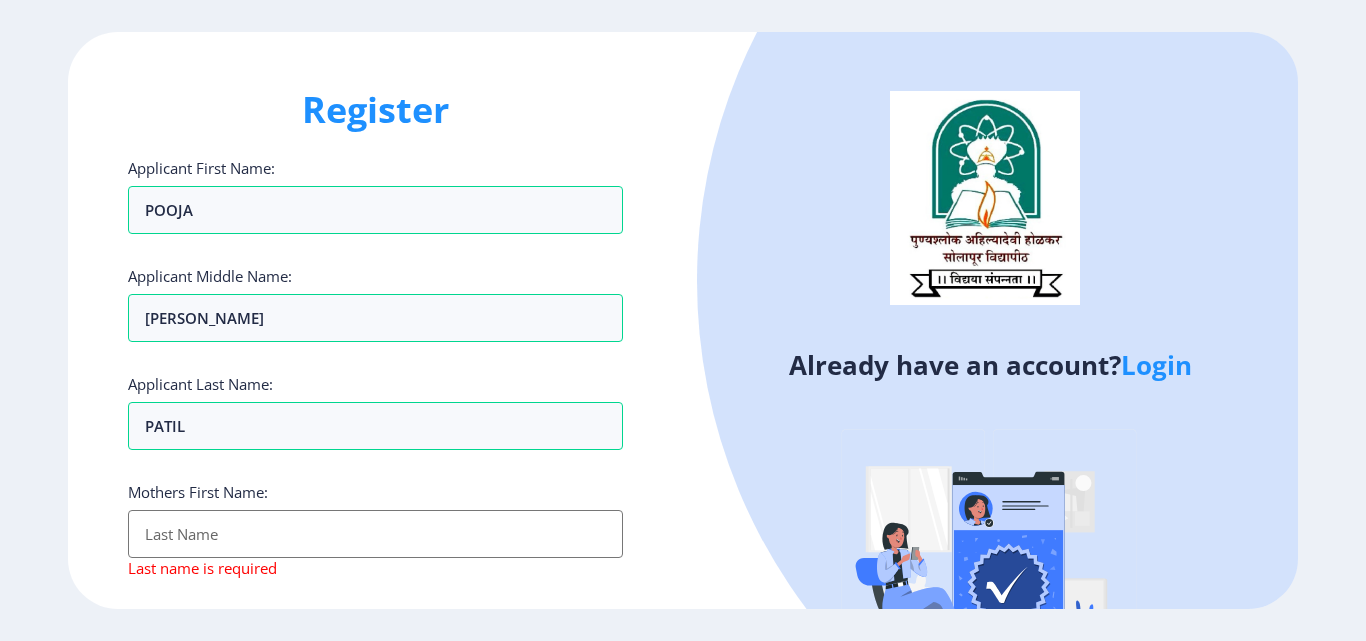 click on "Applicant First Name:" at bounding box center [375, 534] 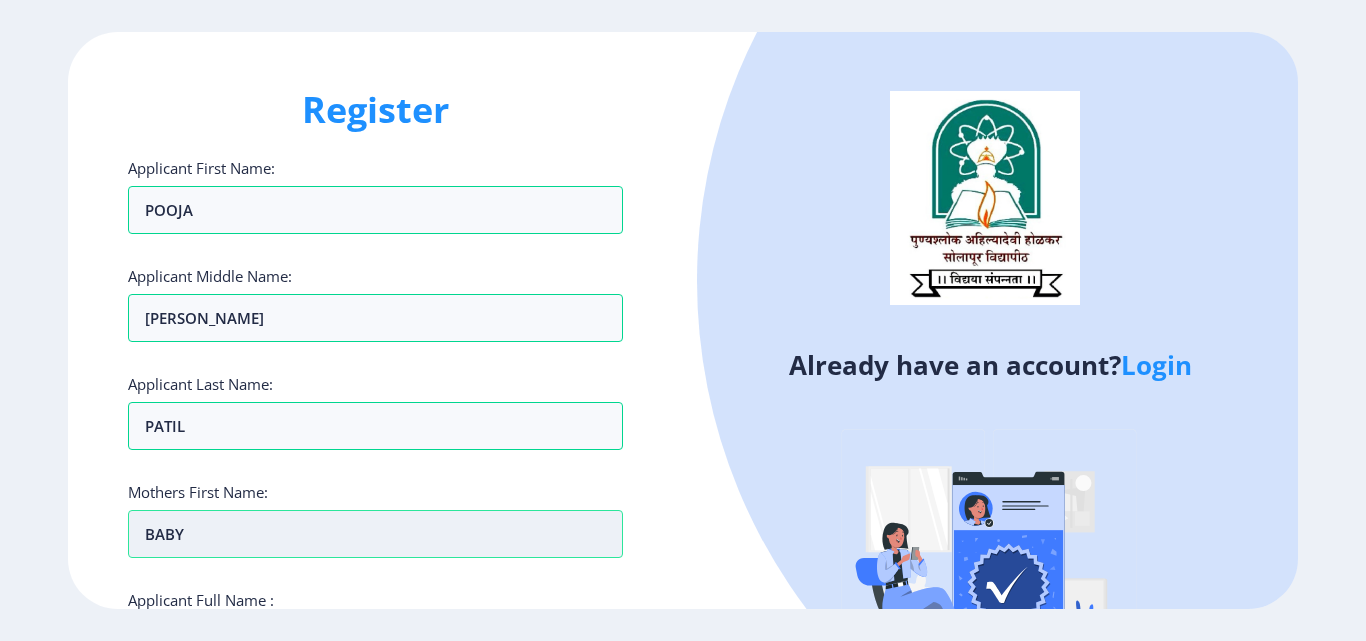 type on "BABY" 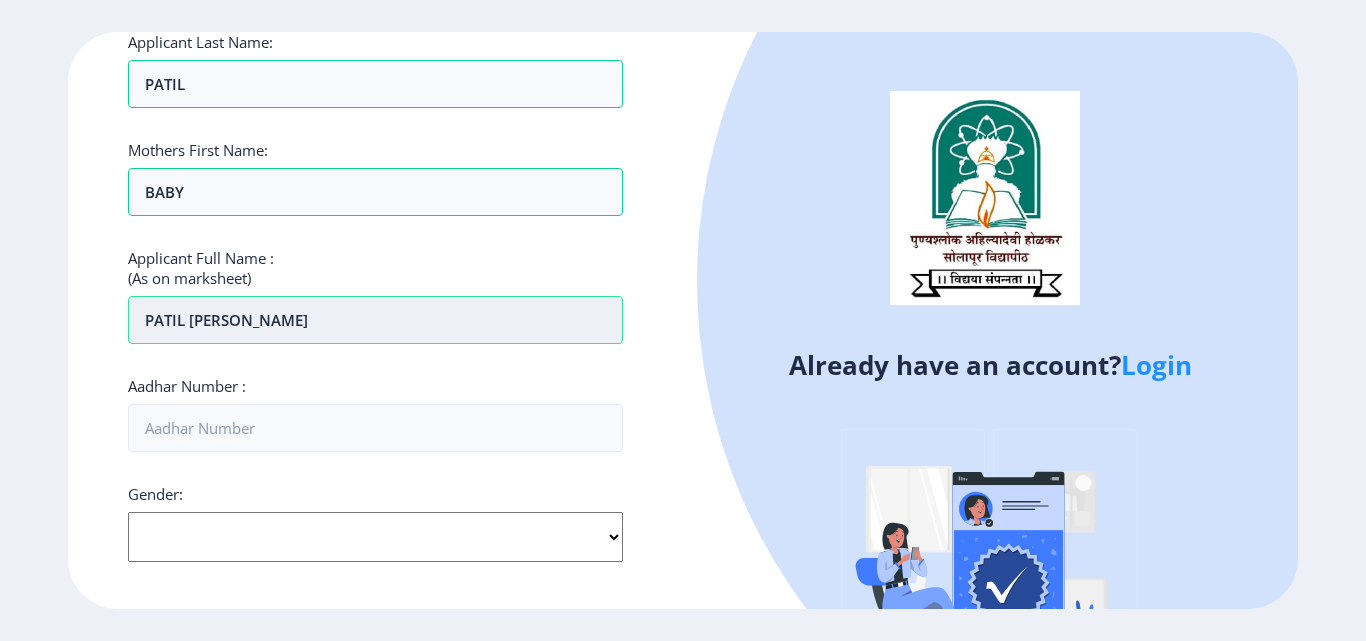 click on "PATIL [PERSON_NAME]" at bounding box center [375, -132] 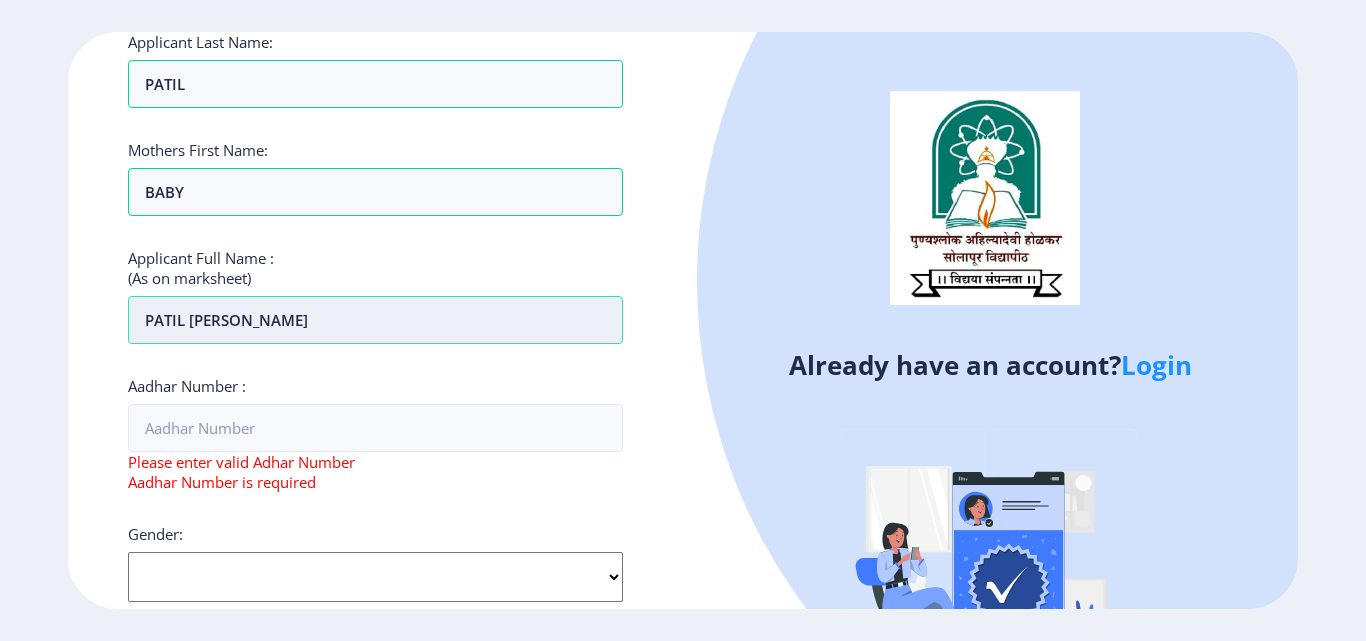 click on "PATIL [PERSON_NAME]" at bounding box center [375, 320] 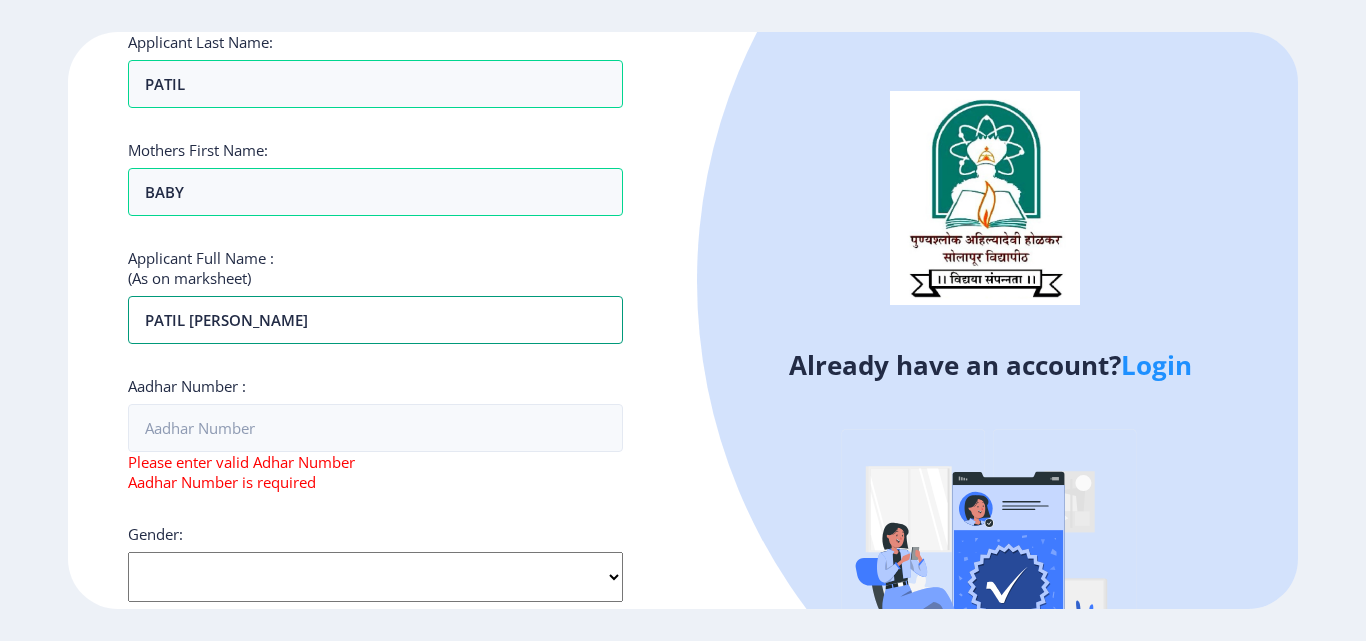 type on "PATIL [PERSON_NAME]" 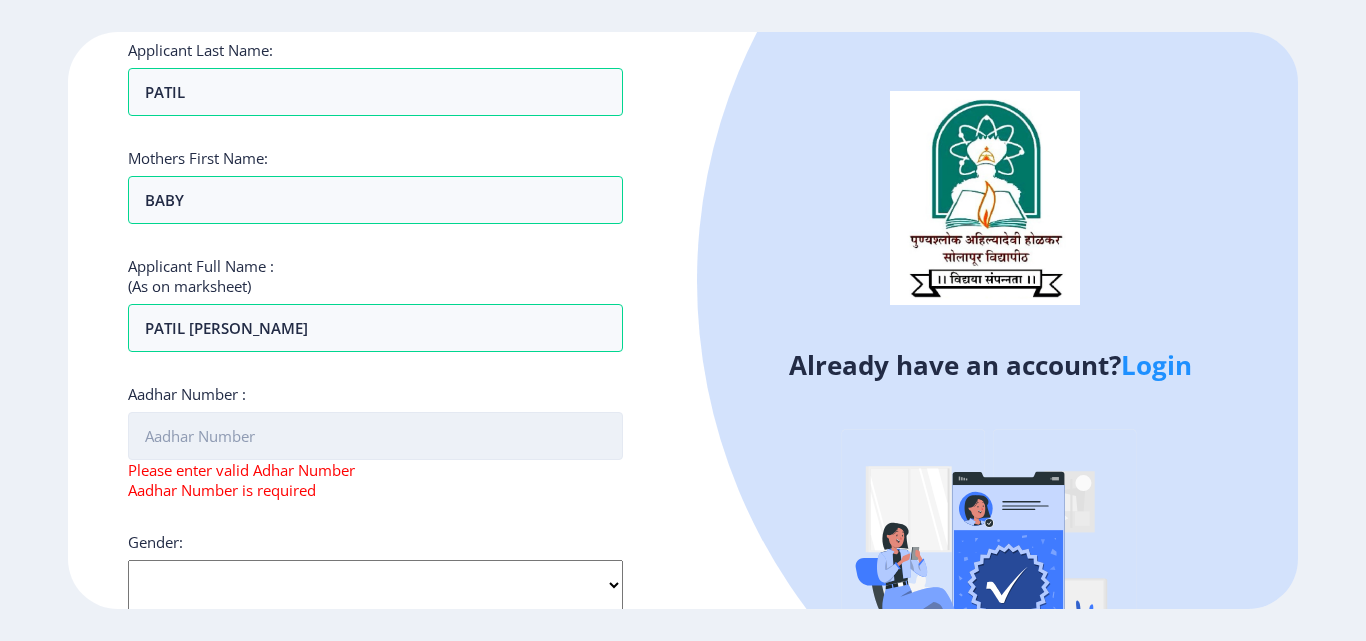 scroll, scrollTop: 342, scrollLeft: 0, axis: vertical 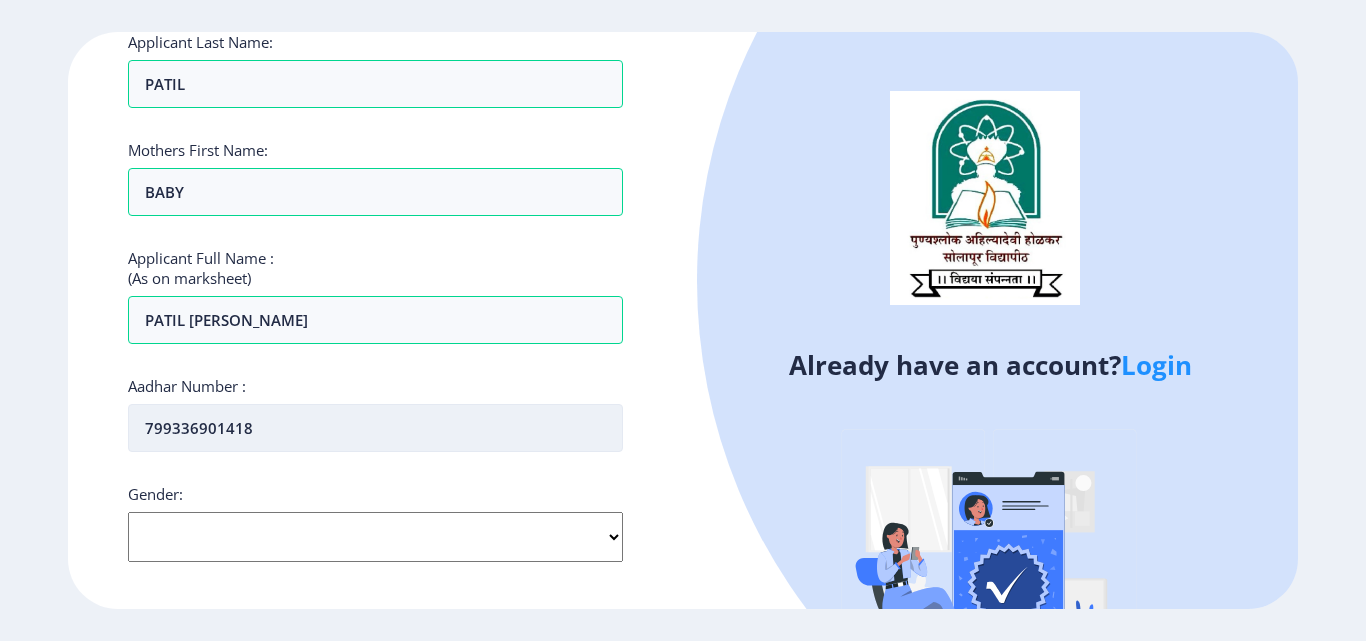 type on "799336901418" 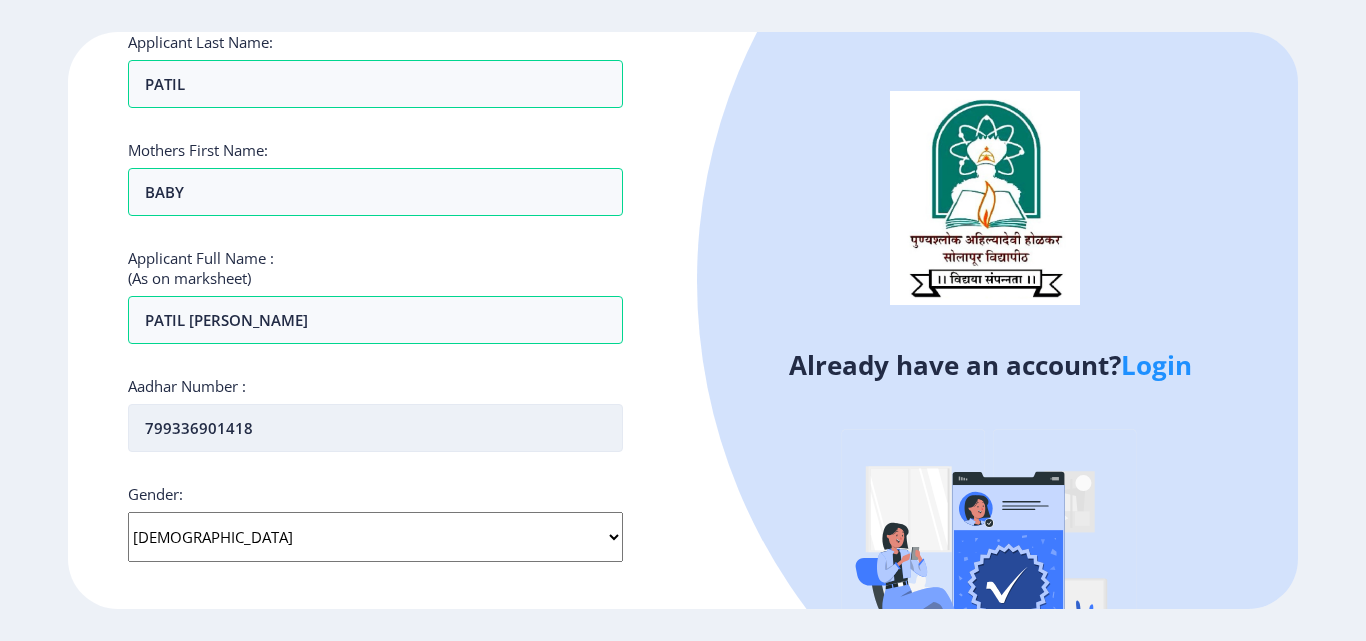 scroll, scrollTop: 689, scrollLeft: 0, axis: vertical 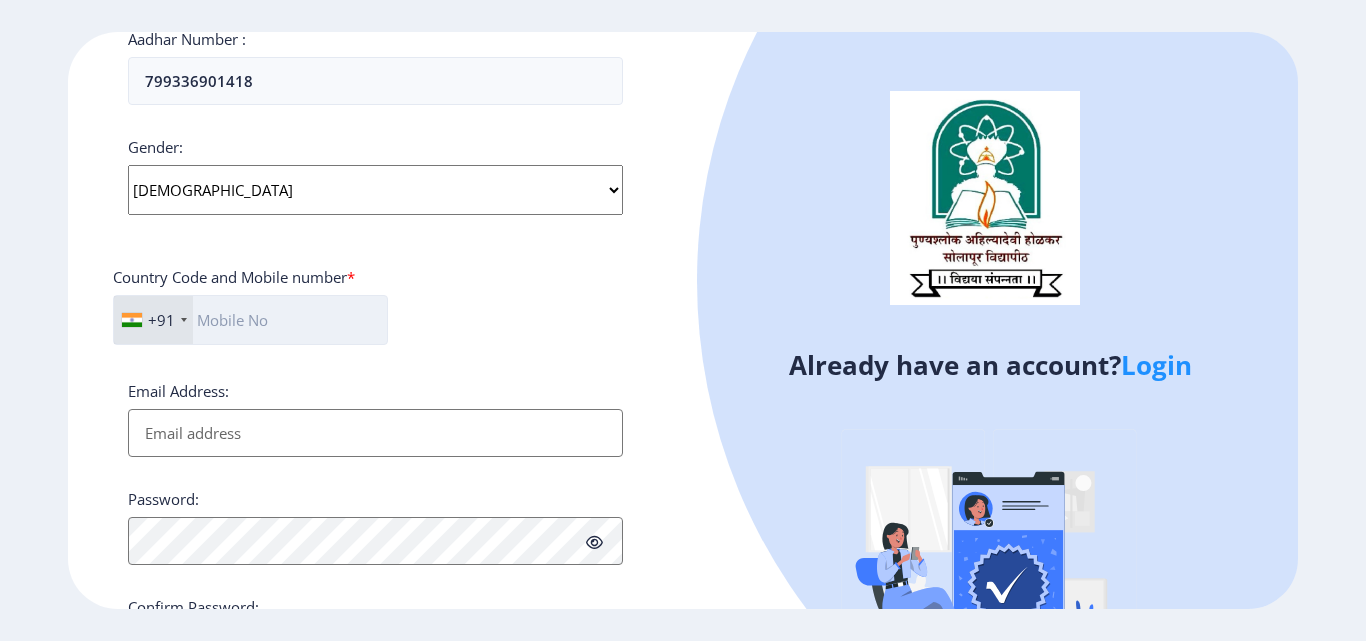 click 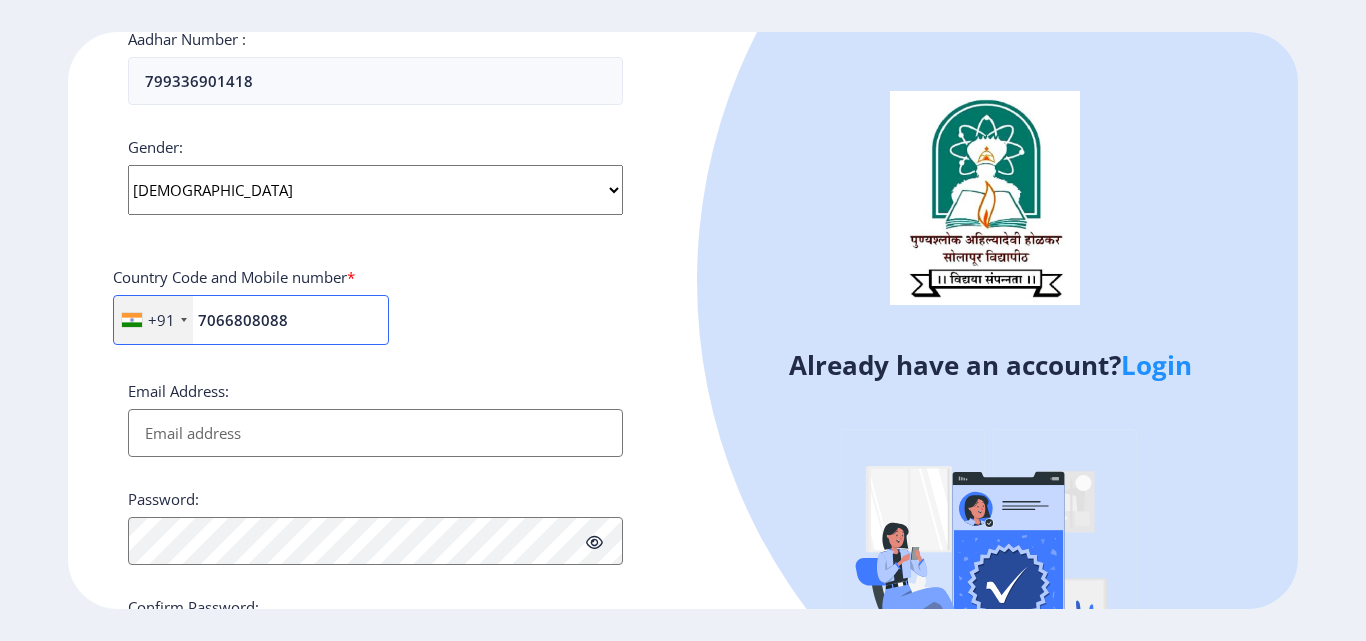 type on "7066808088" 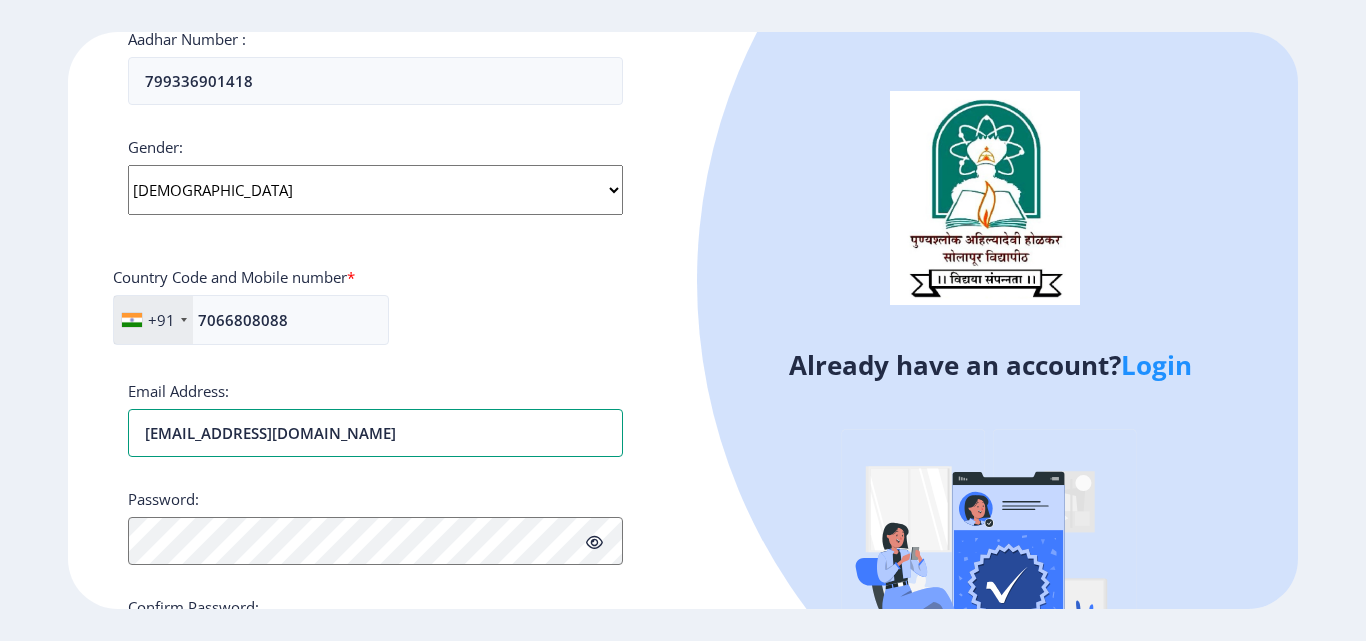 type on "[EMAIL_ADDRESS][DOMAIN_NAME]" 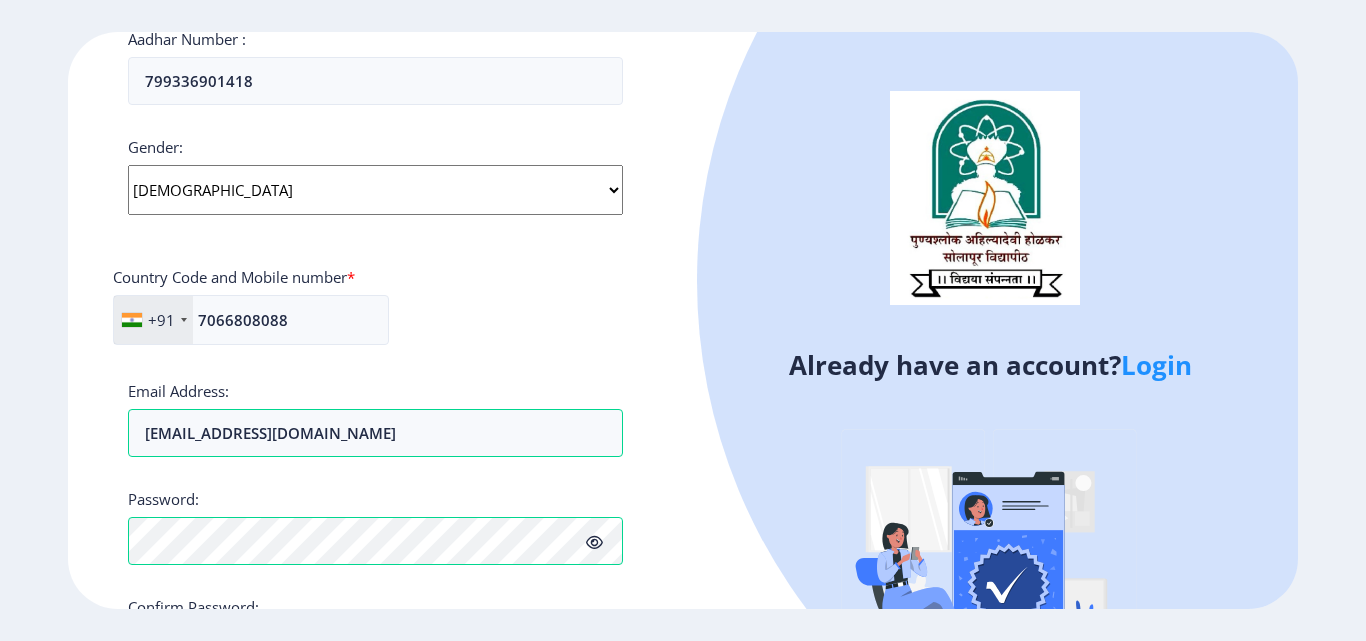scroll, scrollTop: 839, scrollLeft: 0, axis: vertical 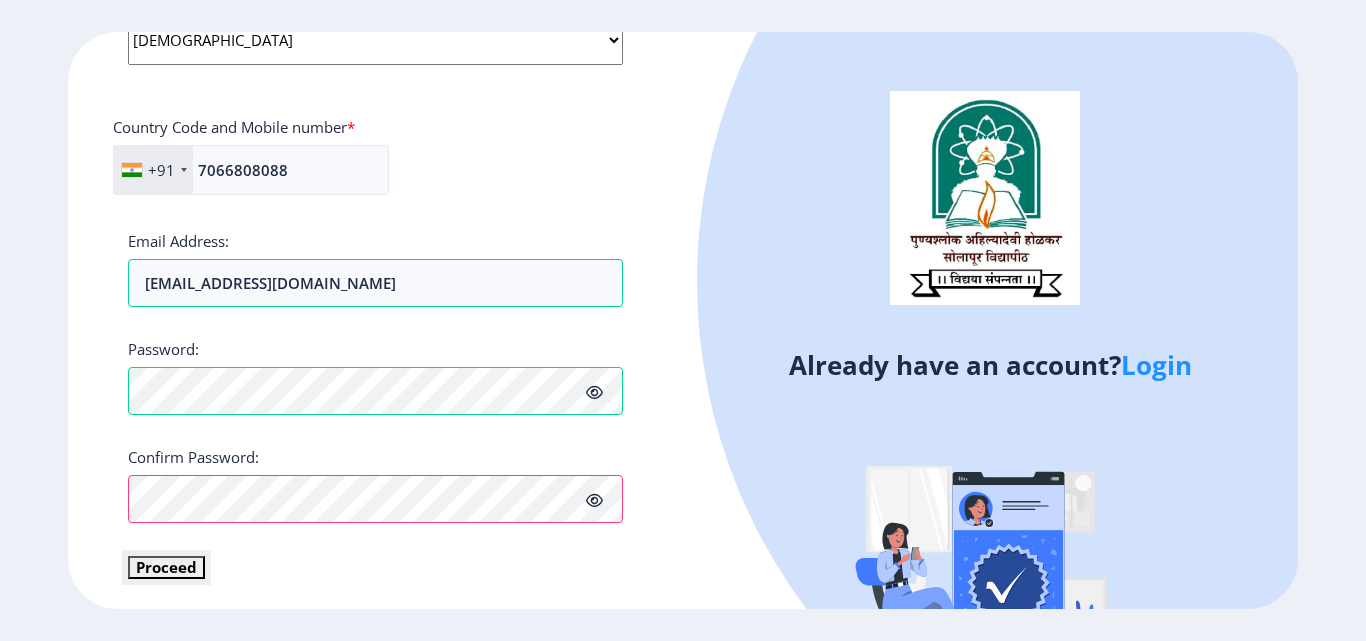 type 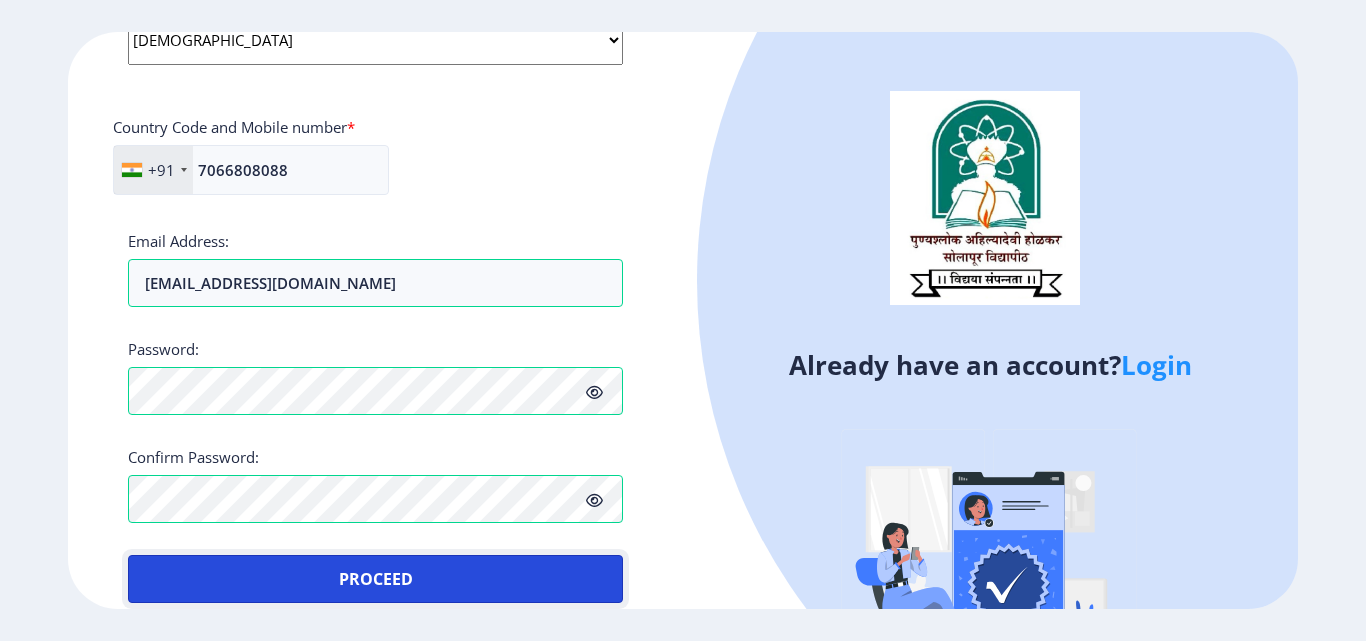 scroll, scrollTop: 863, scrollLeft: 0, axis: vertical 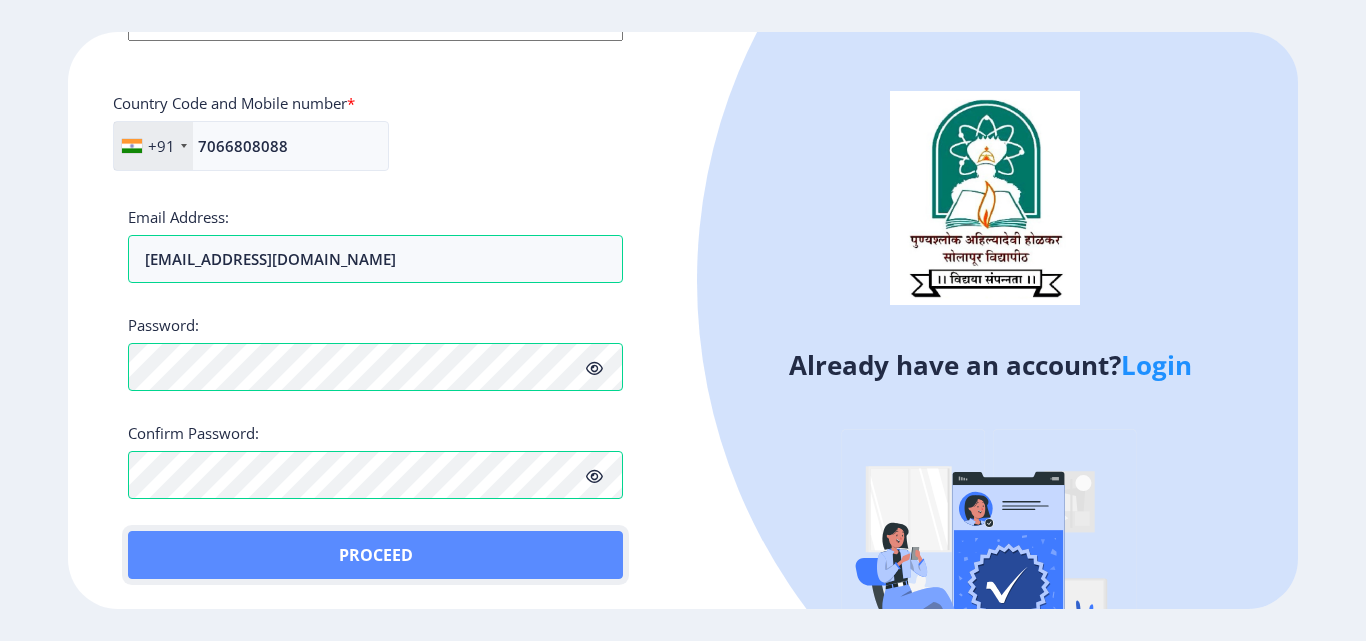 click on "Proceed" 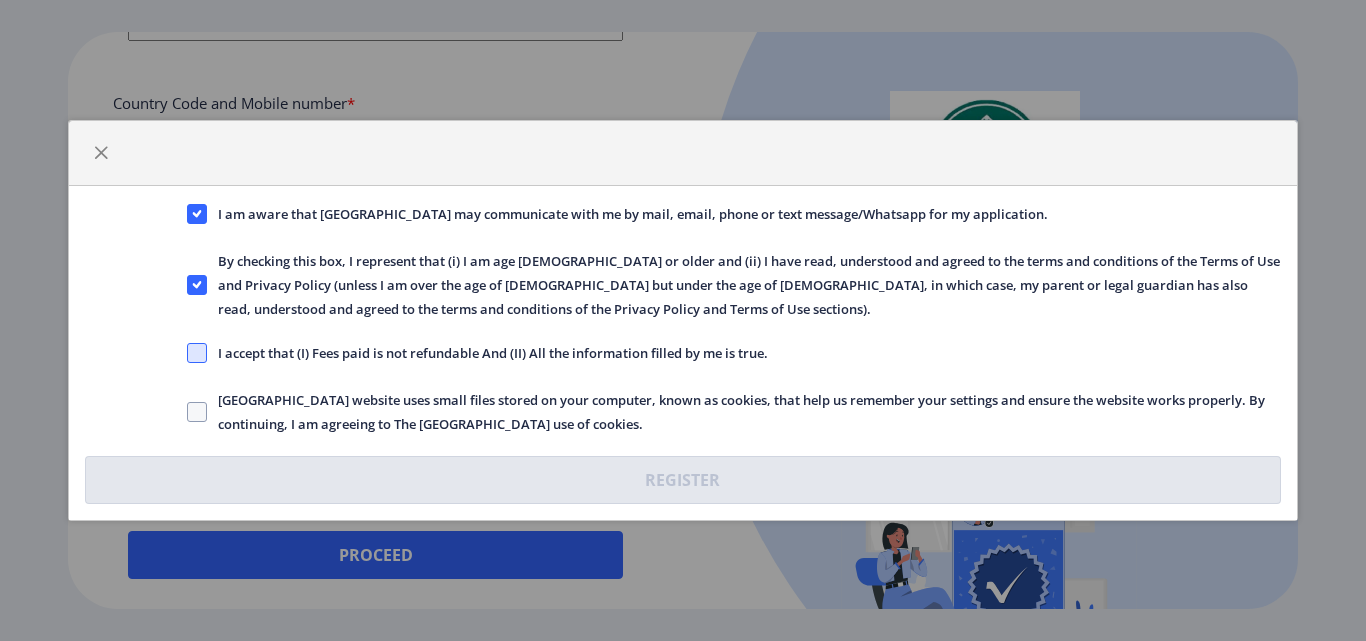 click 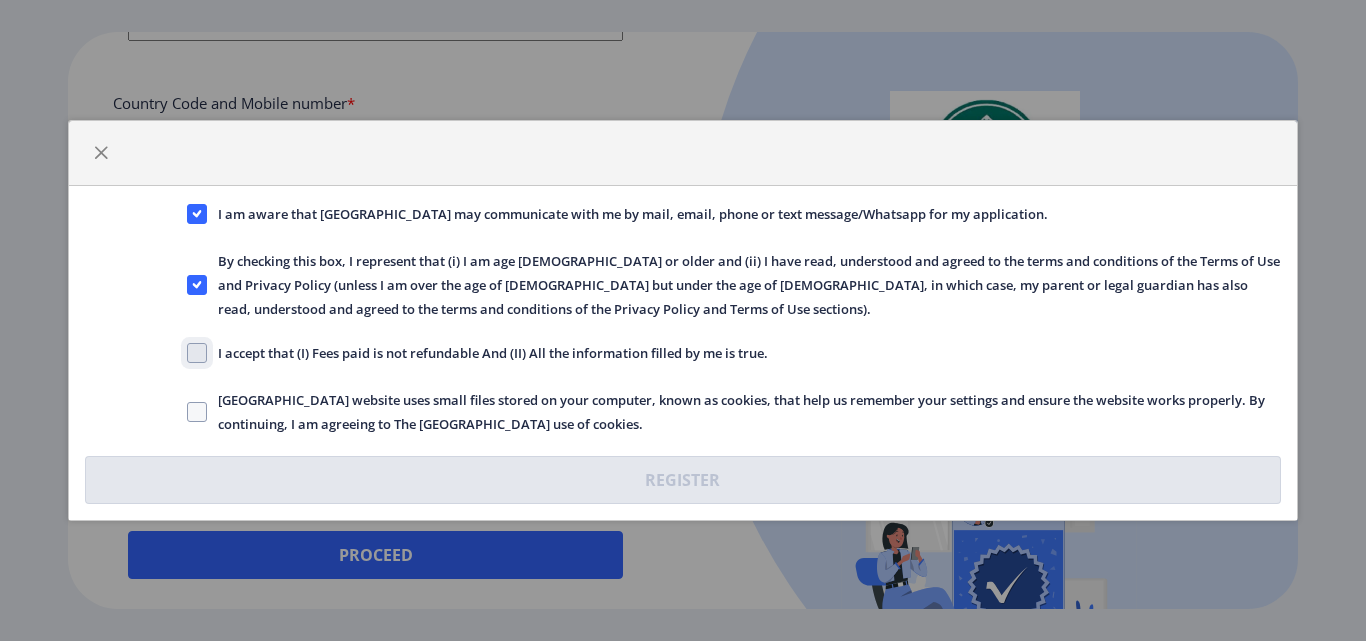 click on "I accept that (I) Fees paid is not refundable And (II) All the information filled by me is true." 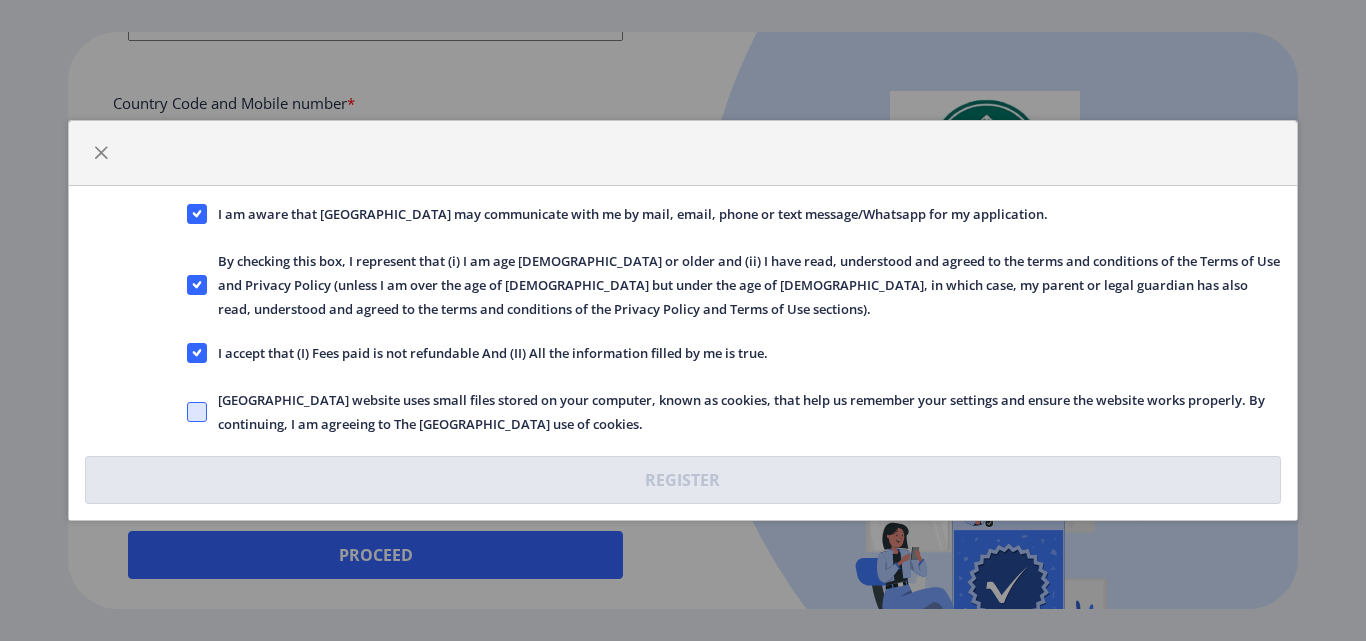 click 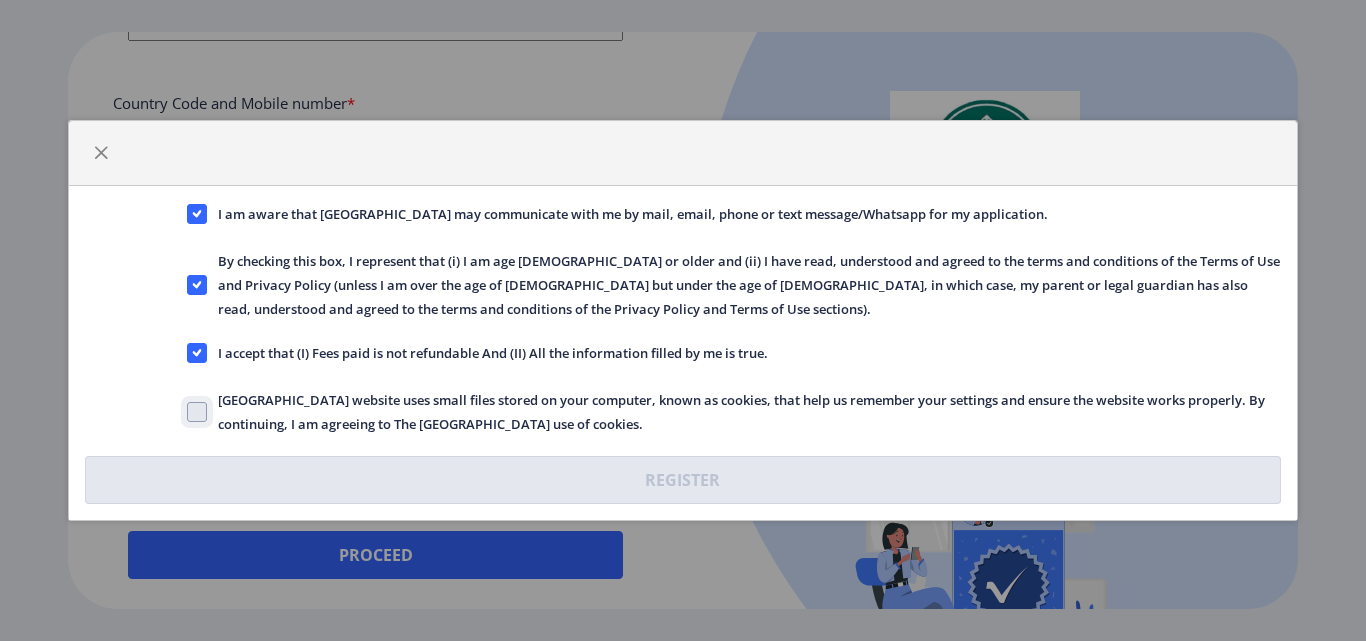 checkbox on "true" 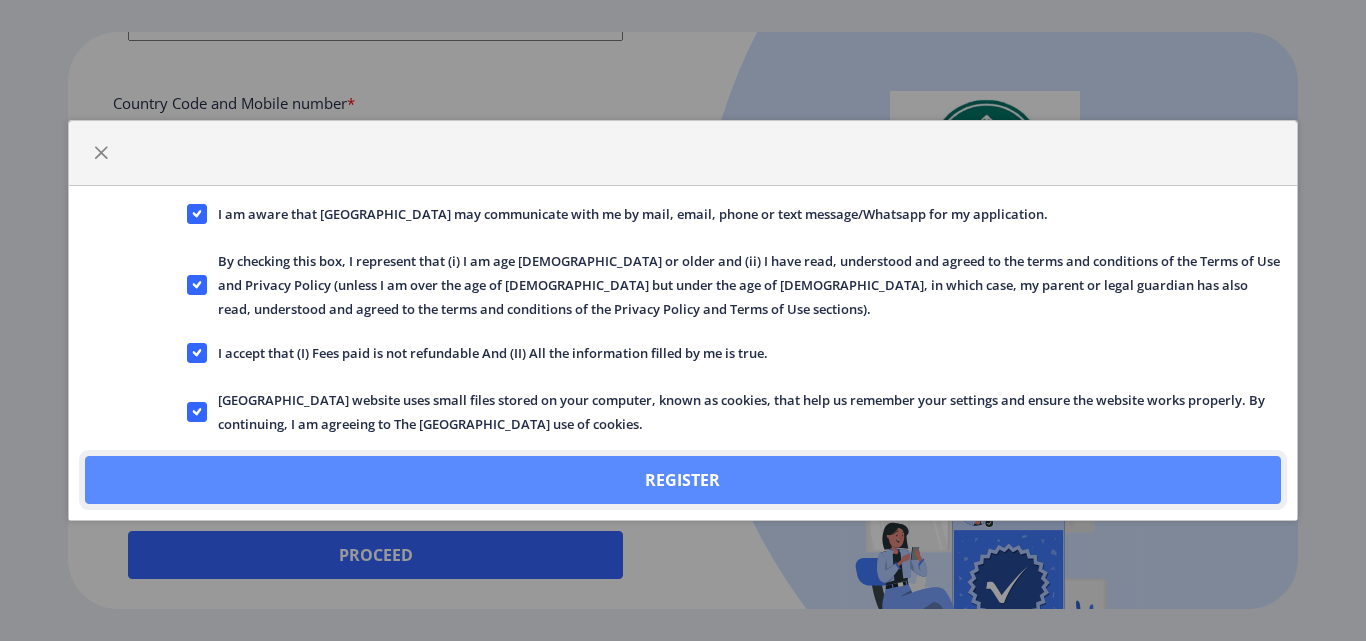 click on "Register" 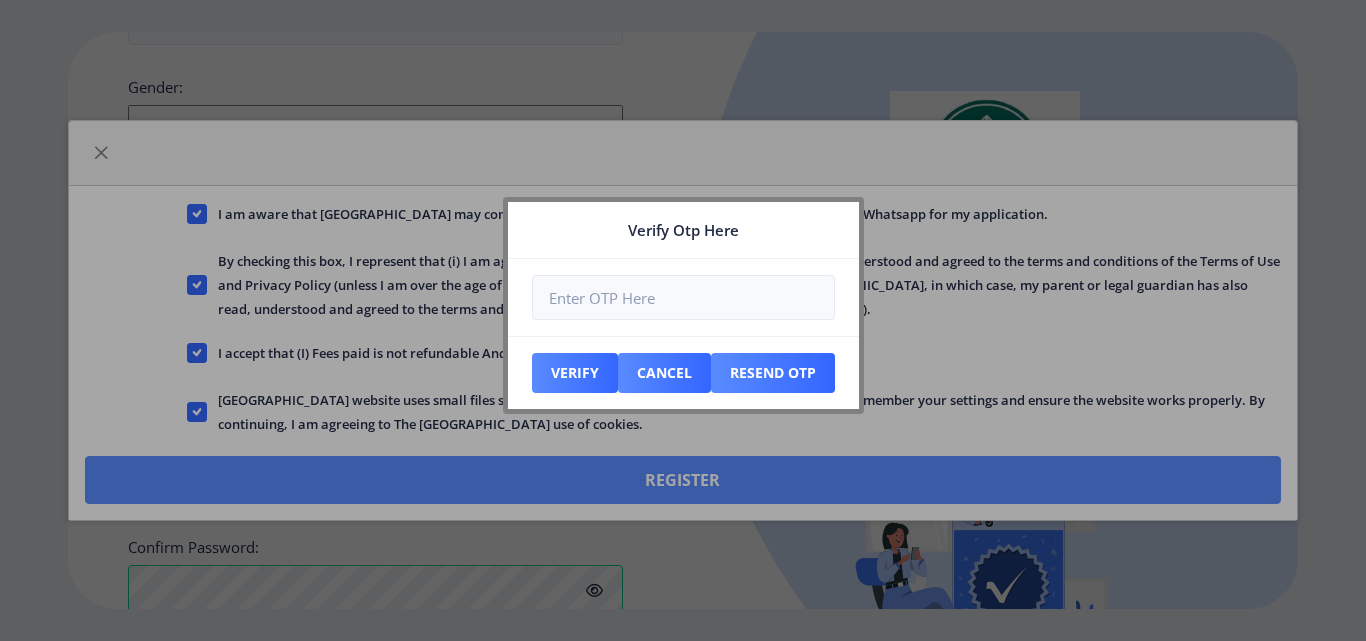 scroll, scrollTop: 977, scrollLeft: 0, axis: vertical 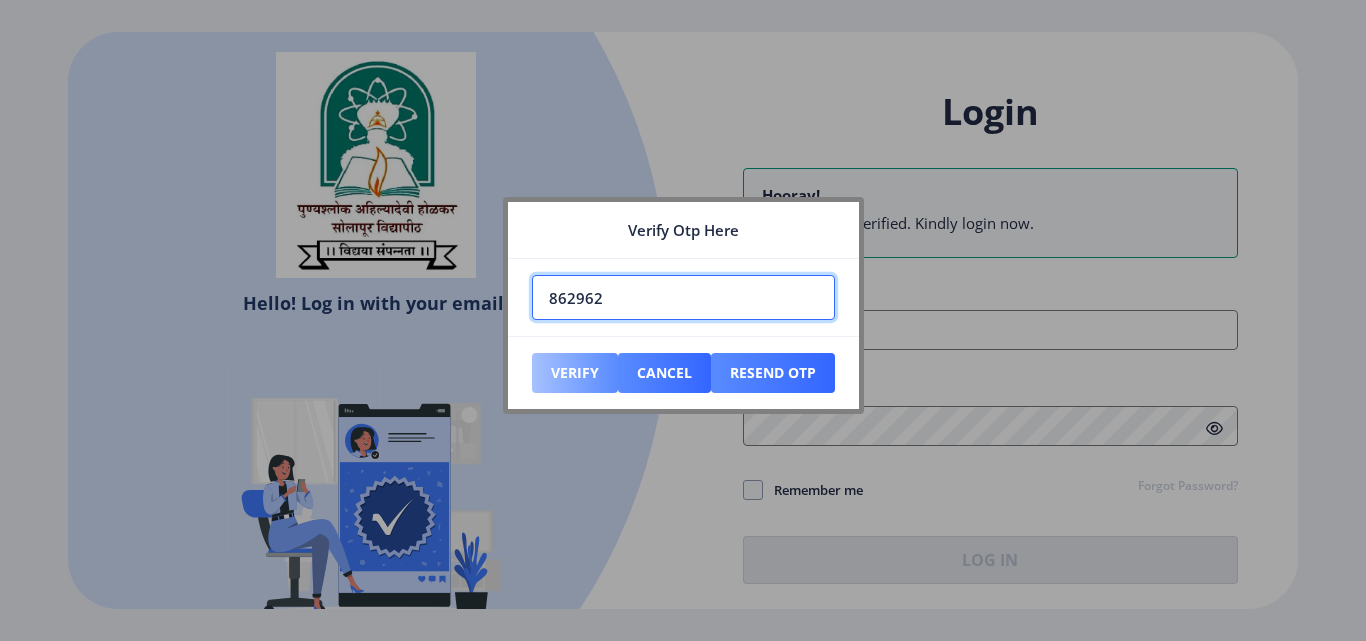 type on "862962" 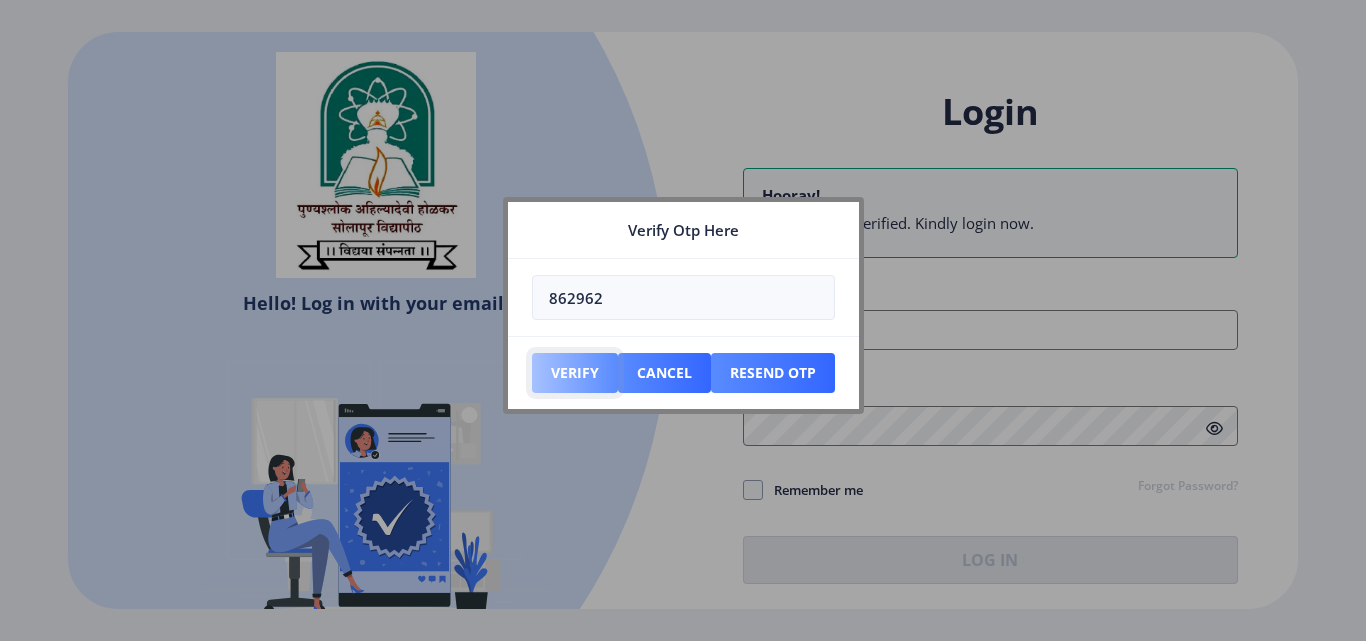 click on "Verify" at bounding box center (575, 373) 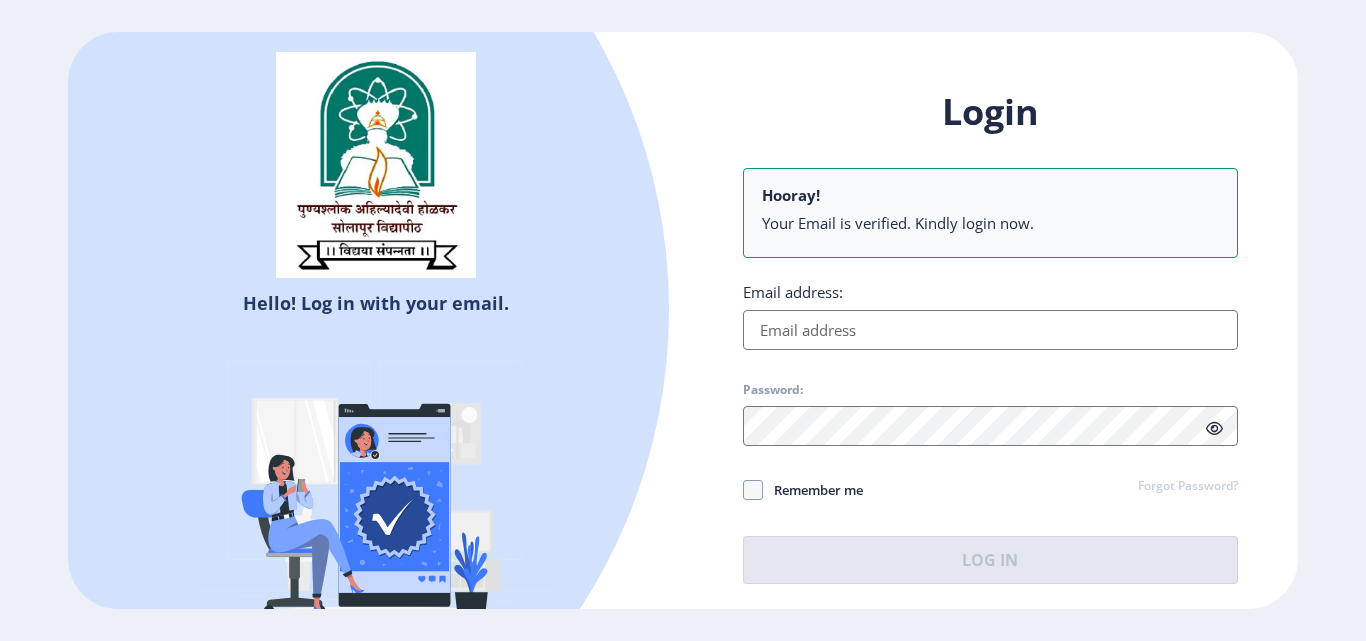 click on "Email address:" at bounding box center [990, 330] 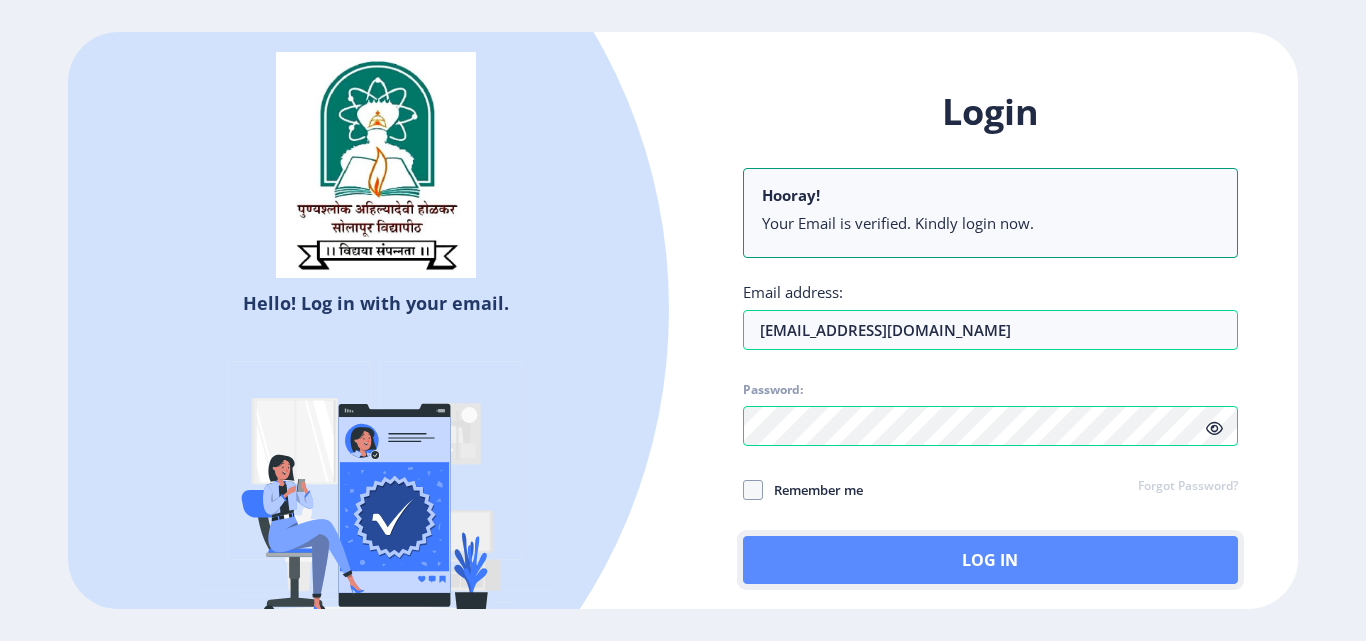 click on "Log In" 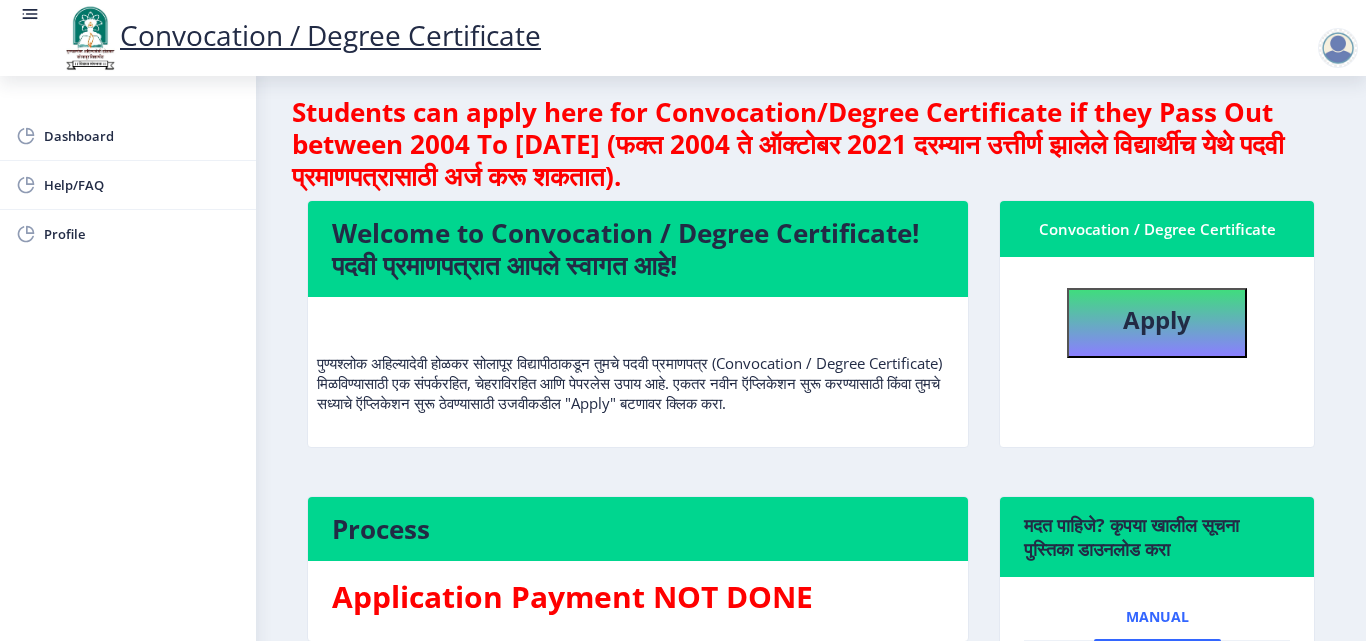 scroll, scrollTop: 0, scrollLeft: 0, axis: both 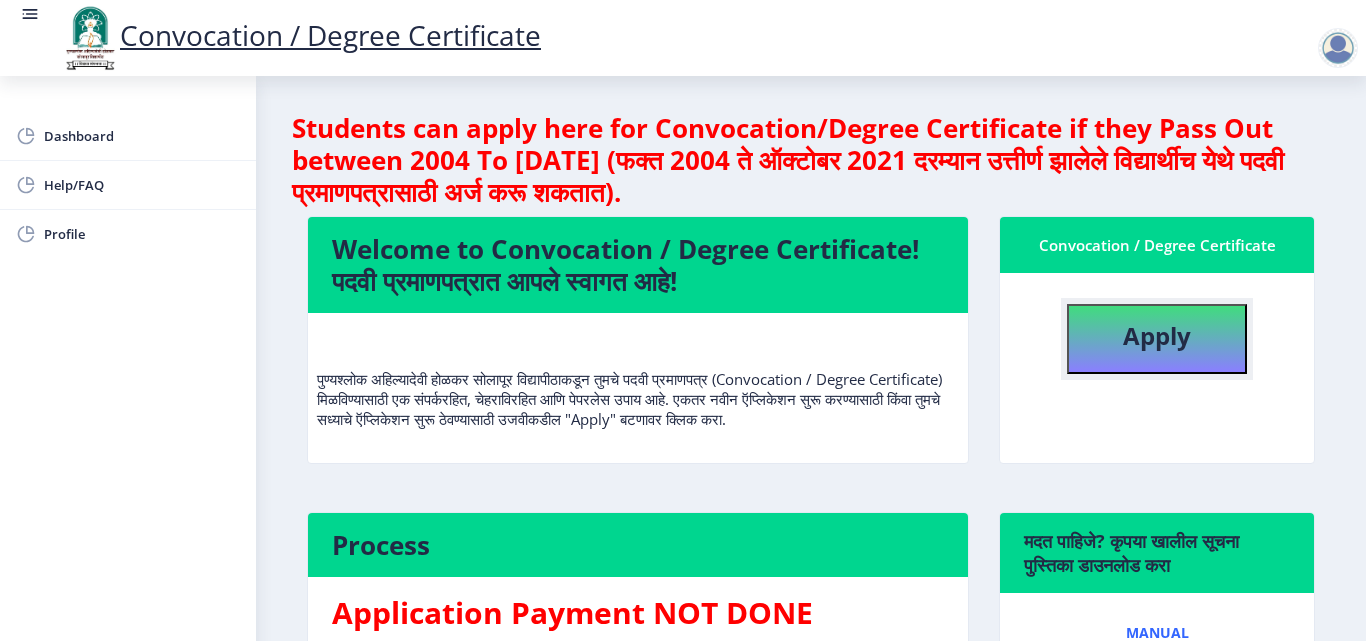 click on "Apply" 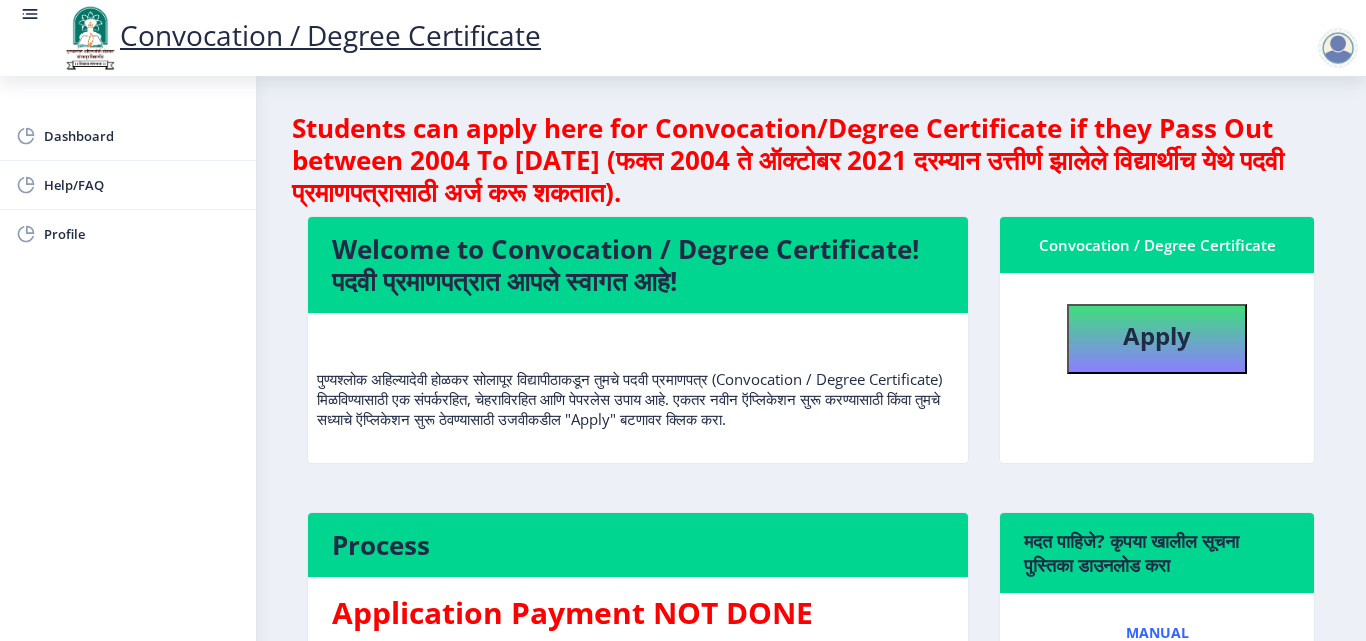 select 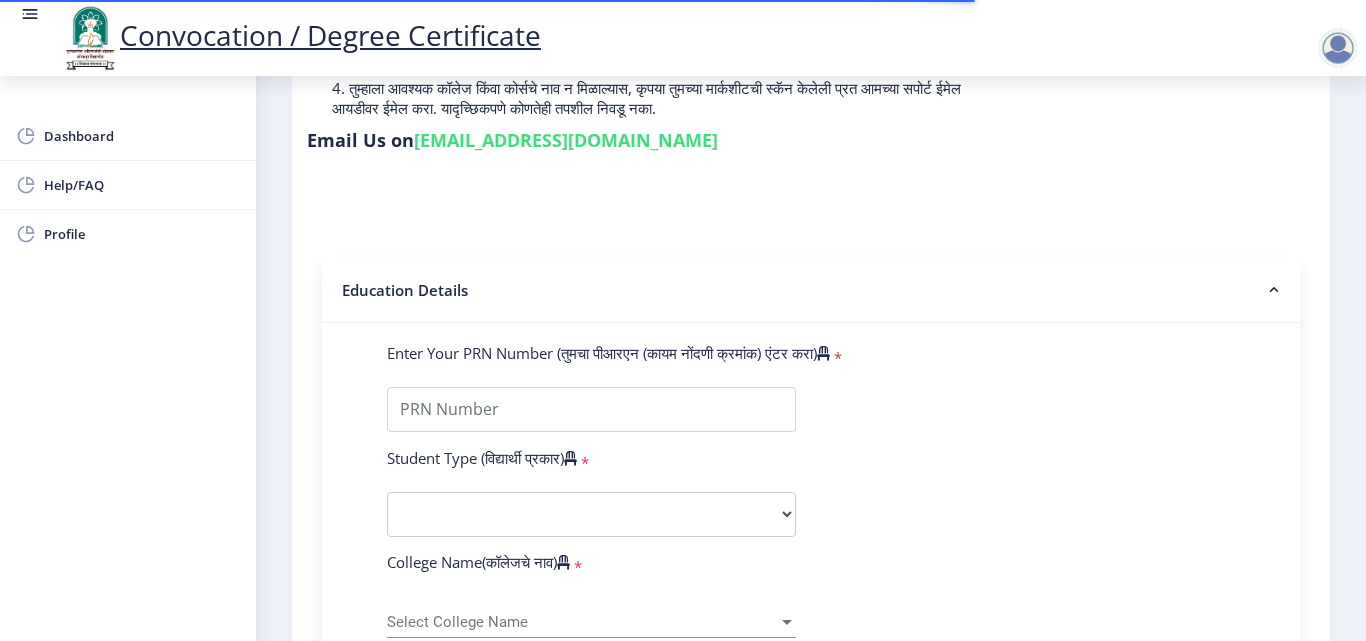 scroll, scrollTop: 300, scrollLeft: 0, axis: vertical 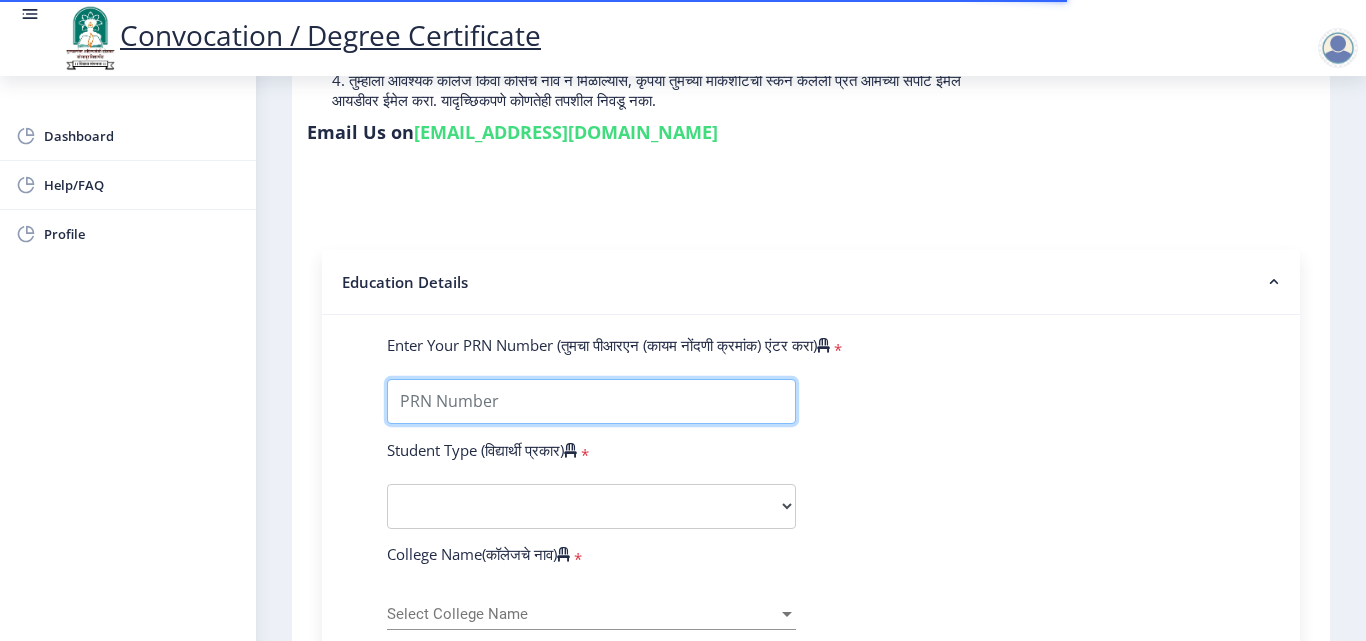 click on "Enter Your PRN Number (तुमचा पीआरएन (कायम नोंदणी क्रमांक) एंटर करा)" at bounding box center [591, 401] 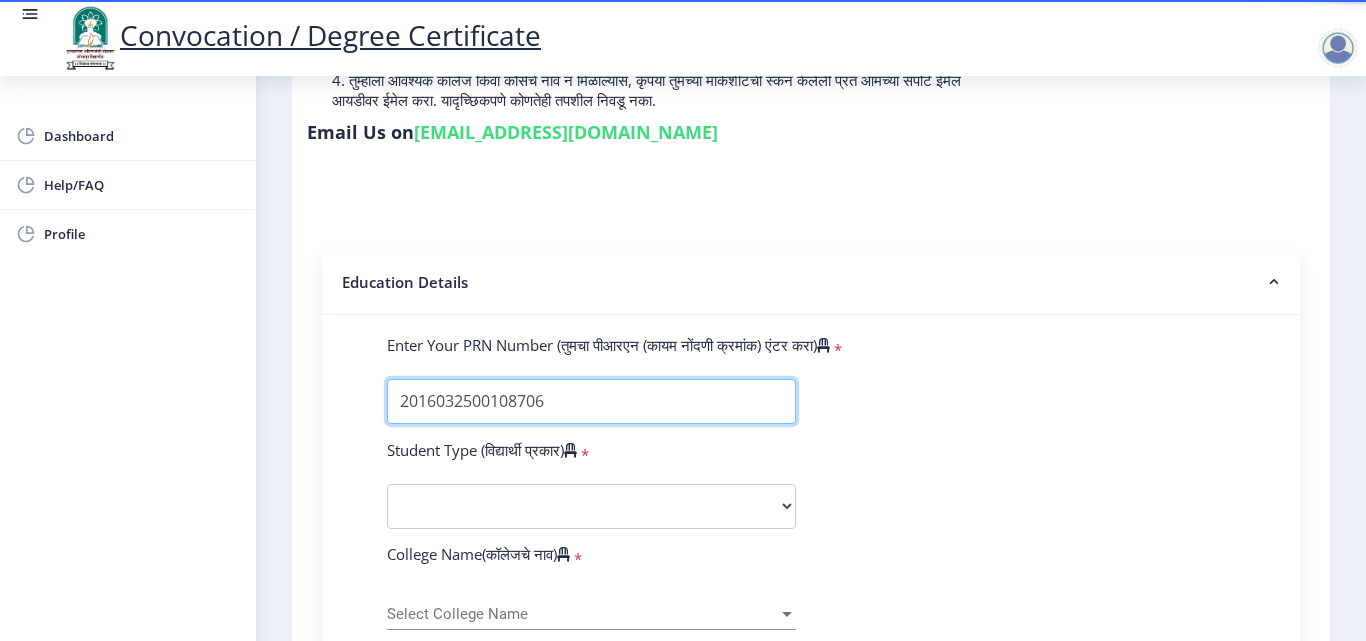type on "2016032500108706" 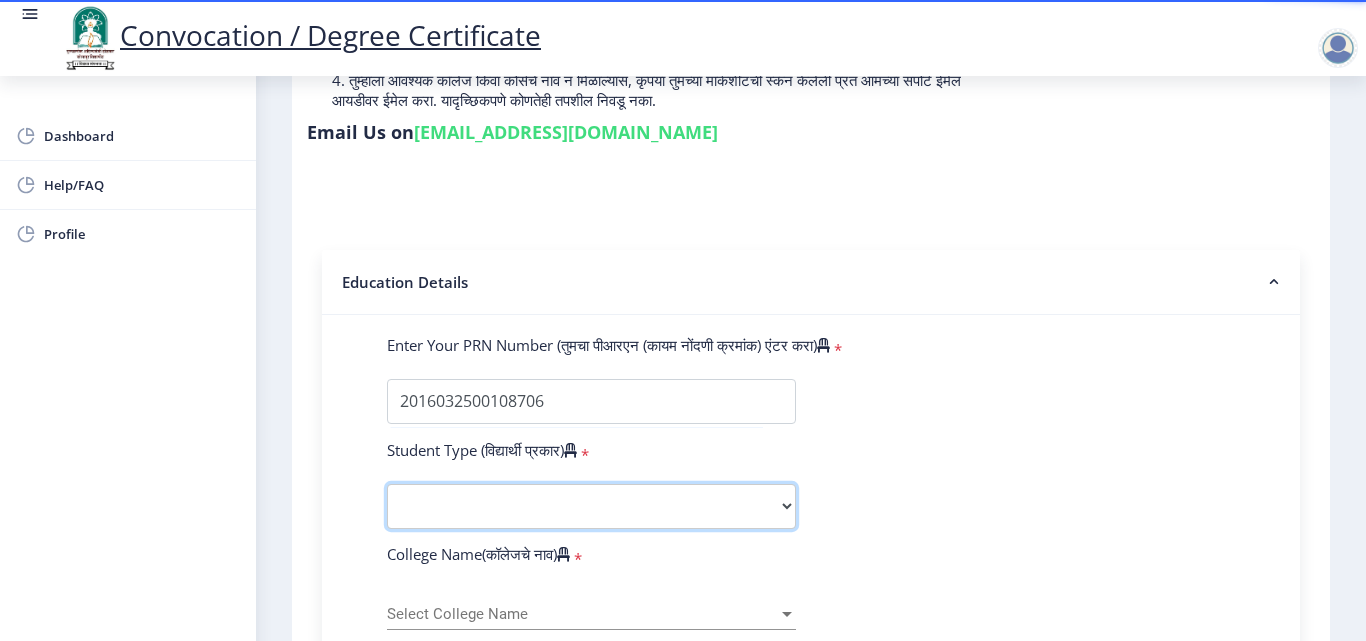 click on "Select Student Type Regular External" at bounding box center (591, 506) 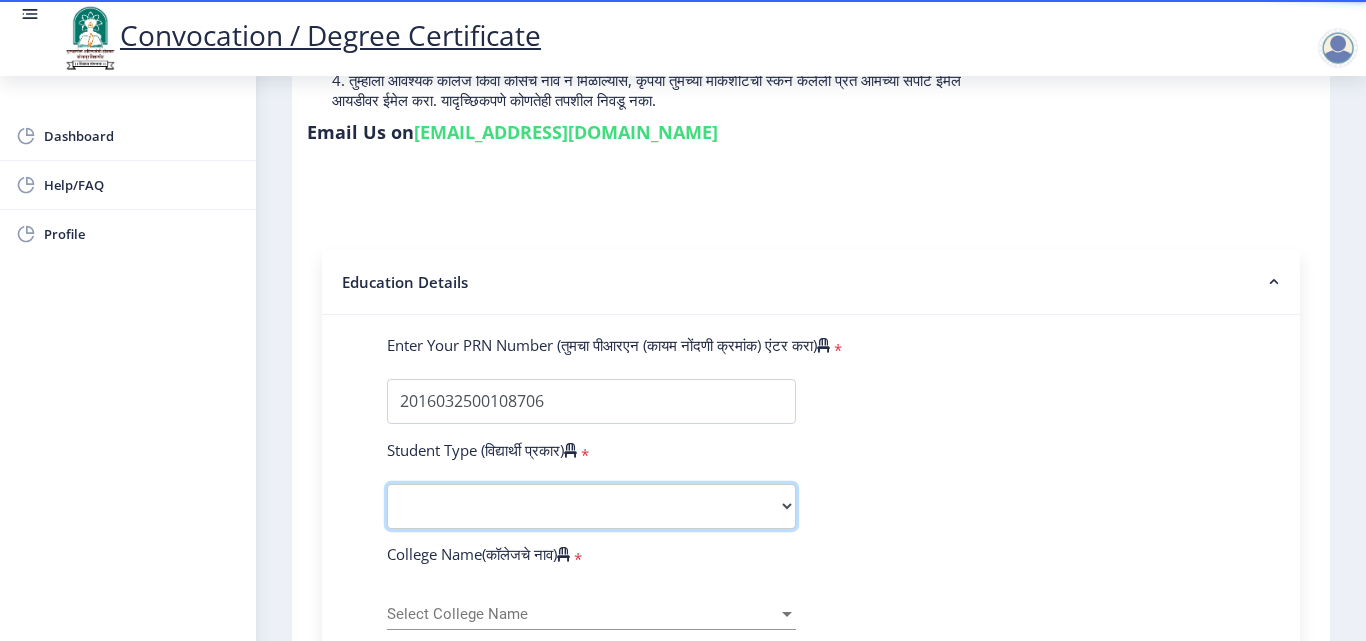 select on "Regular" 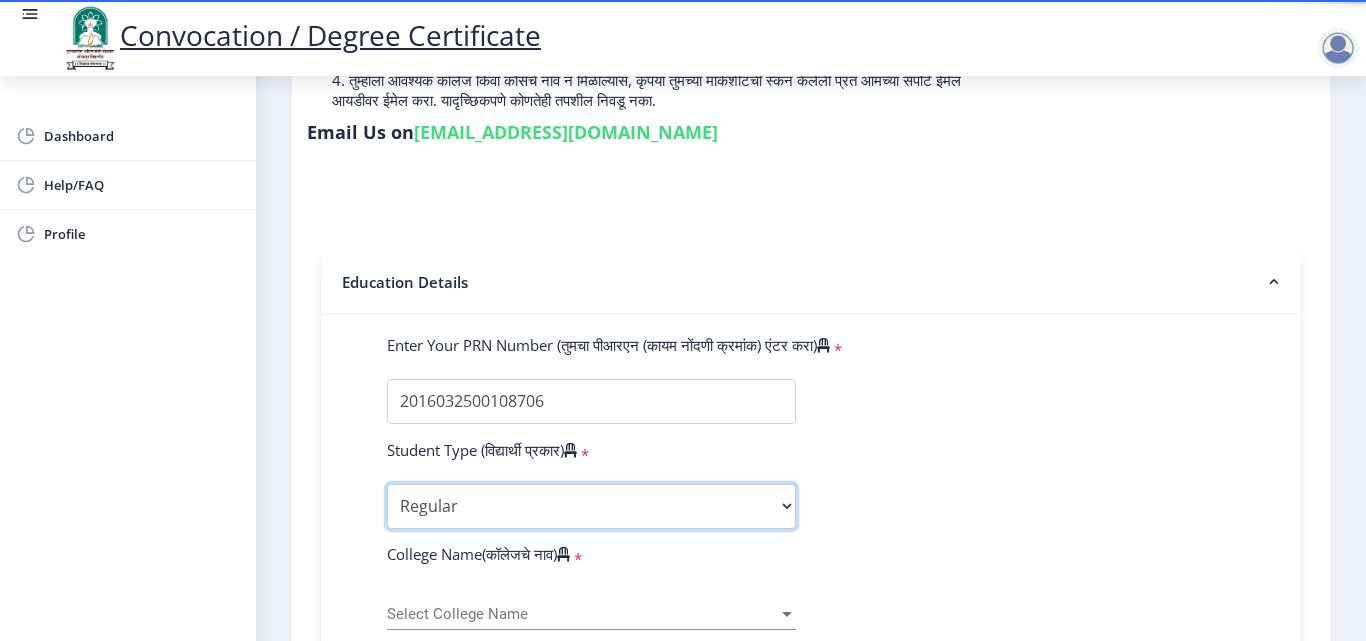 click on "Select Student Type Regular External" at bounding box center [591, 506] 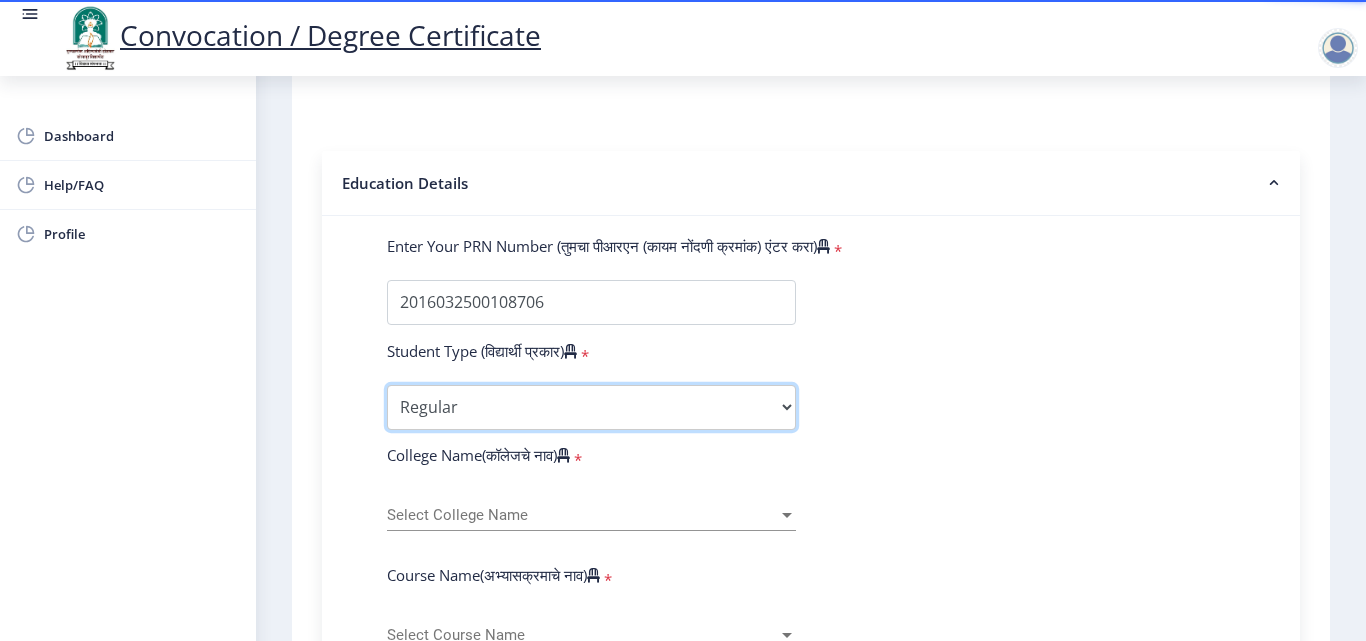 scroll, scrollTop: 400, scrollLeft: 0, axis: vertical 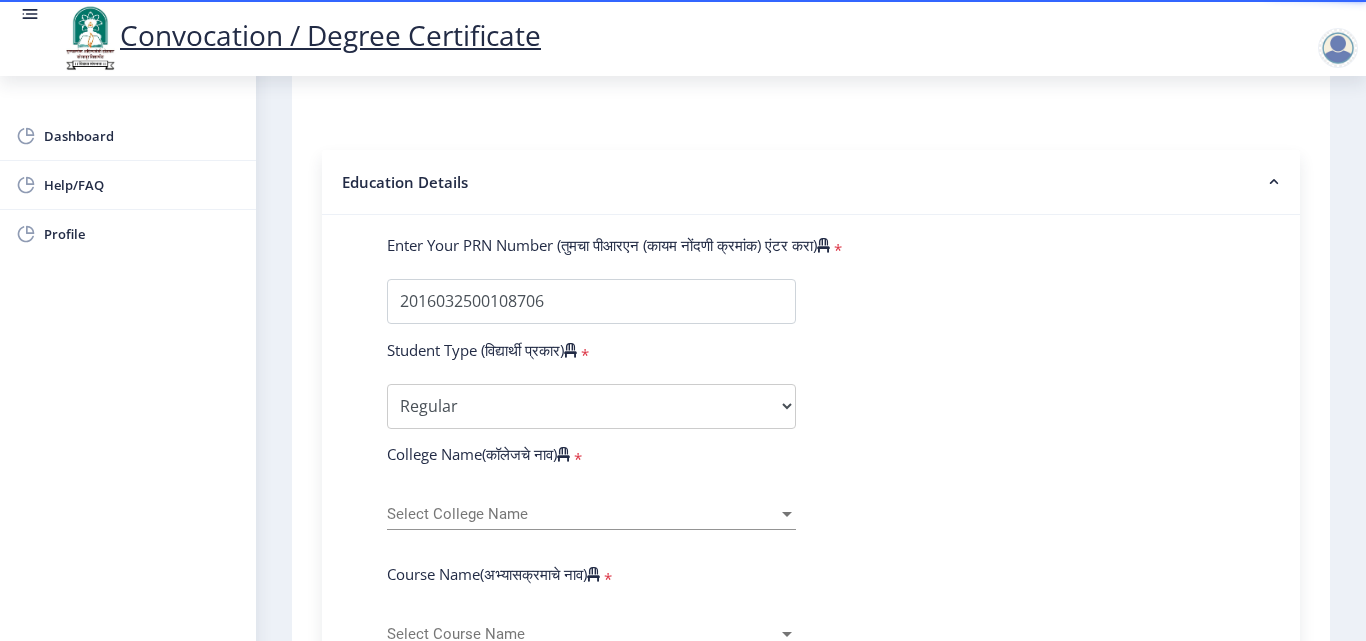 click on "Select College Name Select College Name" 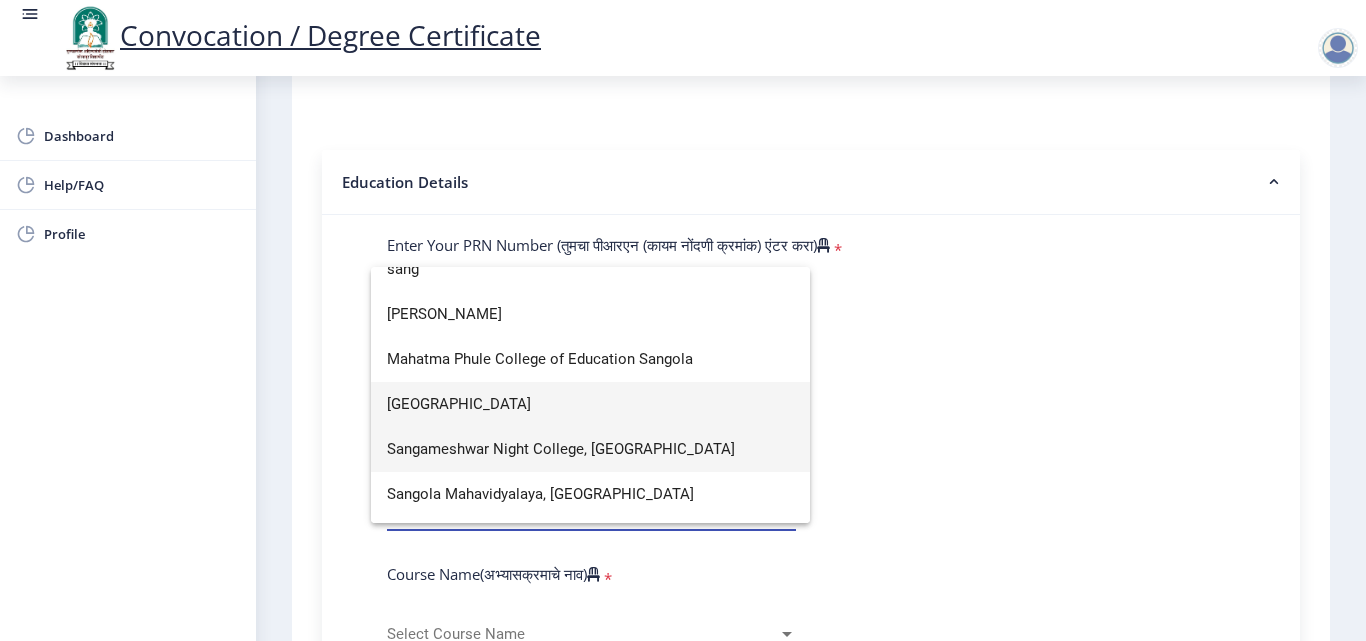 scroll, scrollTop: 0, scrollLeft: 0, axis: both 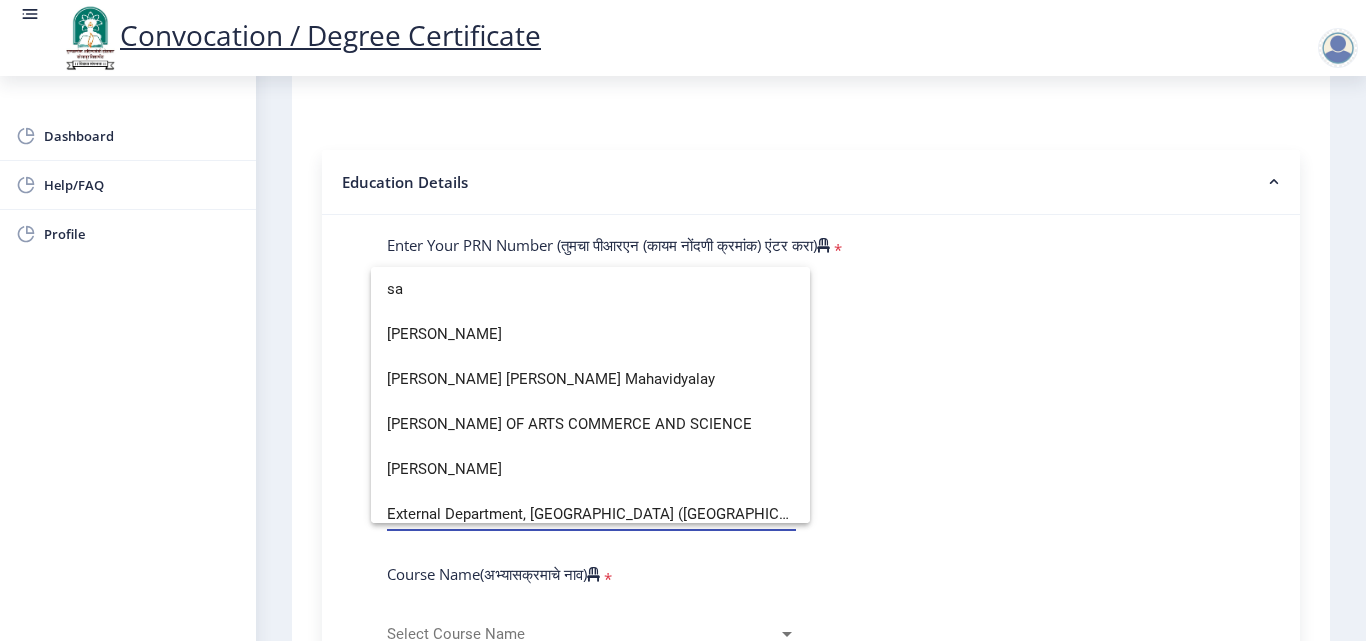 type on "s" 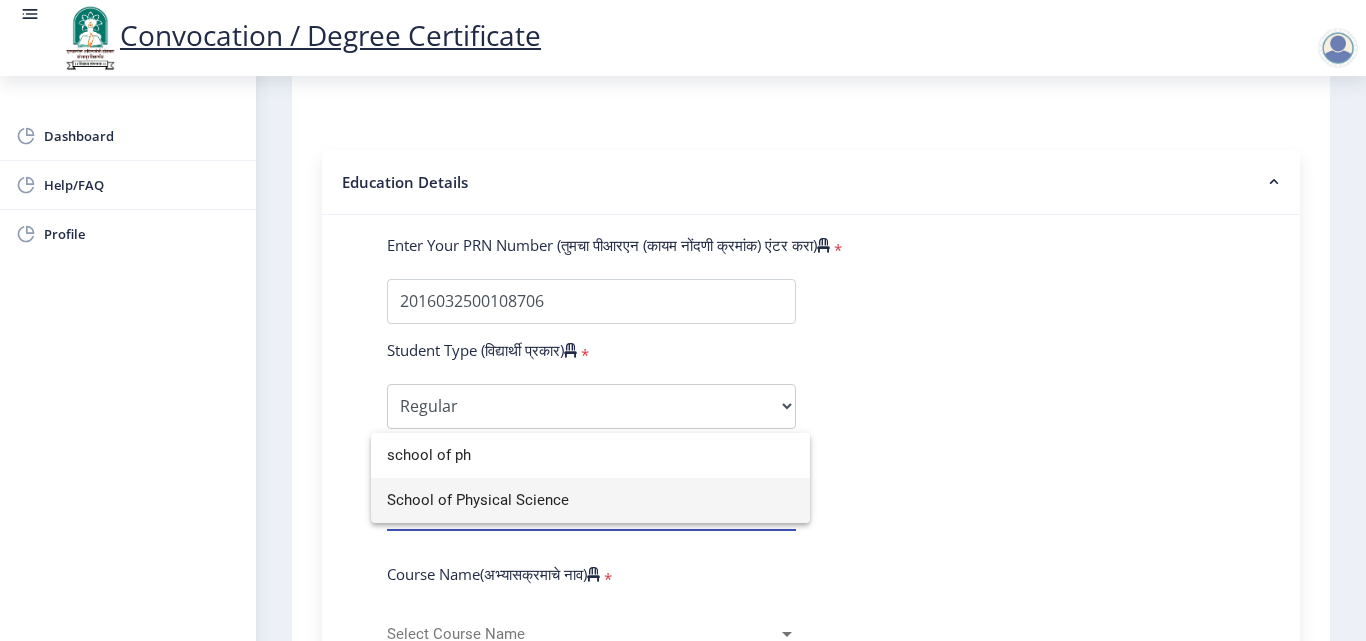 type on "school of ph" 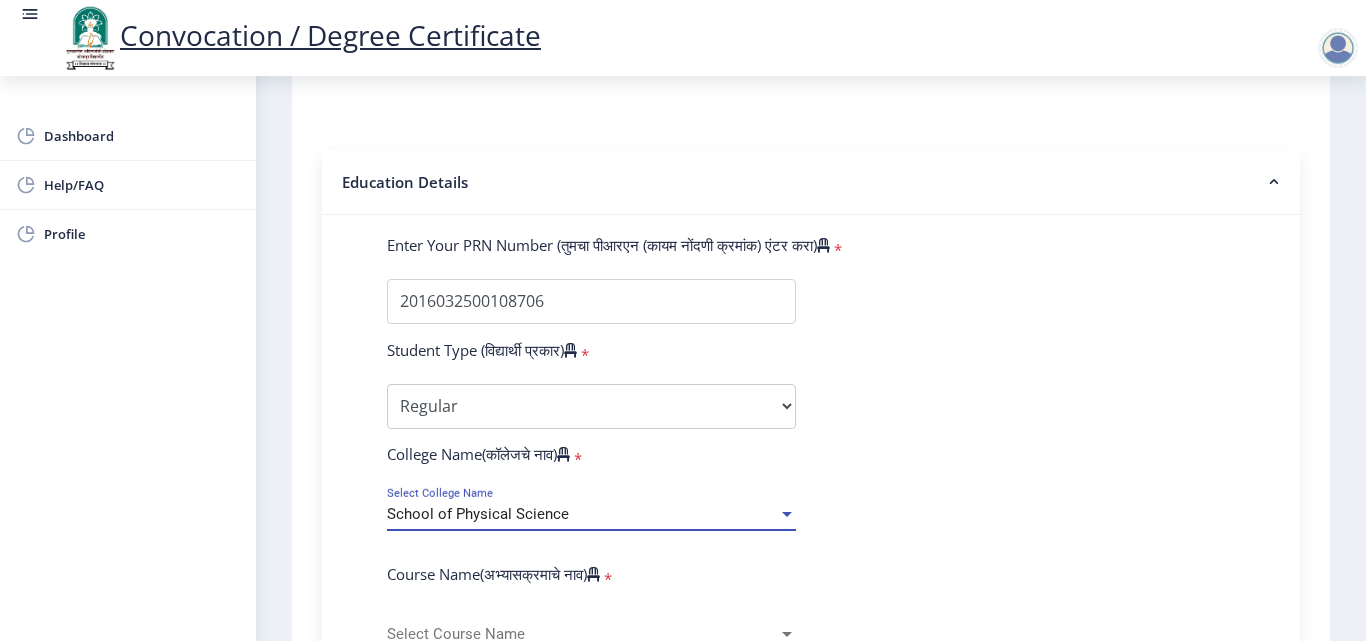 click on "School of Physical Science" at bounding box center (478, 514) 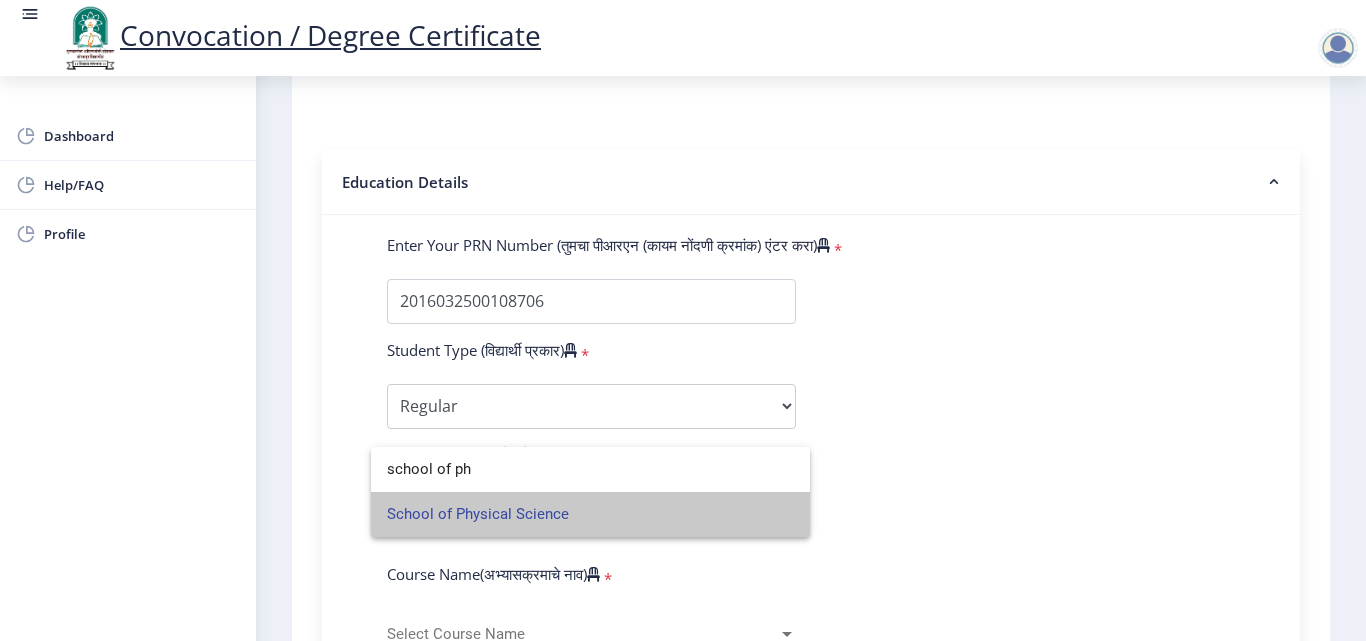 click on "School of Physical Science" at bounding box center (590, 514) 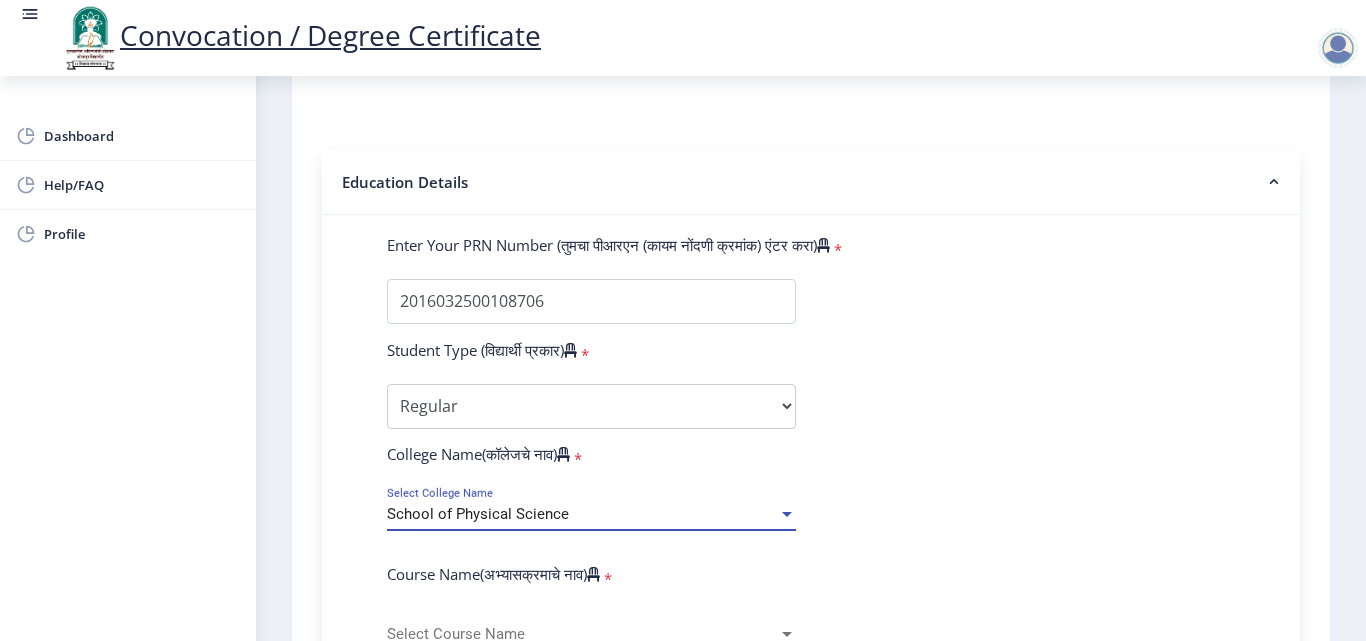 click on "Instructions (सूचना) 1. पदवी प्रमाणपत्रासाठी शैक्षणिक तपशील चरणावर, तुम्हाला तुमच्या अंतिम पदवी दीक्षांत प्रमाणपत्रासाठी तुमचे तपशील सबमिट करणे आवश्यक आहे.   2. तुम्ही ज्या कोर्ससाठी पदवी प्रमाणपत्रासाठी अर्ज करत आहात त्या अभ्यासक्रमाच्या नवीनतम जारी केलेल्या मार्कशीटवर आधारित तुमचे सर्व तपशील भरणे आवश्यक आहे.  Email Us on   [EMAIL_ADDRESS][DOMAIN_NAME] Education Details   Enter Your PRN Number (तुमचा पीआरएन (कायम नोंदणी क्रमांक) एंटर करा)   * * Regular * *" 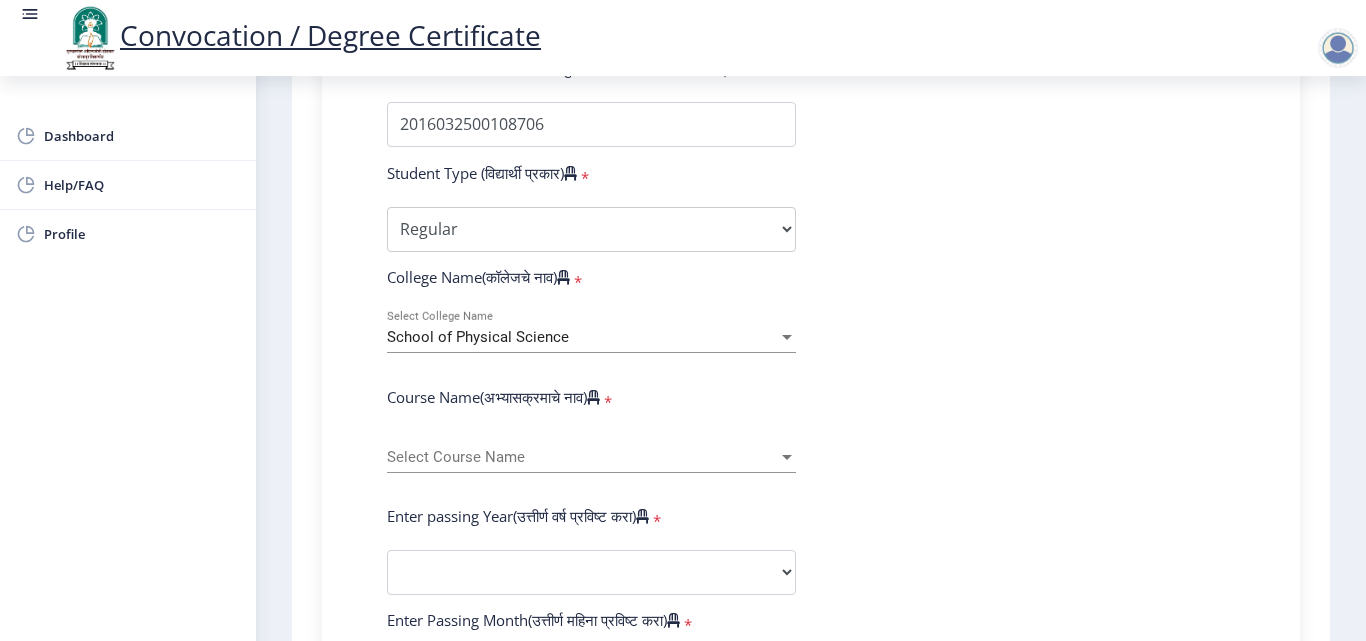 scroll, scrollTop: 600, scrollLeft: 0, axis: vertical 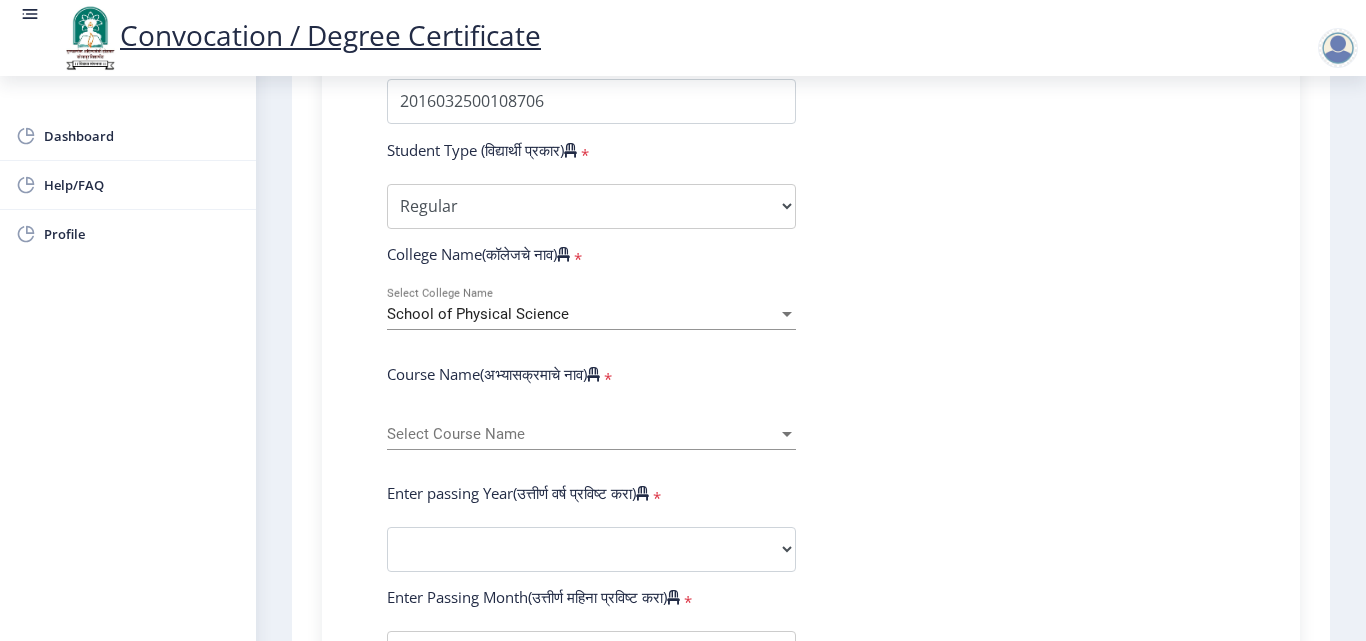 click on "Select Course Name Select Course Name" 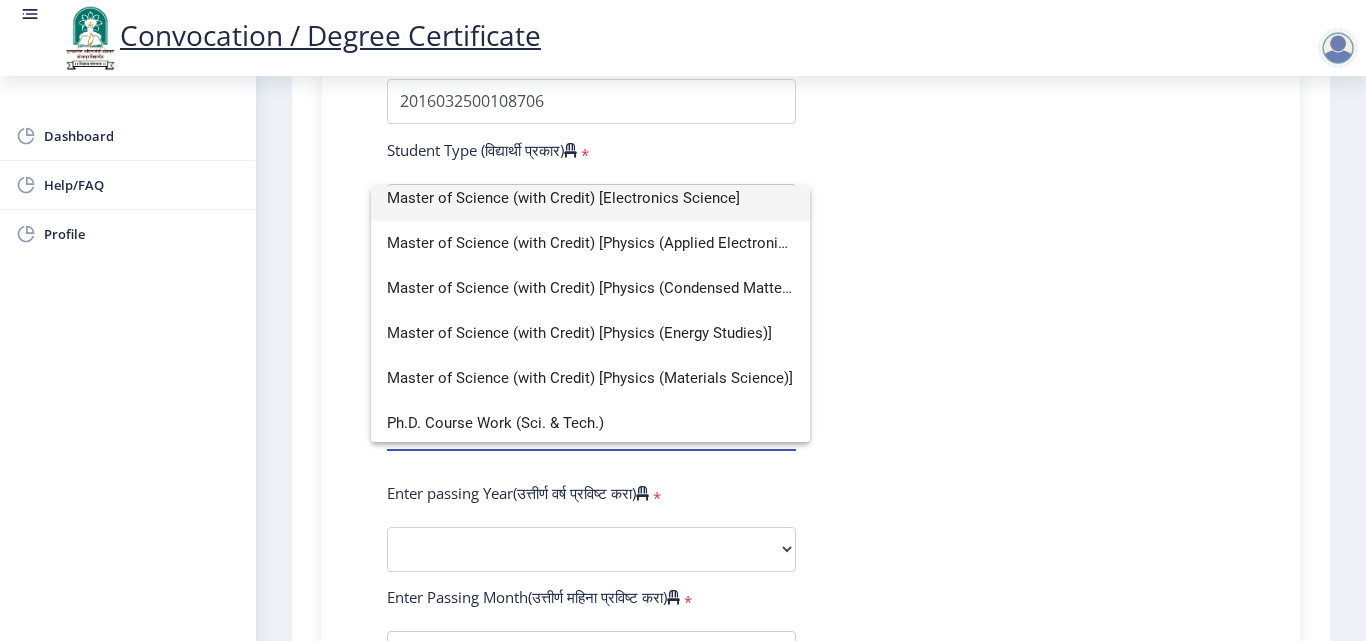 scroll, scrollTop: 0, scrollLeft: 0, axis: both 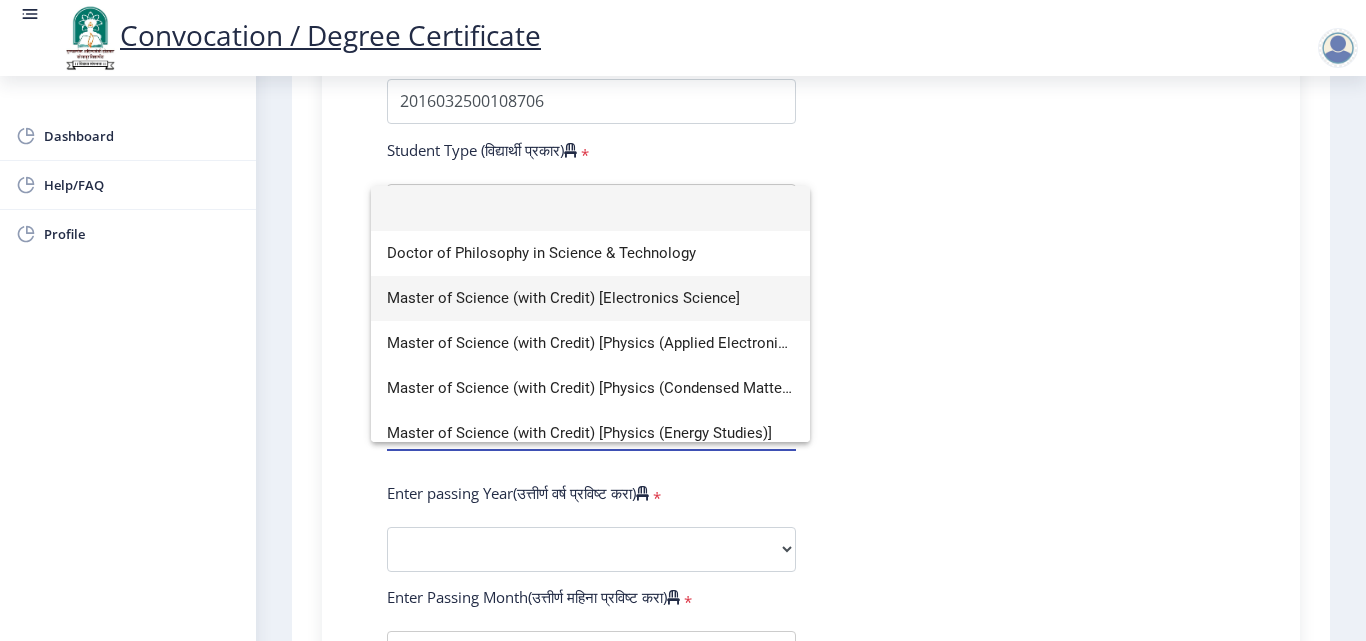 click on "Master of Science (with Credit) [Electronics Science]" at bounding box center (590, 298) 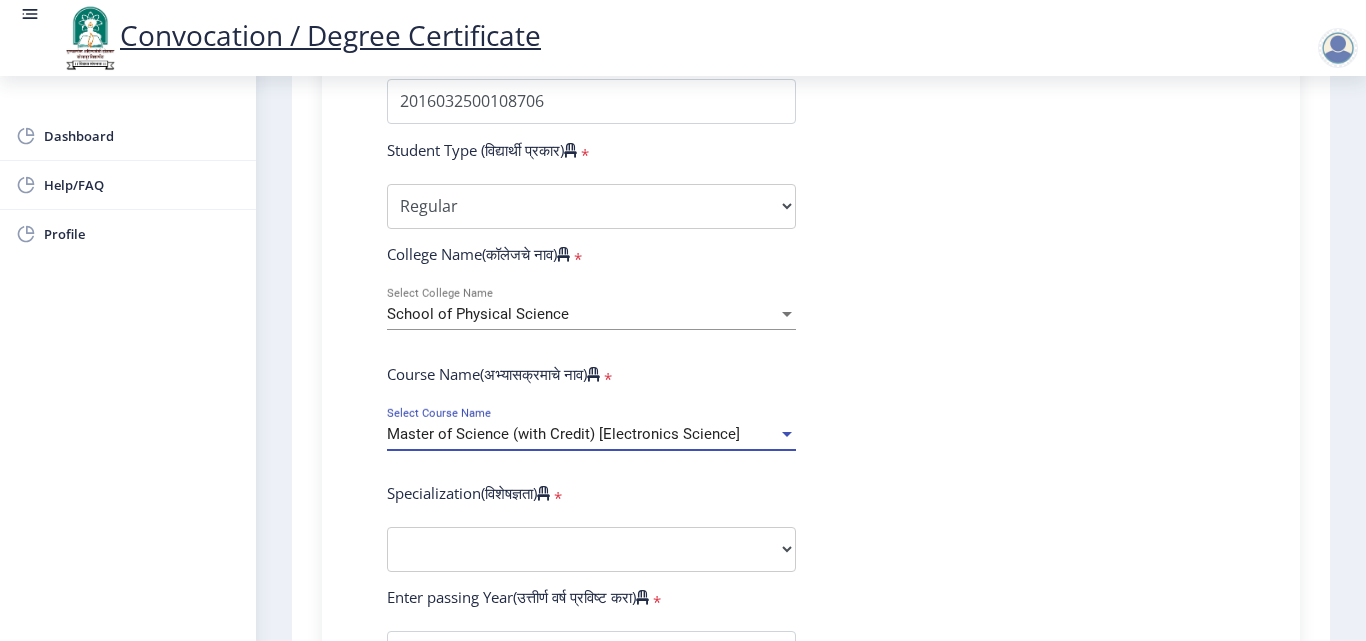 scroll, scrollTop: 700, scrollLeft: 0, axis: vertical 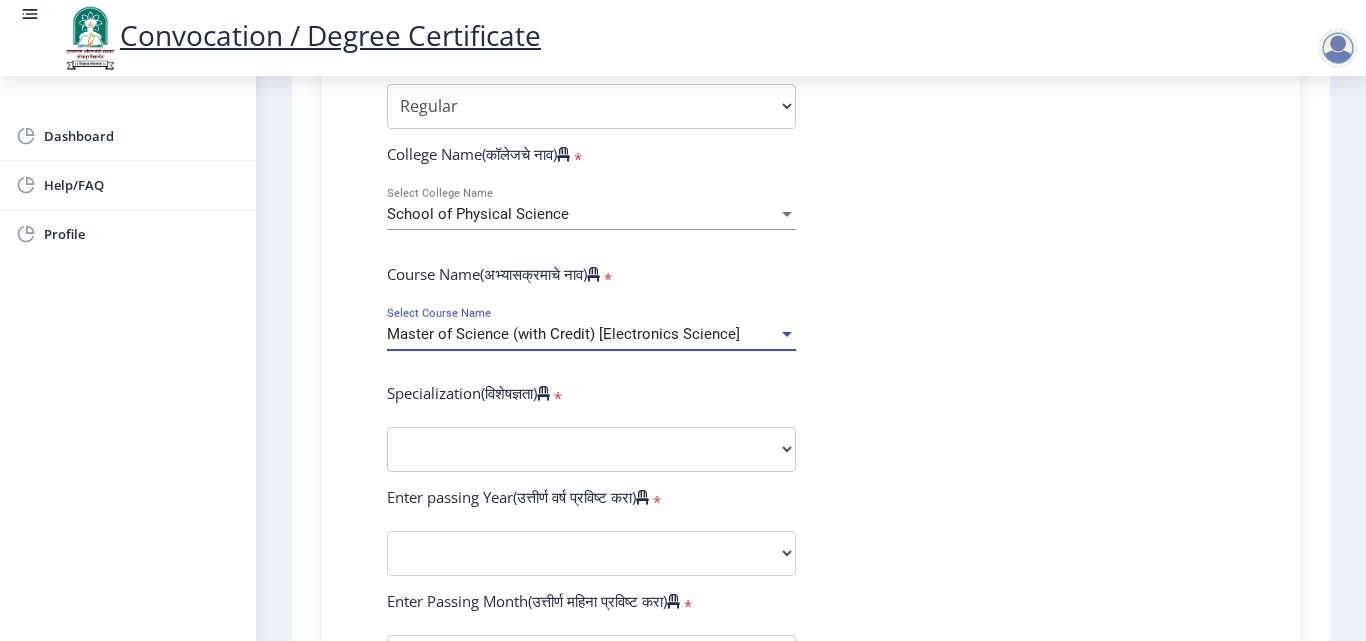 click on "Master of Science (with Credit) [Electronics Science]" at bounding box center [563, 334] 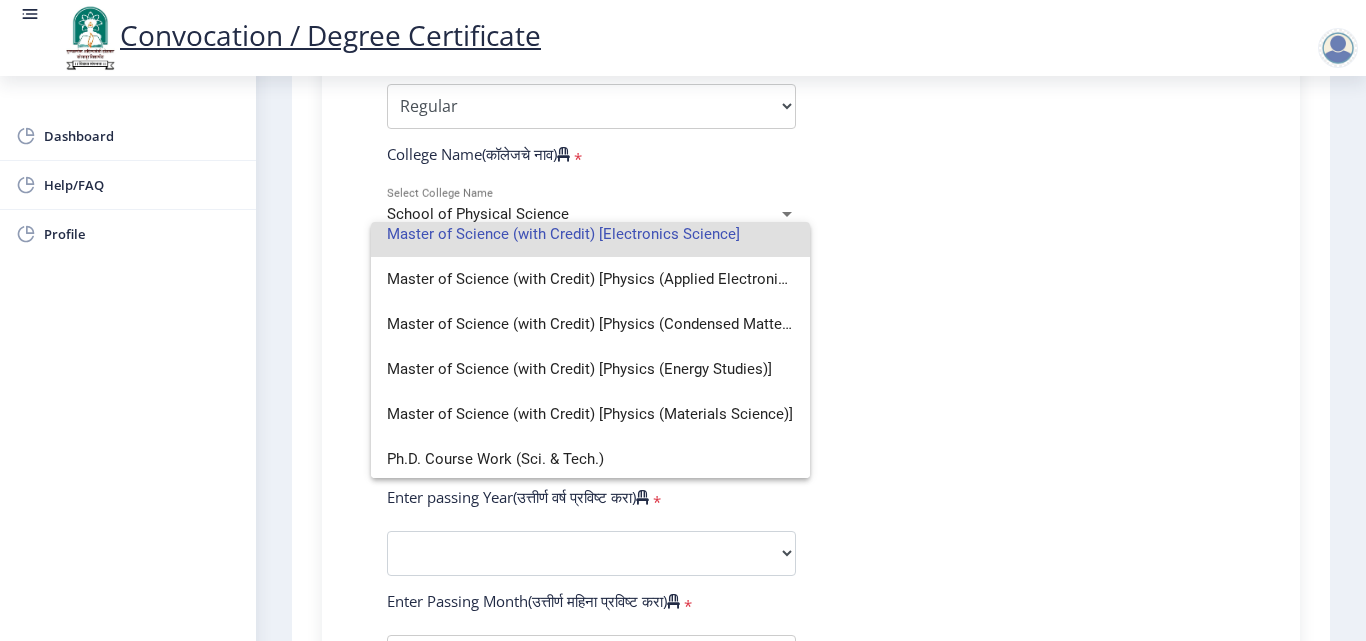 scroll, scrollTop: 104, scrollLeft: 0, axis: vertical 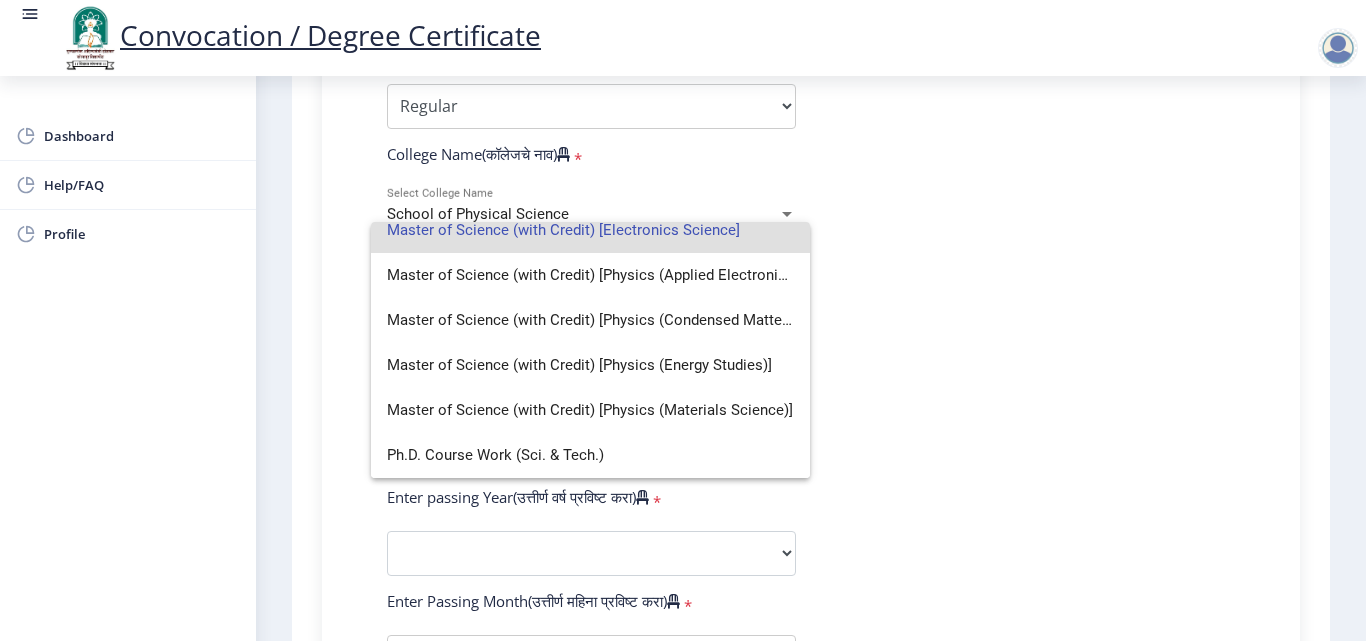 click 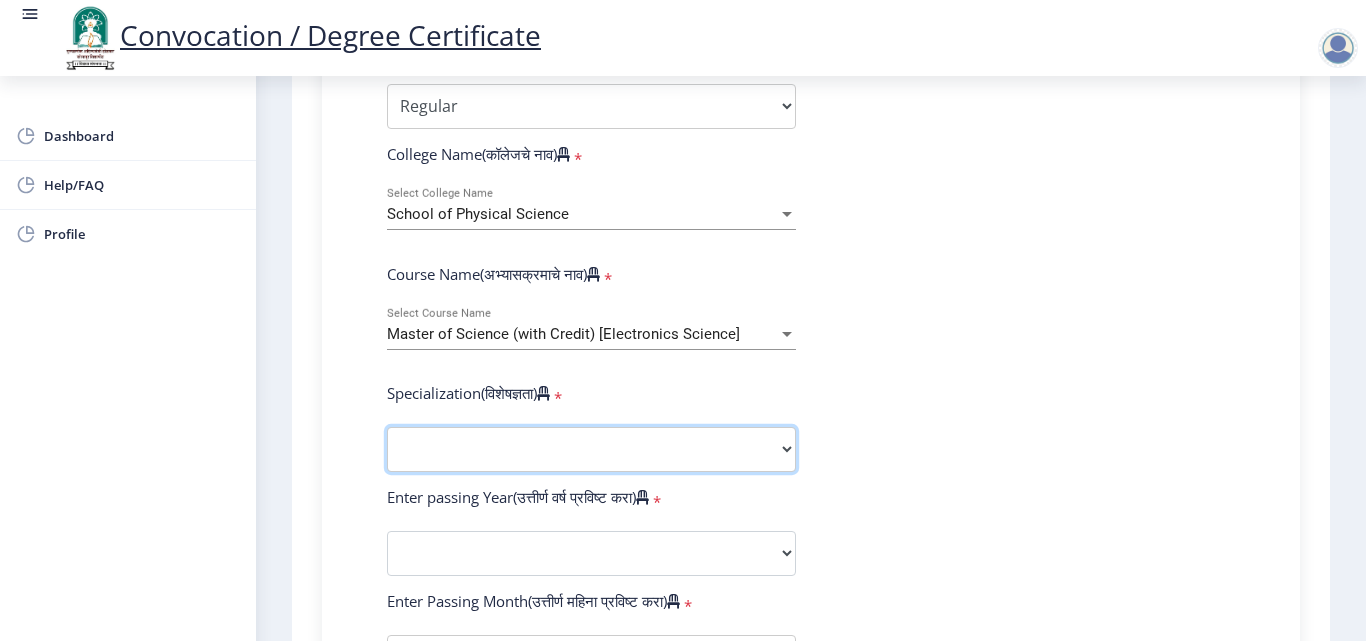 click on "Specialization Physics (Material Science) Mathematics Microbiology Organic Chemistry Physical Chemistry Physics (Applied Electronics) Polymer Chemistry Statistics Zoology Electronic Science Geoinformatics Pharmaceutical Chemistry Physics (Nano Physics) Physics (Solid State) Medicinal Chemistry Physics (Condensed Matter) Agrochemicals And Pest Management Analytical Chemistry Applied Geology Bioinformatics Bio-Technology Botany Computer Science Electronics Electronics (Communication Science) Environmental Science Genetics Industrial Chemistry Inorganic Chemistry Nanotechnology Other" at bounding box center (591, 449) 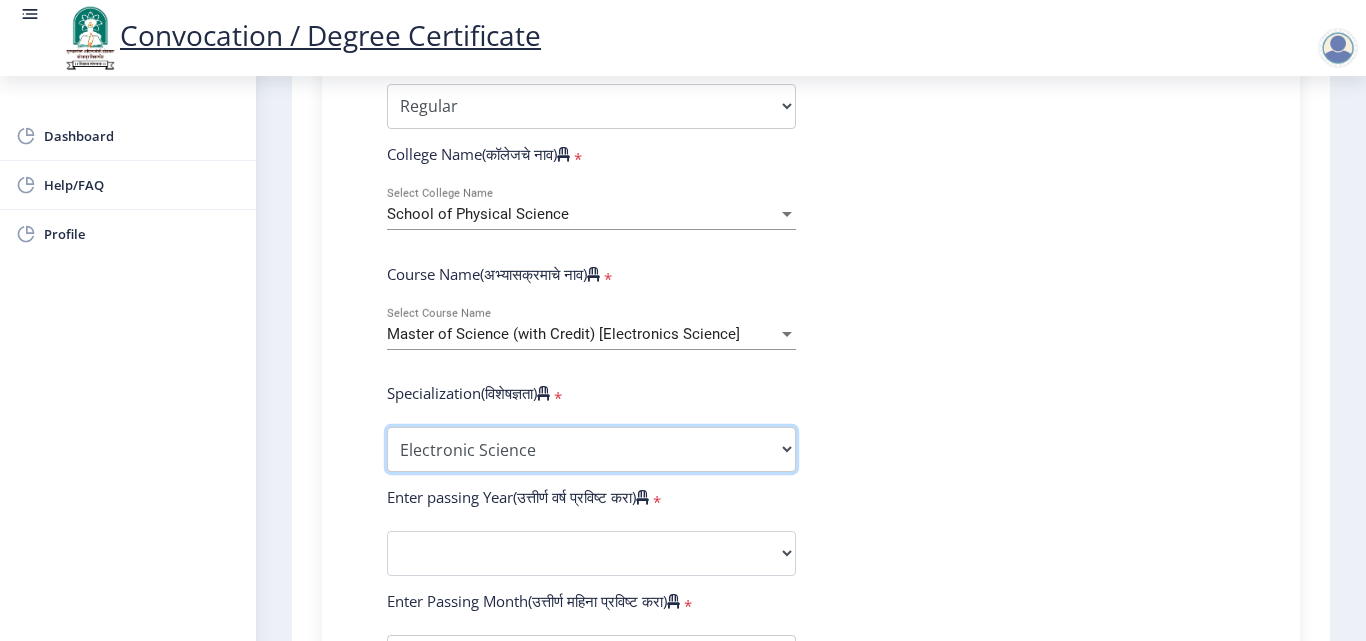 click on "Specialization Physics (Material Science) Mathematics Microbiology Organic Chemistry Physical Chemistry Physics (Applied Electronics) Polymer Chemistry Statistics Zoology Electronic Science Geoinformatics Pharmaceutical Chemistry Physics (Nano Physics) Physics (Solid State) Medicinal Chemistry Physics (Condensed Matter) Agrochemicals And Pest Management Analytical Chemistry Applied Geology Bioinformatics Bio-Technology Botany Computer Science Electronics Electronics (Communication Science) Environmental Science Genetics Industrial Chemistry Inorganic Chemistry Nanotechnology Other" at bounding box center [591, 449] 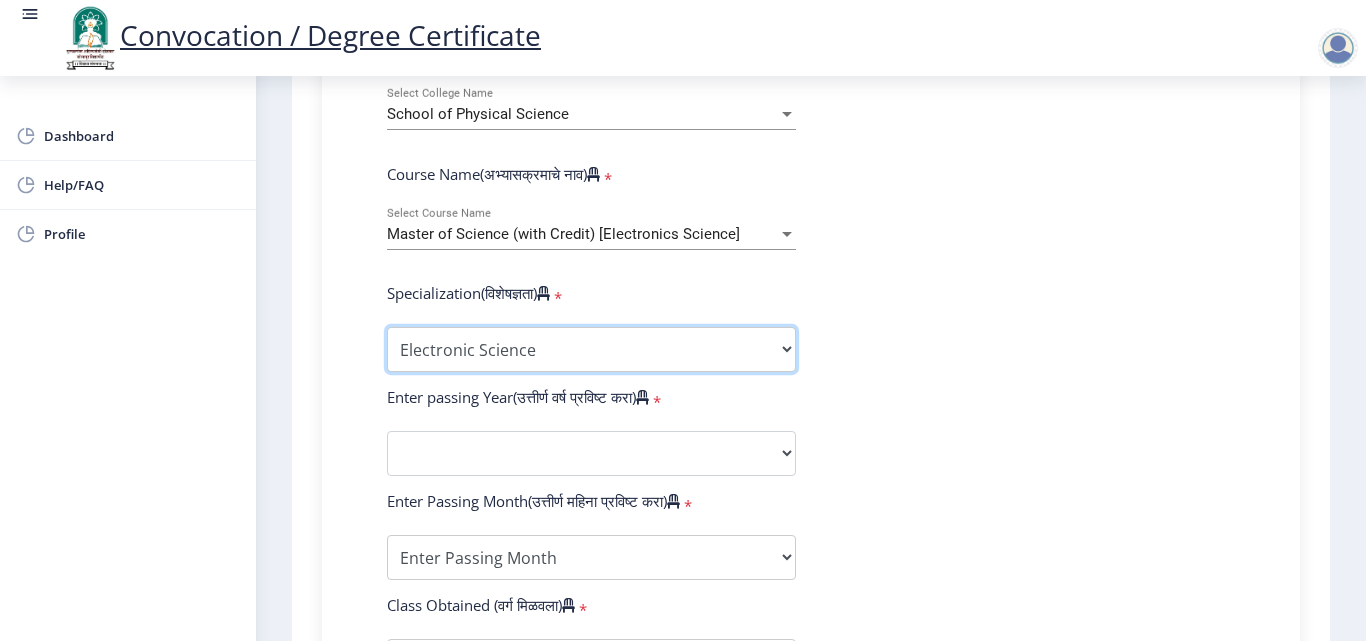 scroll, scrollTop: 900, scrollLeft: 0, axis: vertical 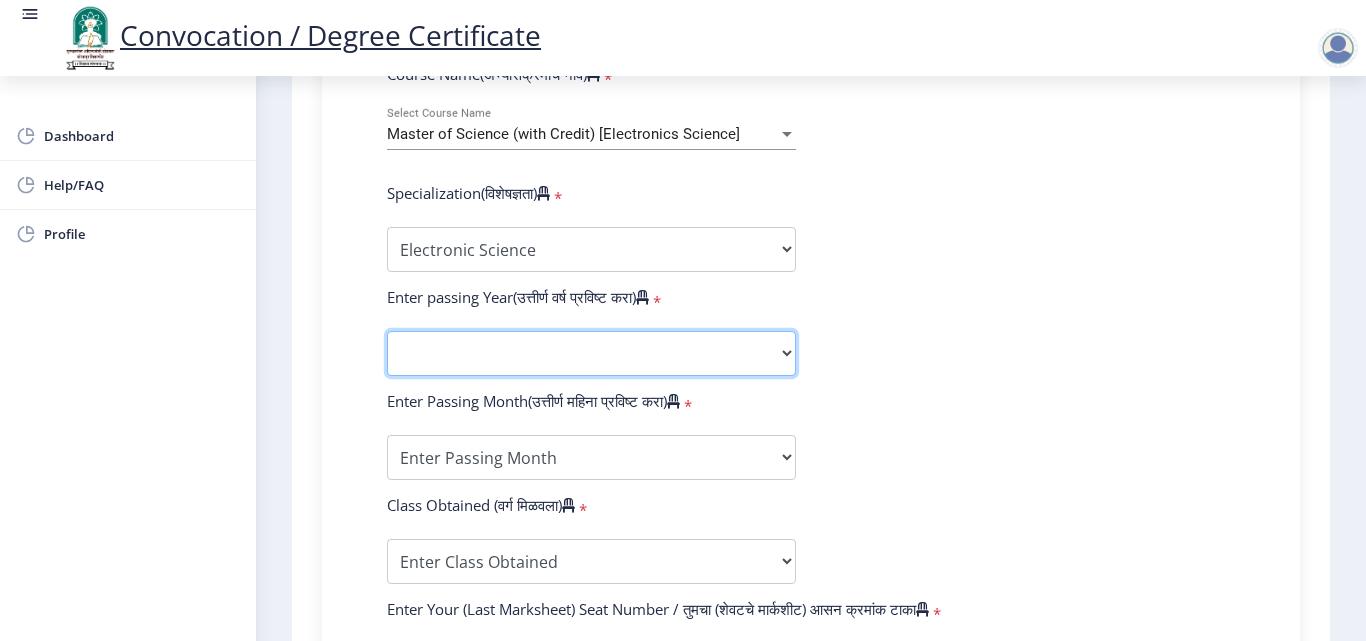 click on "2025   2024   2023   2022   2021   2020   2019   2018   2017   2016   2015   2014   2013   2012   2011   2010   2009   2008   2007   2006   2005   2004   2003   2002   2001   2000   1999   1998   1997   1996   1995   1994   1993   1992   1991   1990   1989   1988   1987   1986   1985   1984   1983   1982   1981   1980   1979   1978   1977   1976" 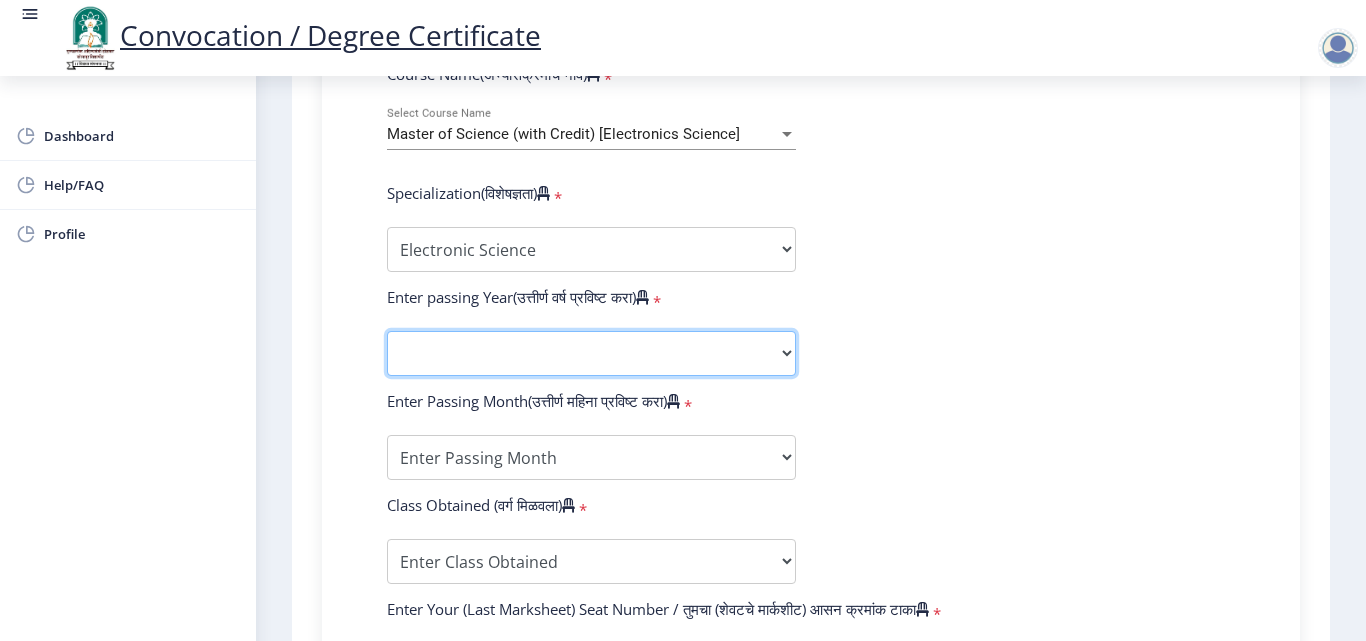 click on "2025   2024   2023   2022   2021   2020   2019   2018   2017   2016   2015   2014   2013   2012   2011   2010   2009   2008   2007   2006   2005   2004   2003   2002   2001   2000   1999   1998   1997   1996   1995   1994   1993   1992   1991   1990   1989   1988   1987   1986   1985   1984   1983   1982   1981   1980   1979   1978   1977   1976" 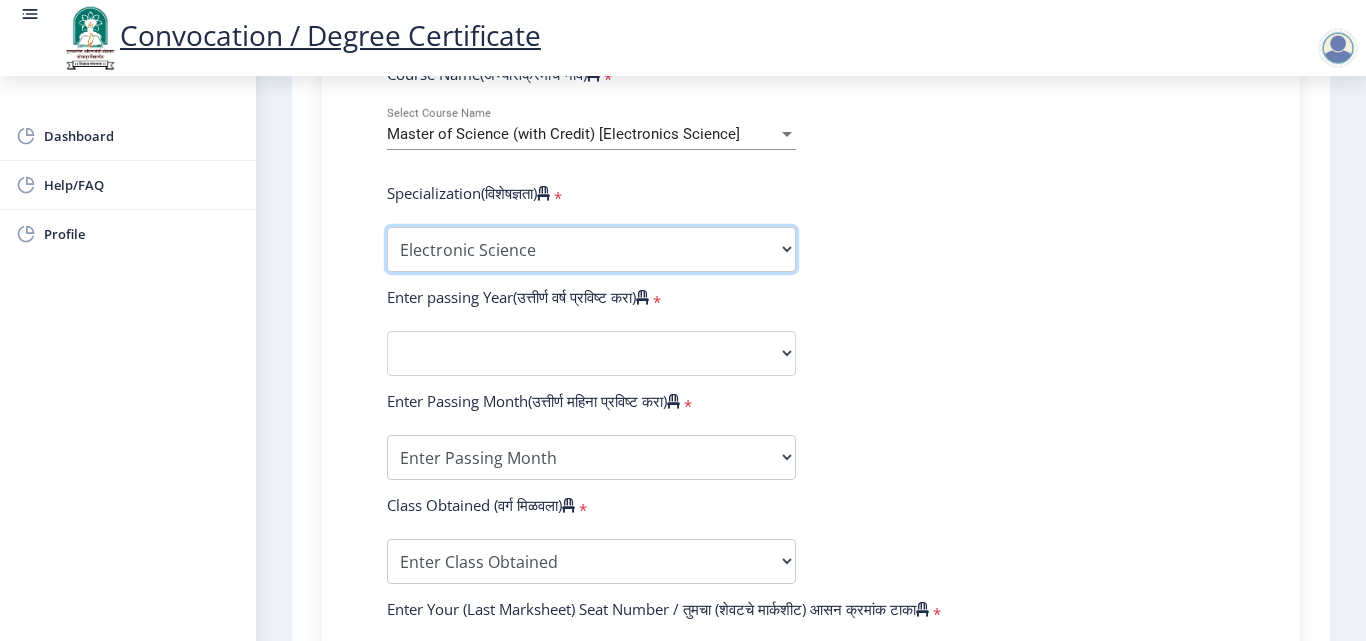 click on "Specialization Physics (Material Science) Mathematics Microbiology Organic Chemistry Physical Chemistry Physics (Applied Electronics) Polymer Chemistry Statistics Zoology Electronic Science Geoinformatics Pharmaceutical Chemistry Physics (Nano Physics) Physics (Solid State) Medicinal Chemistry Physics (Condensed Matter) Agrochemicals And Pest Management Analytical Chemistry Applied Geology Bioinformatics Bio-Technology Botany Computer Science Electronics Electronics (Communication Science) Environmental Science Genetics Industrial Chemistry Inorganic Chemistry Nanotechnology Other" at bounding box center (591, 249) 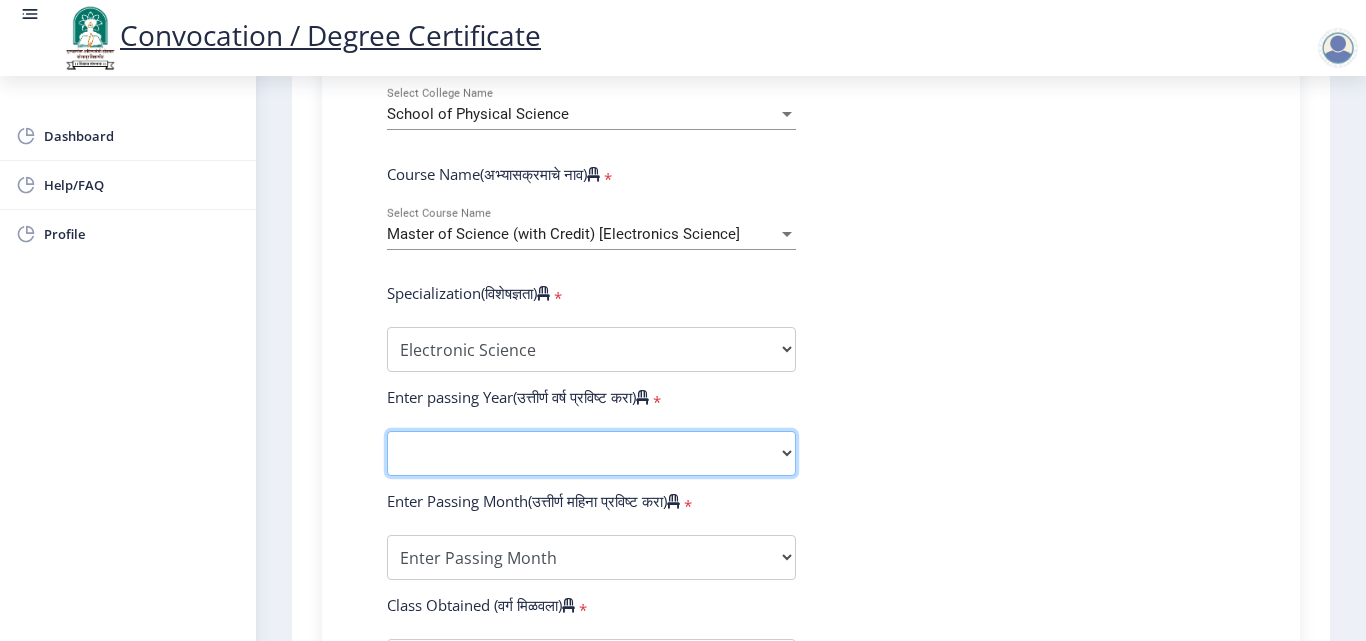 click on "2025   2024   2023   2022   2021   2020   2019   2018   2017   2016   2015   2014   2013   2012   2011   2010   2009   2008   2007   2006   2005   2004   2003   2002   2001   2000   1999   1998   1997   1996   1995   1994   1993   1992   1991   1990   1989   1988   1987   1986   1985   1984   1983   1982   1981   1980   1979   1978   1977   1976" 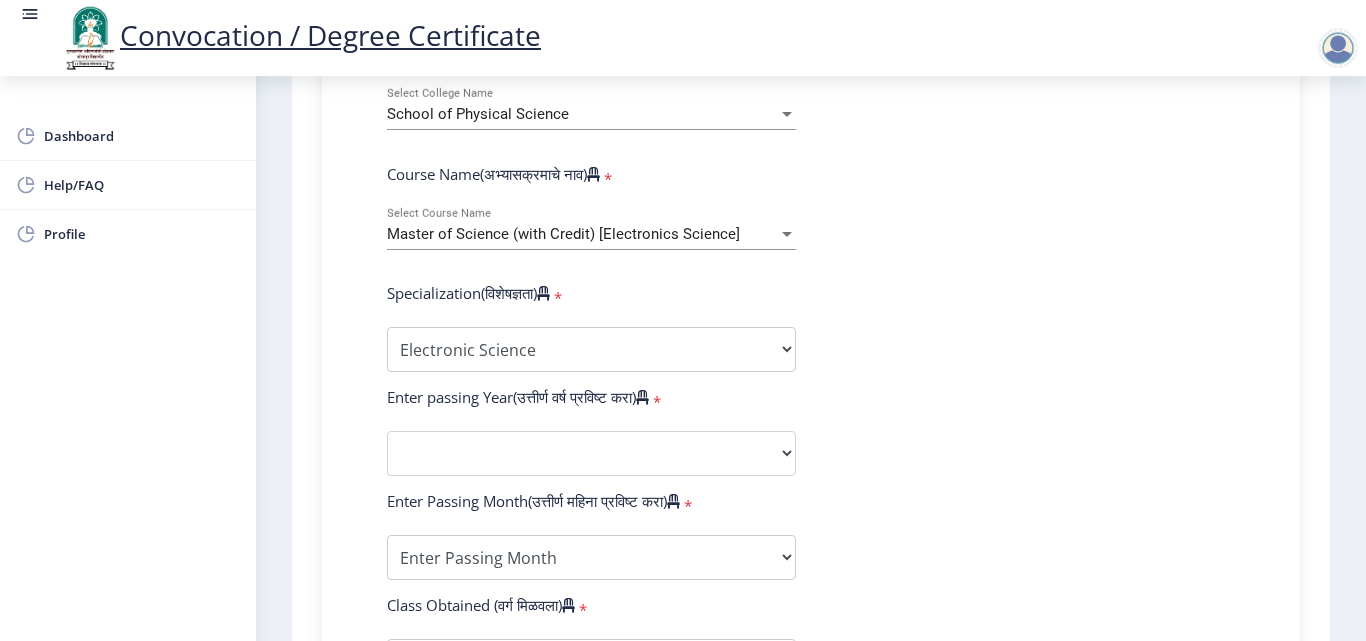 click on "Enter Your PRN Number (तुमचा पीआरएन (कायम नोंदणी क्रमांक) एंटर करा)   * Student Type (विद्यार्थी प्रकार)    * Select Student Type Regular External College Name(कॉलेजचे नाव)   * School of Physical Science Select College Name Course Name(अभ्यासक्रमाचे नाव)   * Master of Science (with Credit) [Electronics Science] Select Course Name  Specialization(विशेषज्ञता)   * Specialization Physics (Material Science) Mathematics Microbiology Organic Chemistry Physical Chemistry Physics (Applied Electronics) Polymer Chemistry Statistics Zoology Electronic Science Geoinformatics Pharmaceutical Chemistry Physics (Nano Physics) Physics (Solid State) Medicinal Chemistry Physics (Condensed Matter) Agrochemicals And Pest Management Analytical Chemistry Applied Geology Bioinformatics Bio-Technology Botany Computer Science Electronics Genetics Other *" 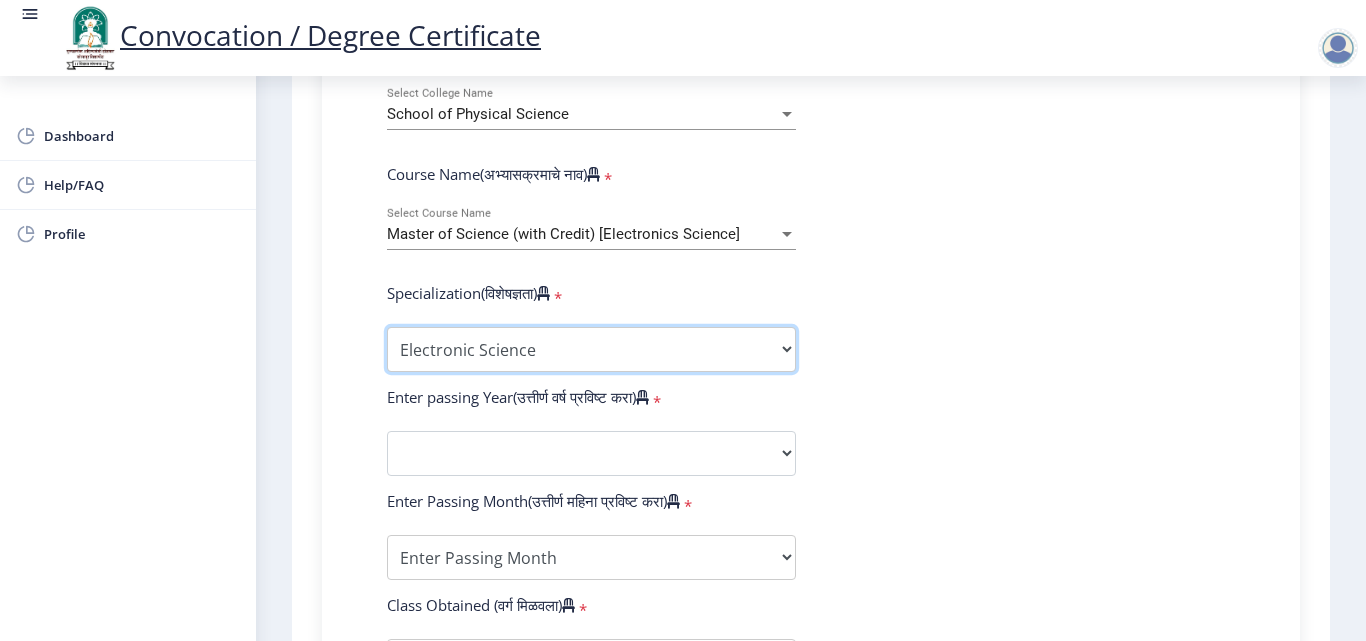 click on "Specialization Physics (Material Science) Mathematics Microbiology Organic Chemistry Physical Chemistry Physics (Applied Electronics) Polymer Chemistry Statistics Zoology Electronic Science Geoinformatics Pharmaceutical Chemistry Physics (Nano Physics) Physics (Solid State) Medicinal Chemistry Physics (Condensed Matter) Agrochemicals And Pest Management Analytical Chemistry Applied Geology Bioinformatics Bio-Technology Botany Computer Science Electronics Electronics (Communication Science) Environmental Science Genetics Industrial Chemistry Inorganic Chemistry Nanotechnology Other" at bounding box center [591, 349] 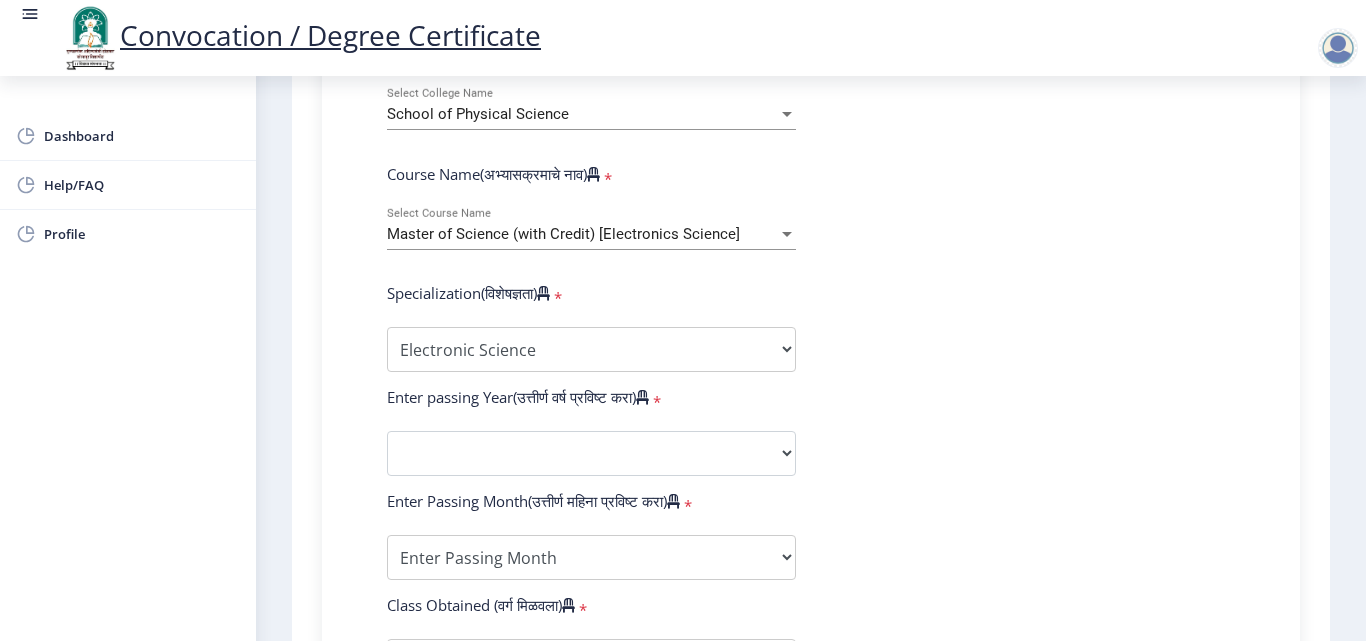 click on "Enter Your PRN Number (तुमचा पीआरएन (कायम नोंदणी क्रमांक) एंटर करा)   * Student Type (विद्यार्थी प्रकार)    * Select Student Type Regular External College Name(कॉलेजचे नाव)   * School of Physical Science Select College Name Course Name(अभ्यासक्रमाचे नाव)   * Master of Science (with Credit) [Electronics Science] Select Course Name  Specialization(विशेषज्ञता)   * Specialization Physics (Material Science) Mathematics Microbiology Organic Chemistry Physical Chemistry Physics (Applied Electronics) Polymer Chemistry Statistics Zoology Electronic Science Geoinformatics Pharmaceutical Chemistry Physics (Nano Physics) Physics (Solid State) Medicinal Chemistry Physics (Condensed Matter) Agrochemicals And Pest Management Analytical Chemistry Applied Geology Bioinformatics Bio-Technology Botany Computer Science Electronics Genetics Other *" 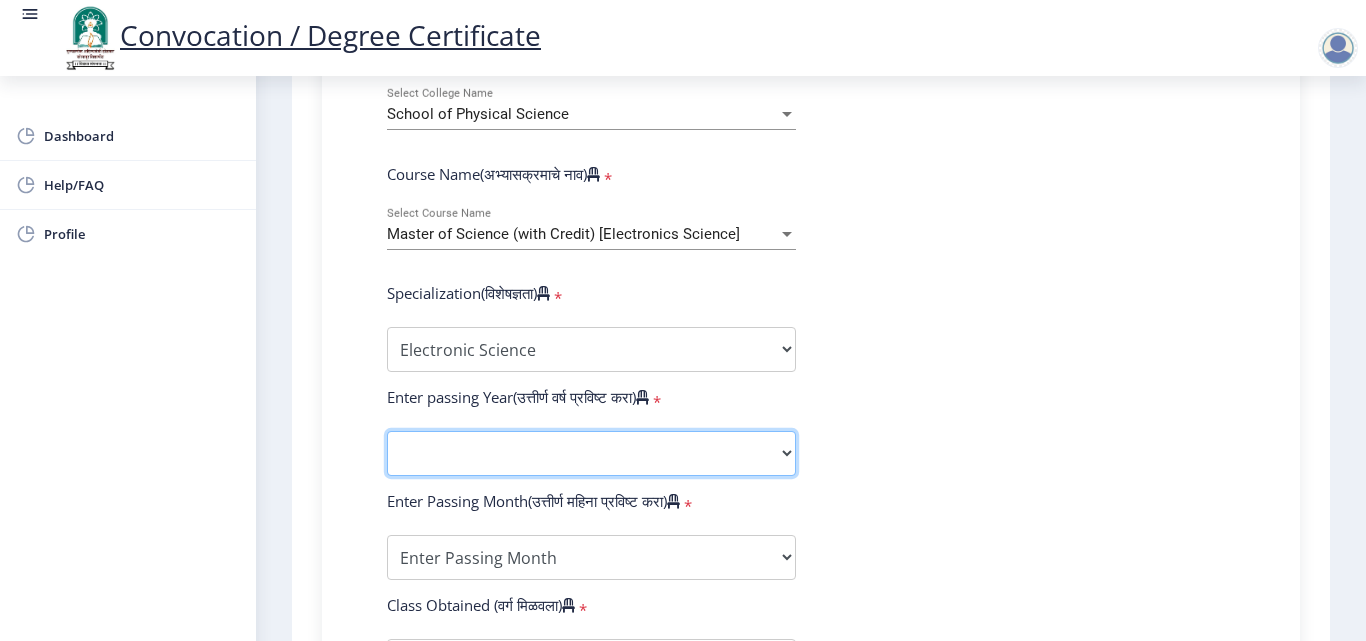 click on "2025   2024   2023   2022   2021   2020   2019   2018   2017   2016   2015   2014   2013   2012   2011   2010   2009   2008   2007   2006   2005   2004   2003   2002   2001   2000   1999   1998   1997   1996   1995   1994   1993   1992   1991   1990   1989   1988   1987   1986   1985   1984   1983   1982   1981   1980   1979   1978   1977   1976" 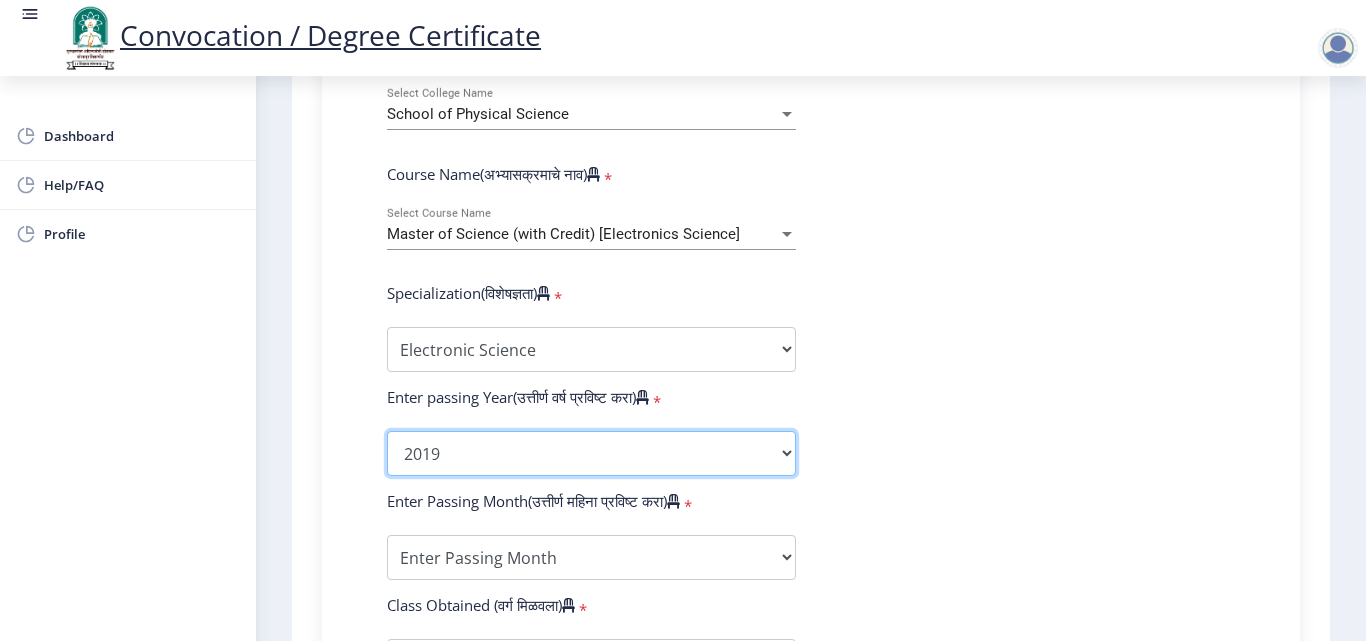 click on "2025   2024   2023   2022   2021   2020   2019   2018   2017   2016   2015   2014   2013   2012   2011   2010   2009   2008   2007   2006   2005   2004   2003   2002   2001   2000   1999   1998   1997   1996   1995   1994   1993   1992   1991   1990   1989   1988   1987   1986   1985   1984   1983   1982   1981   1980   1979   1978   1977   1976" 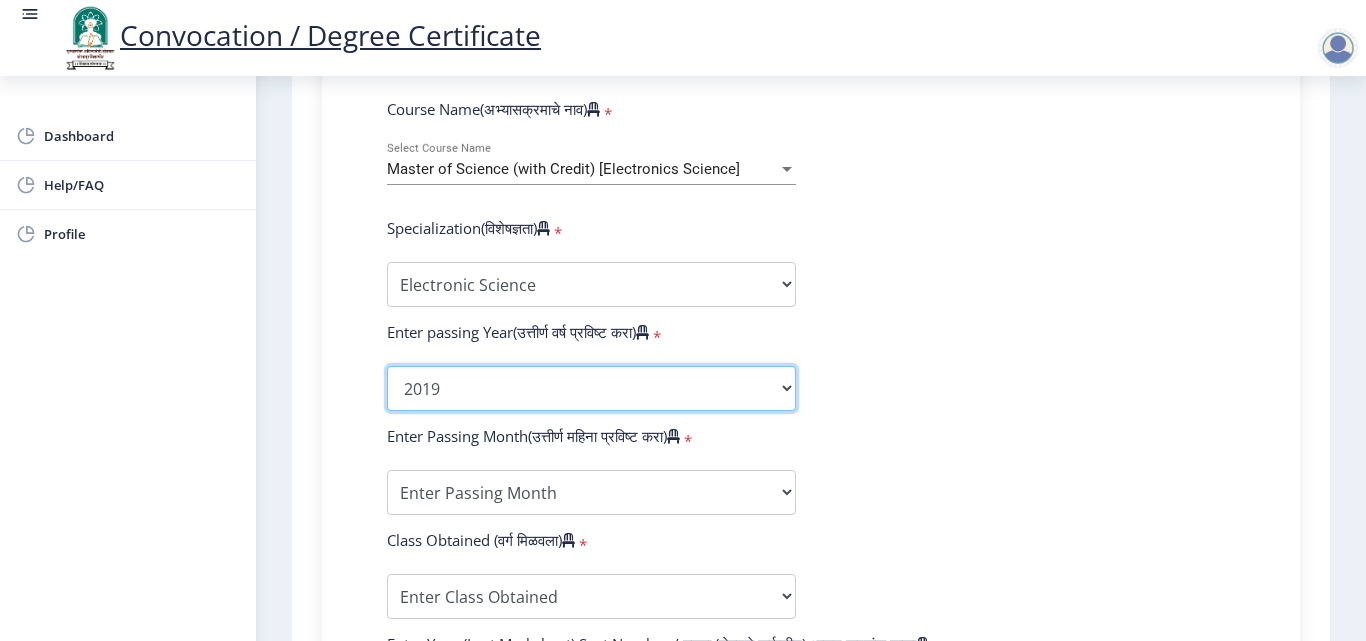 scroll, scrollTop: 900, scrollLeft: 0, axis: vertical 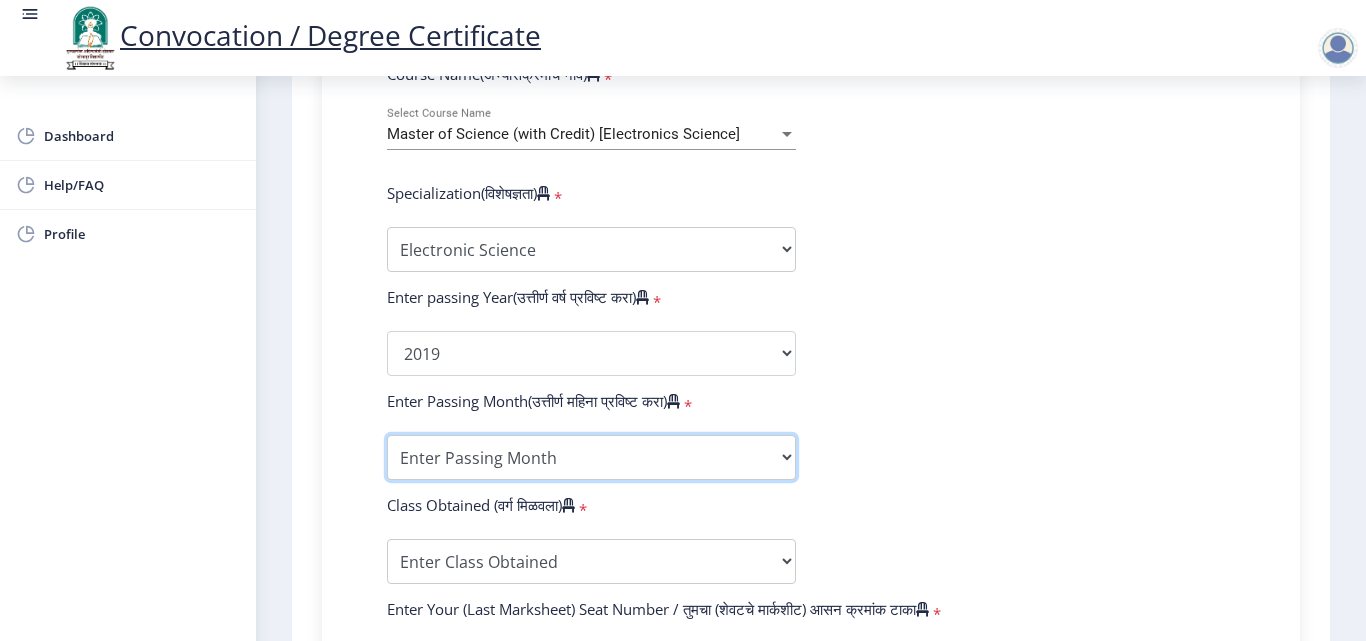 click on "Enter Passing Month March April May October November December" at bounding box center [591, 457] 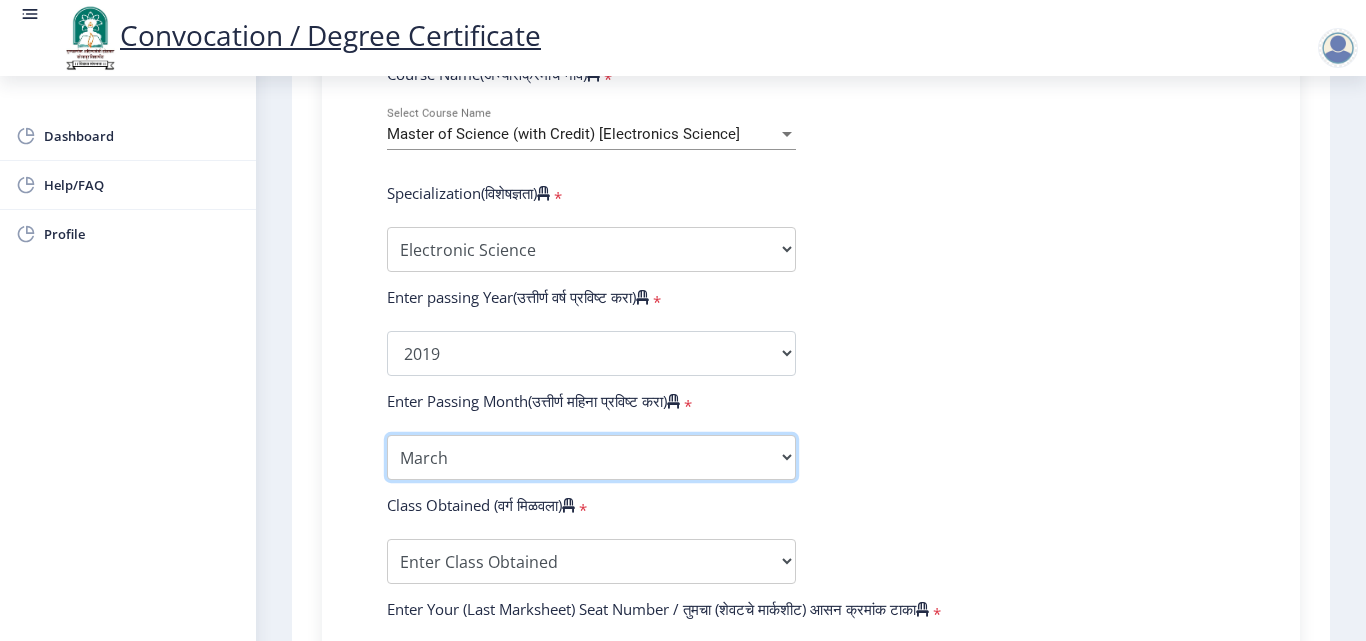 click on "Enter Passing Month March April May October November December" at bounding box center (591, 457) 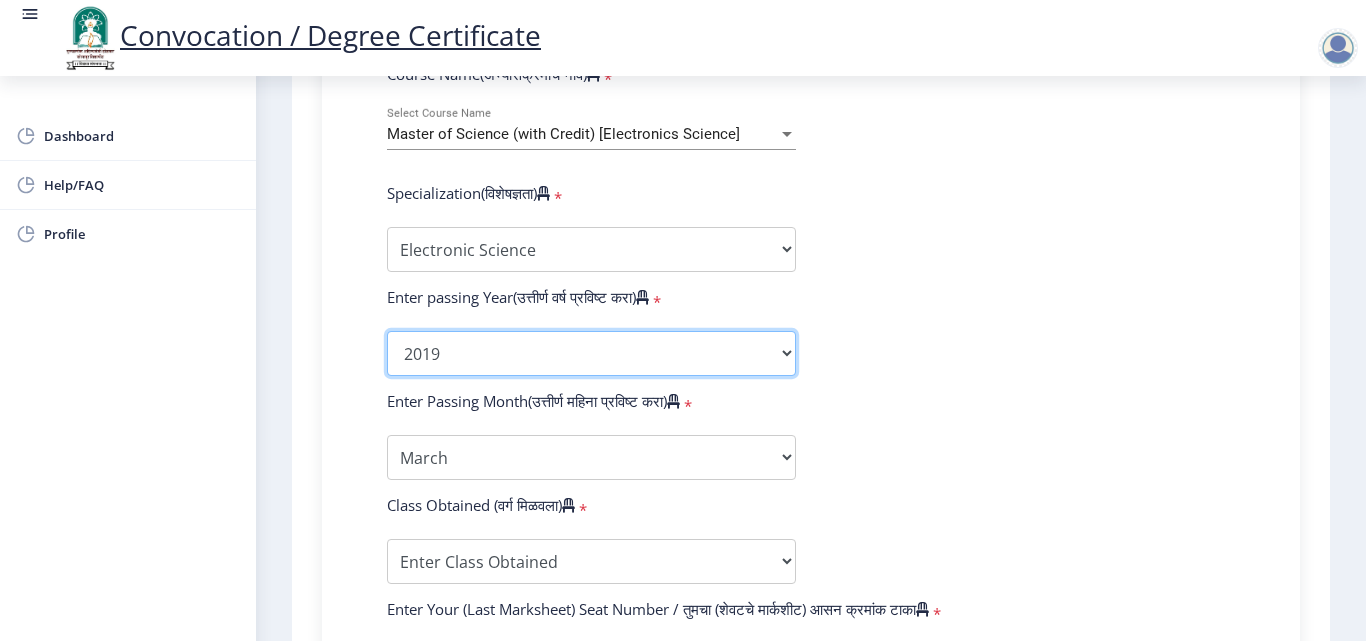 click on "2025   2024   2023   2022   2021   2020   2019   2018   2017   2016   2015   2014   2013   2012   2011   2010   2009   2008   2007   2006   2005   2004   2003   2002   2001   2000   1999   1998   1997   1996   1995   1994   1993   1992   1991   1990   1989   1988   1987   1986   1985   1984   1983   1982   1981   1980   1979   1978   1977   1976" 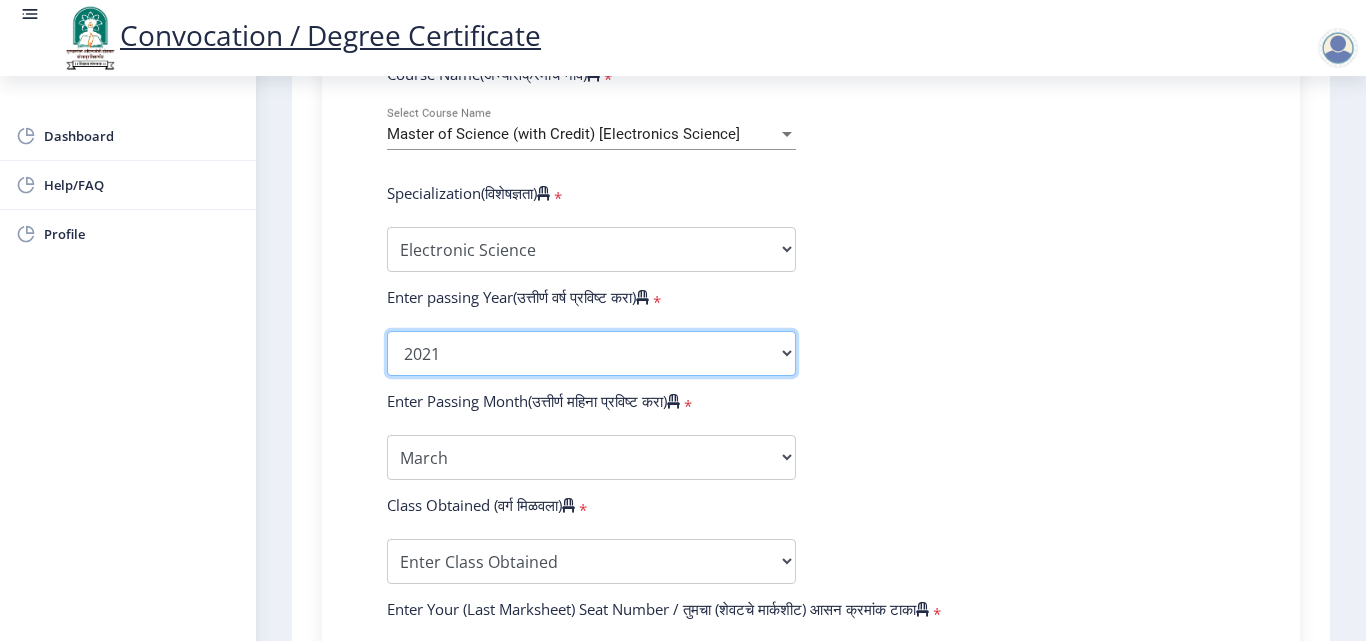 click on "2025   2024   2023   2022   2021   2020   2019   2018   2017   2016   2015   2014   2013   2012   2011   2010   2009   2008   2007   2006   2005   2004   2003   2002   2001   2000   1999   1998   1997   1996   1995   1994   1993   1992   1991   1990   1989   1988   1987   1986   1985   1984   1983   1982   1981   1980   1979   1978   1977   1976" 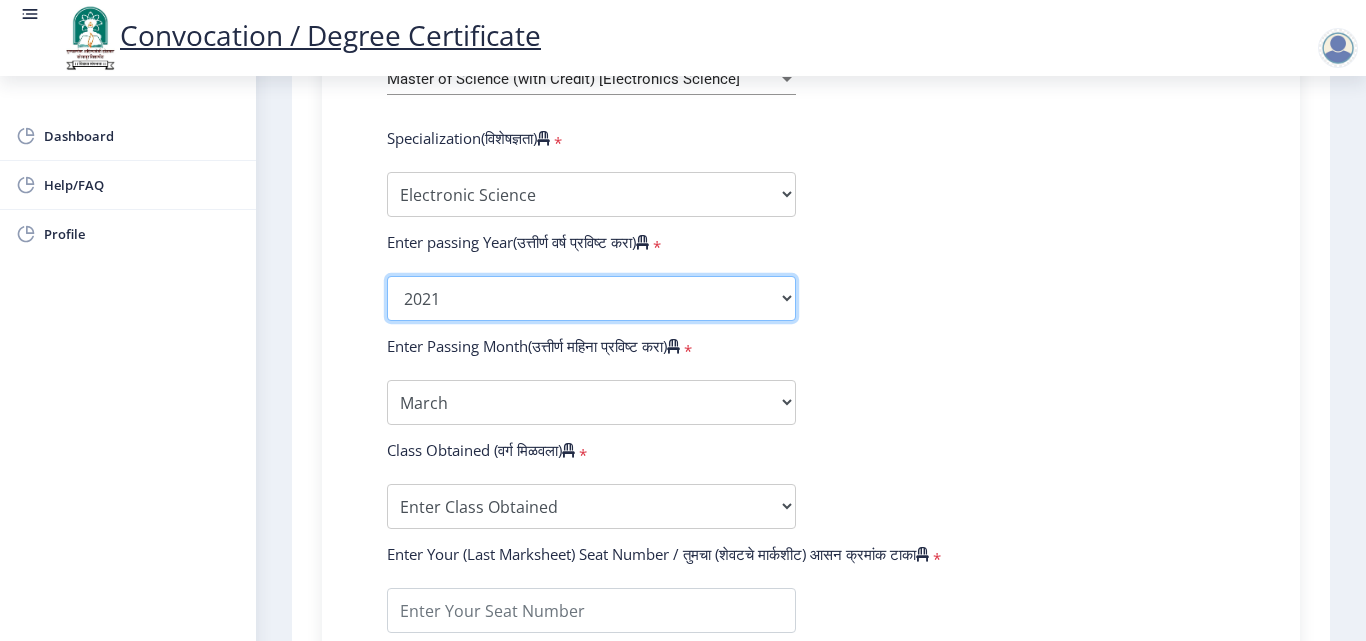 scroll, scrollTop: 1000, scrollLeft: 0, axis: vertical 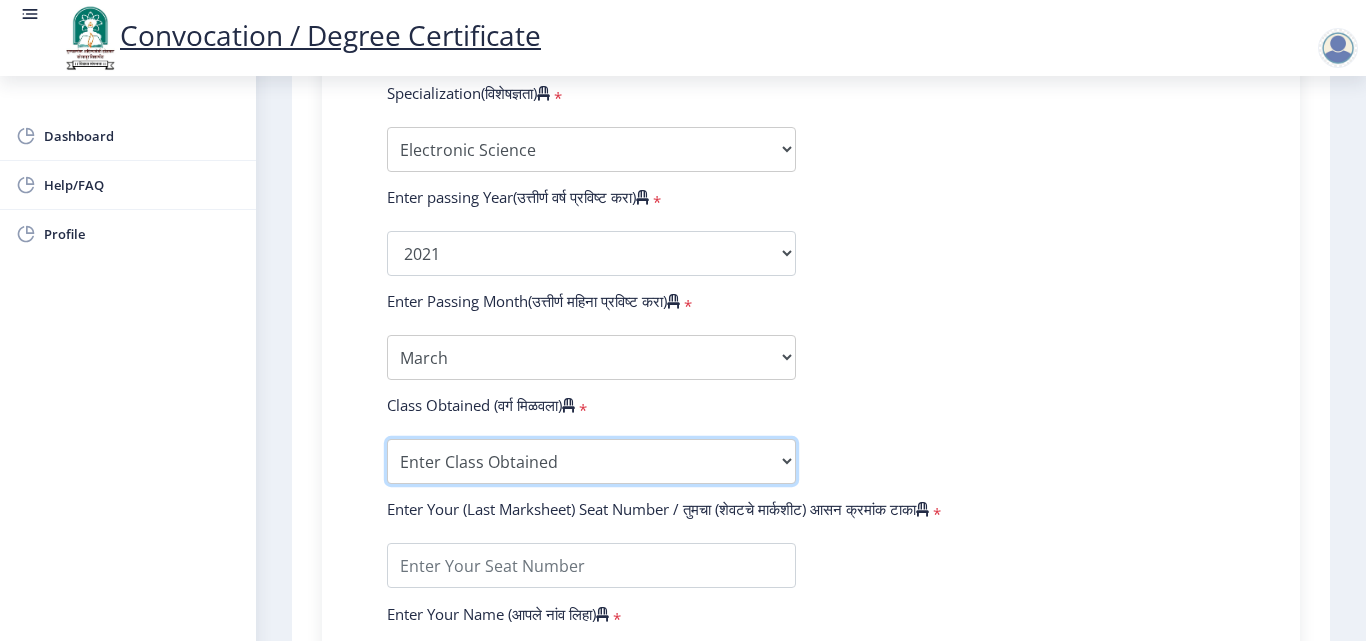 click on "Enter Class Obtained FIRST CLASS WITH DISTINCTION FIRST CLASS HIGHER SECOND CLASS SECOND CLASS PASS CLASS Grade O Grade A+ Grade A Grade B+ Grade B Grade C+ Grade C Grade D Grade E" at bounding box center (591, 461) 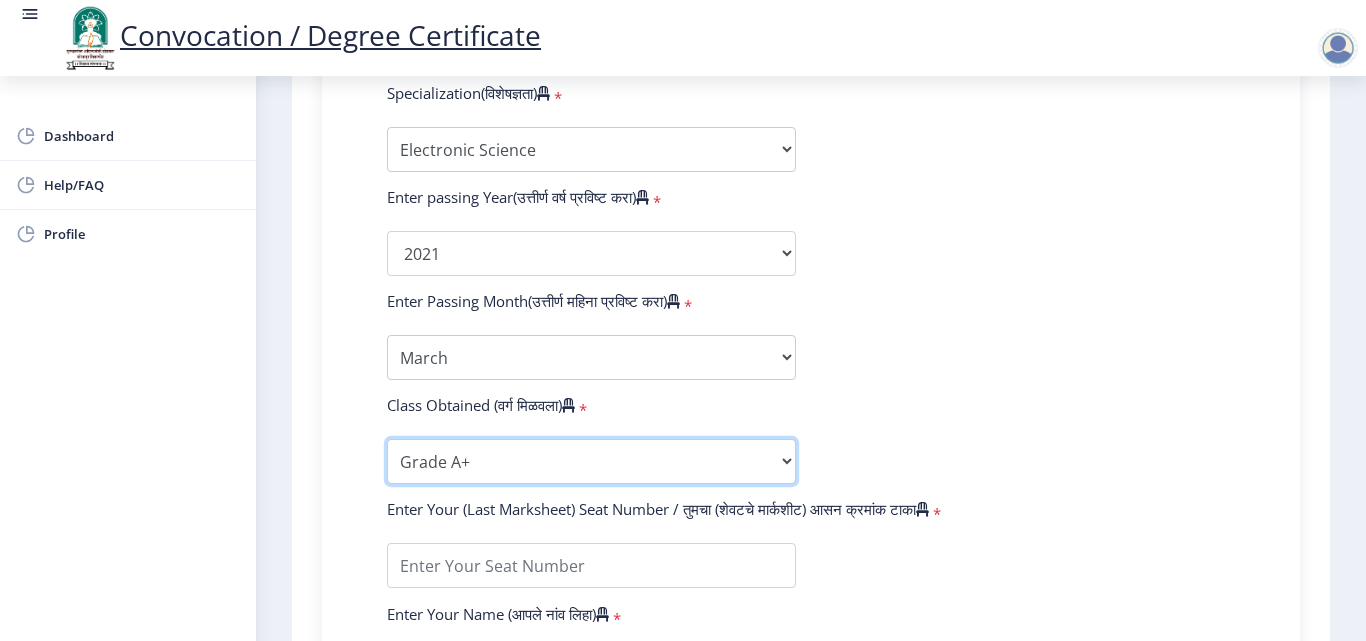 click on "Enter Class Obtained FIRST CLASS WITH DISTINCTION FIRST CLASS HIGHER SECOND CLASS SECOND CLASS PASS CLASS Grade O Grade A+ Grade A Grade B+ Grade B Grade C+ Grade C Grade D Grade E" at bounding box center [591, 461] 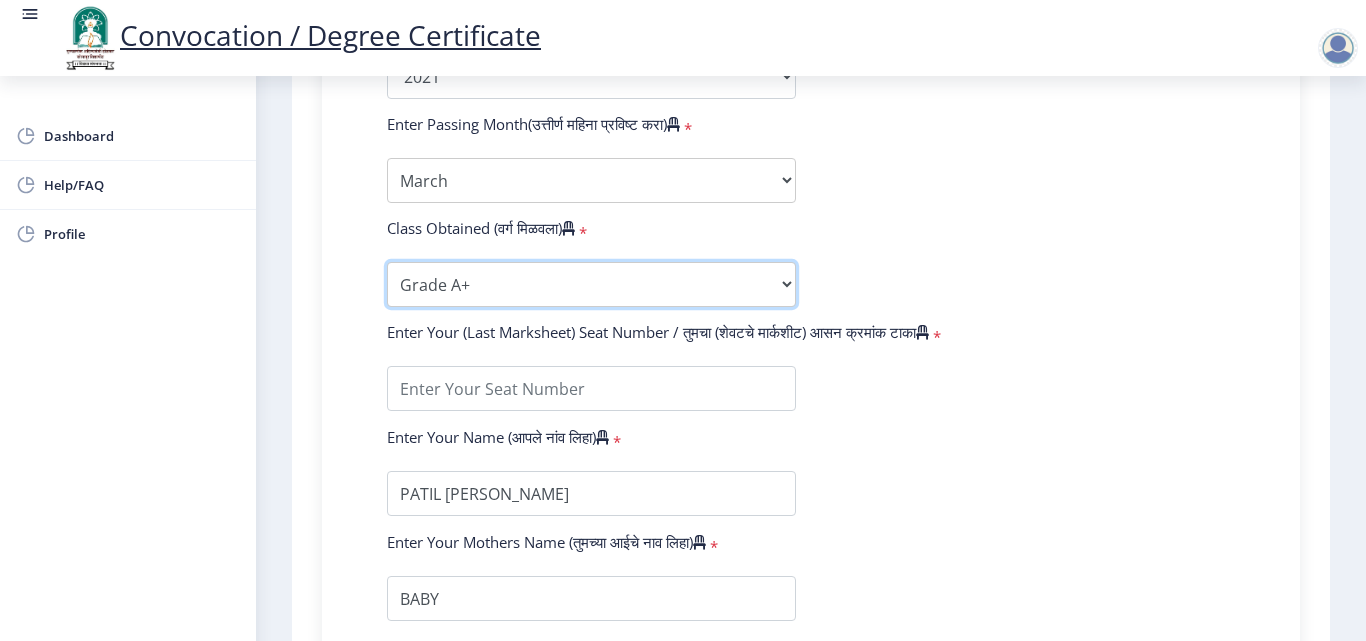 scroll, scrollTop: 1200, scrollLeft: 0, axis: vertical 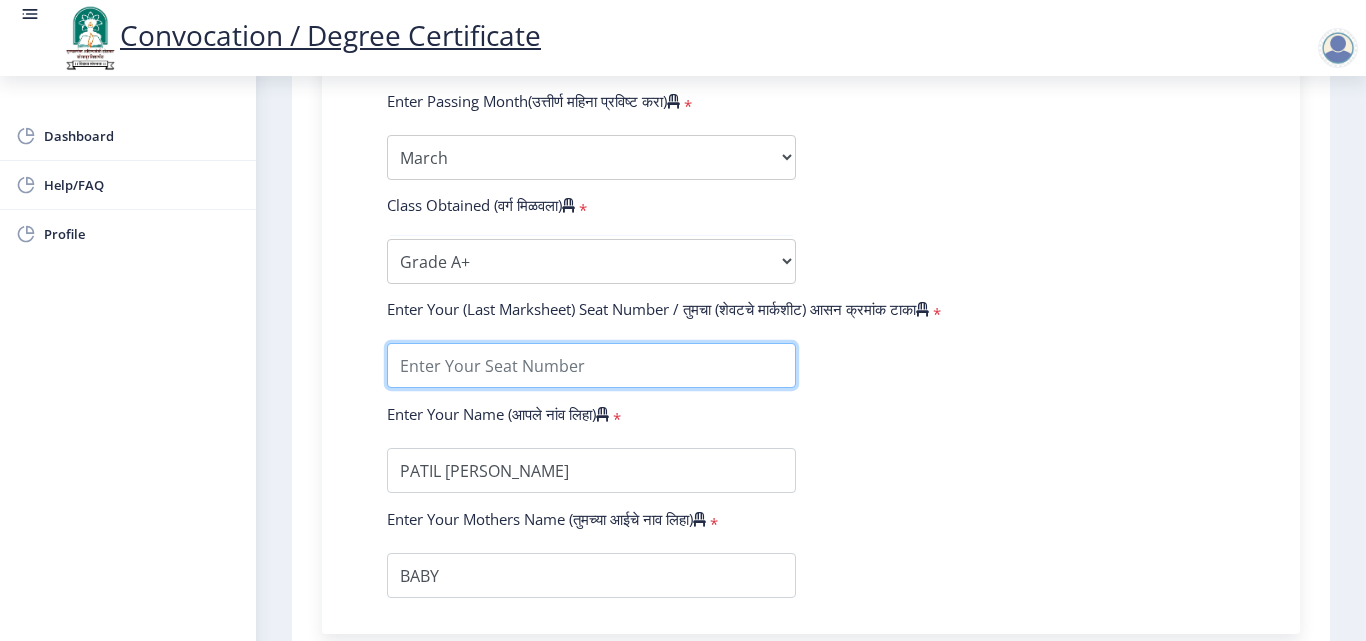 click at bounding box center [591, 365] 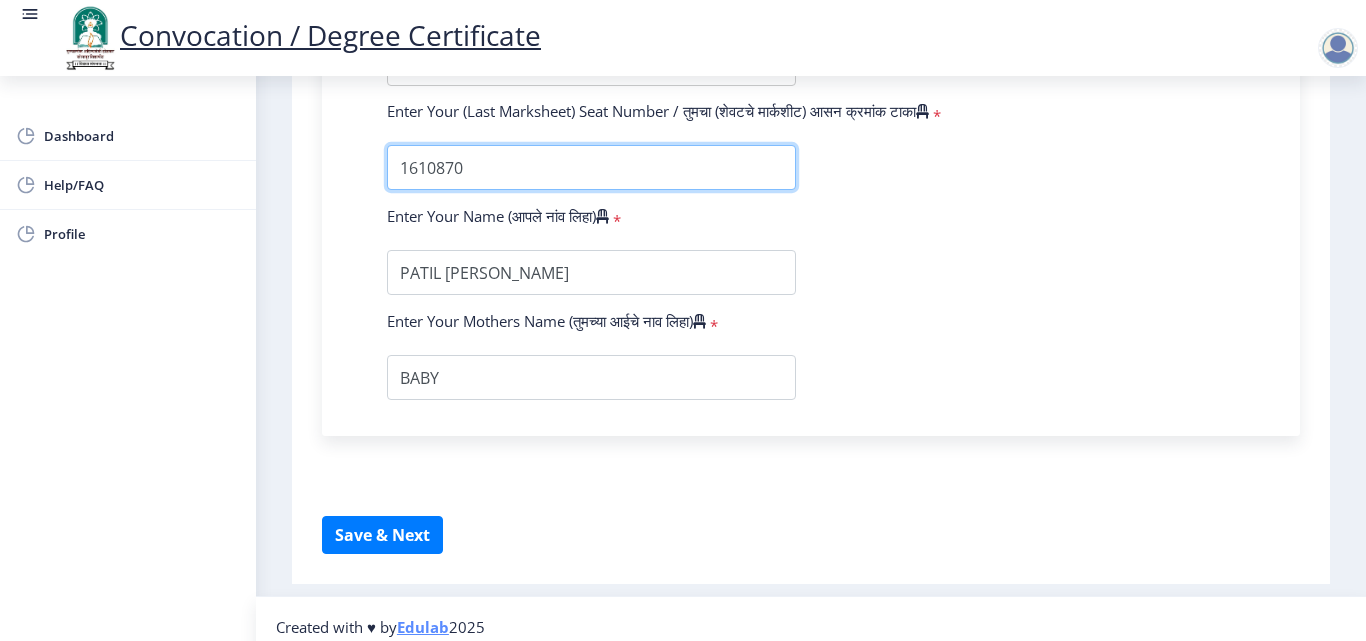scroll, scrollTop: 1400, scrollLeft: 0, axis: vertical 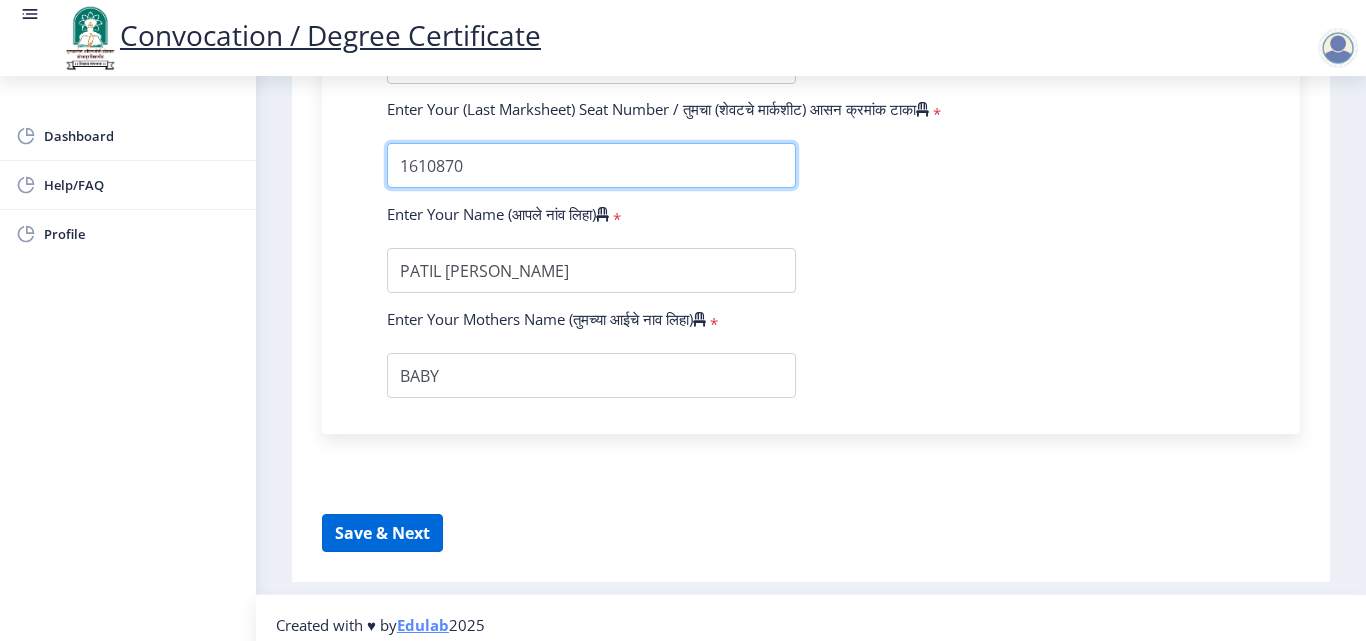 type on "1610870" 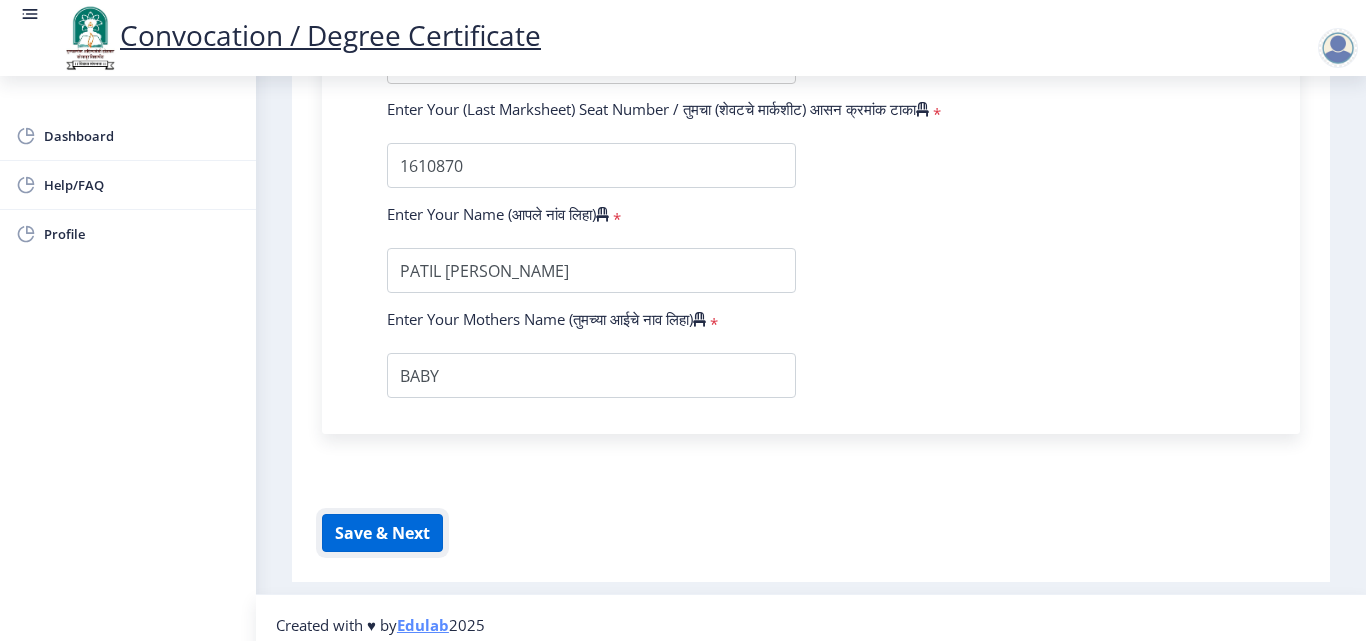 click on "Save & Next" 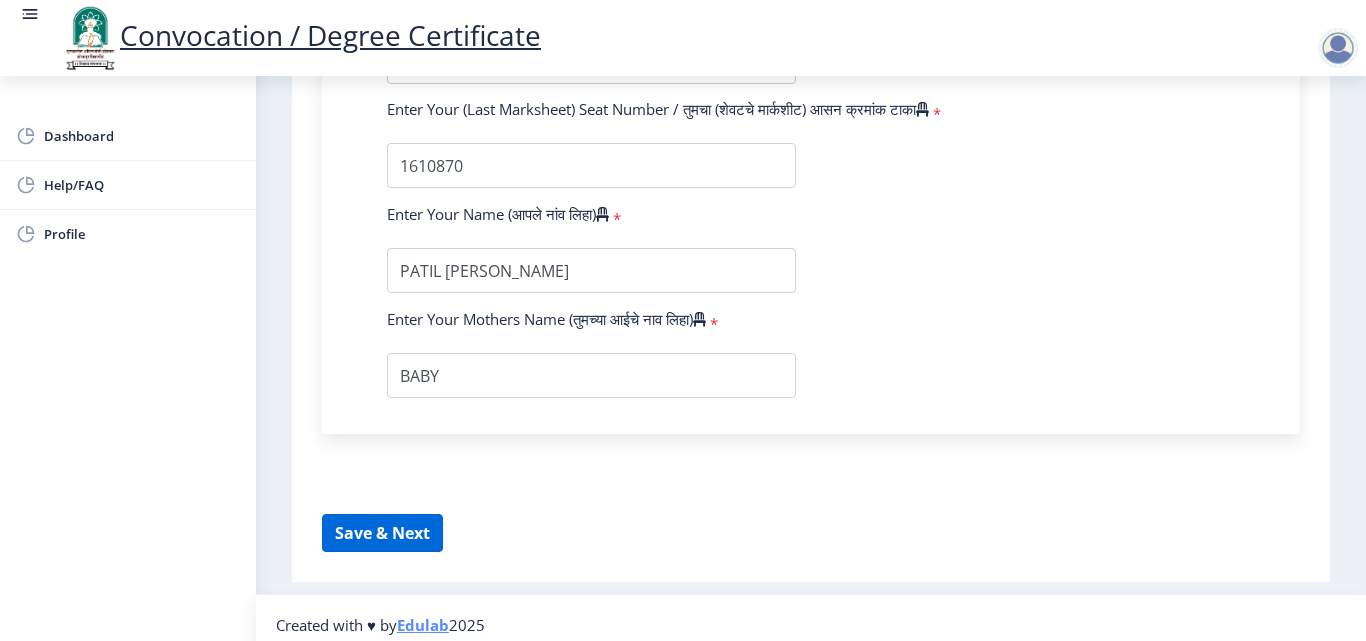 select 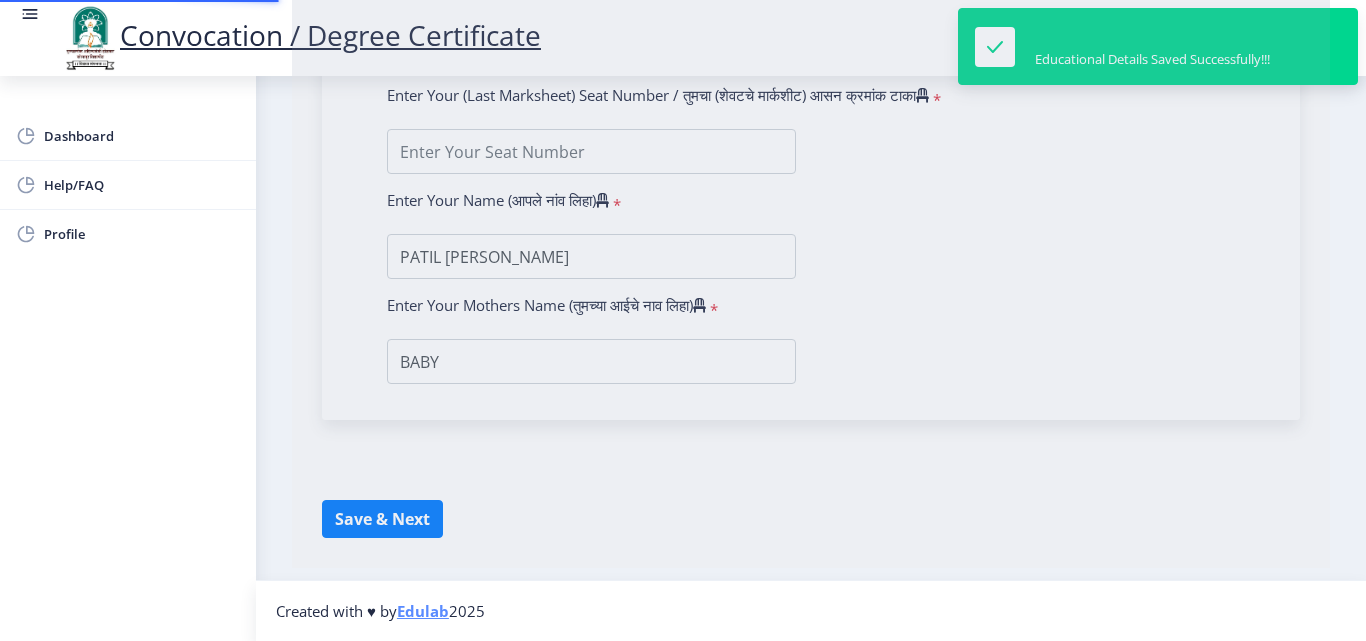 scroll, scrollTop: 0, scrollLeft: 0, axis: both 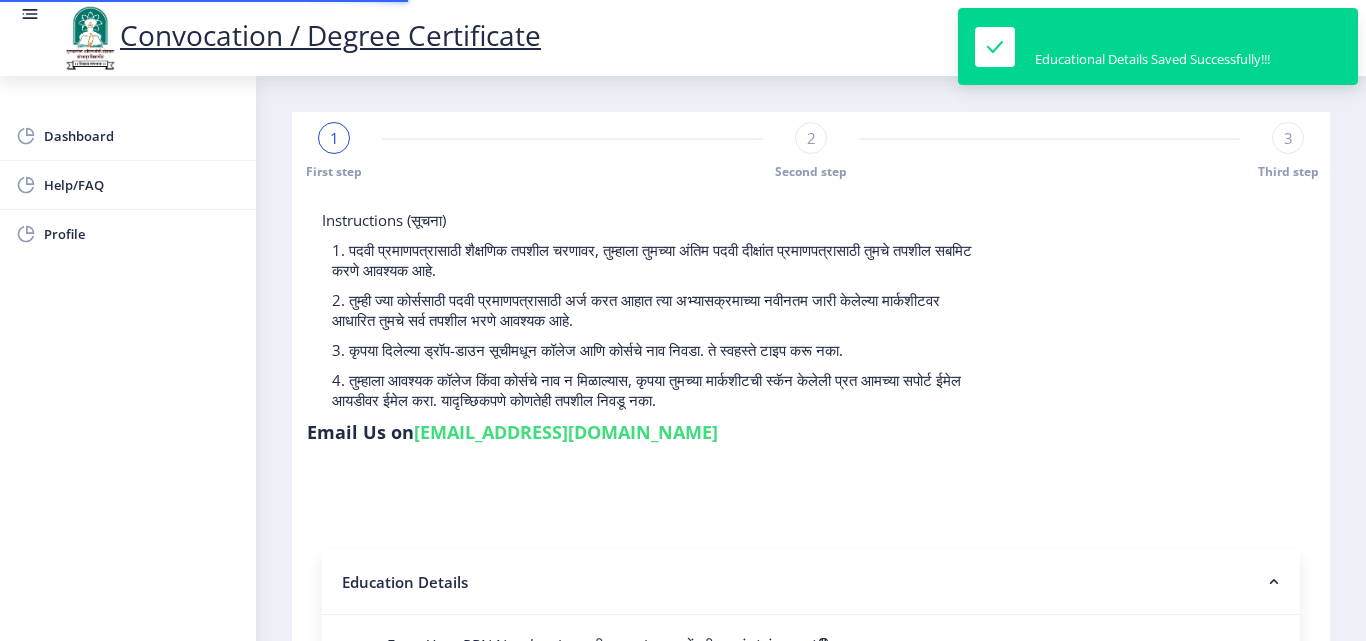 type on "2016032500108706" 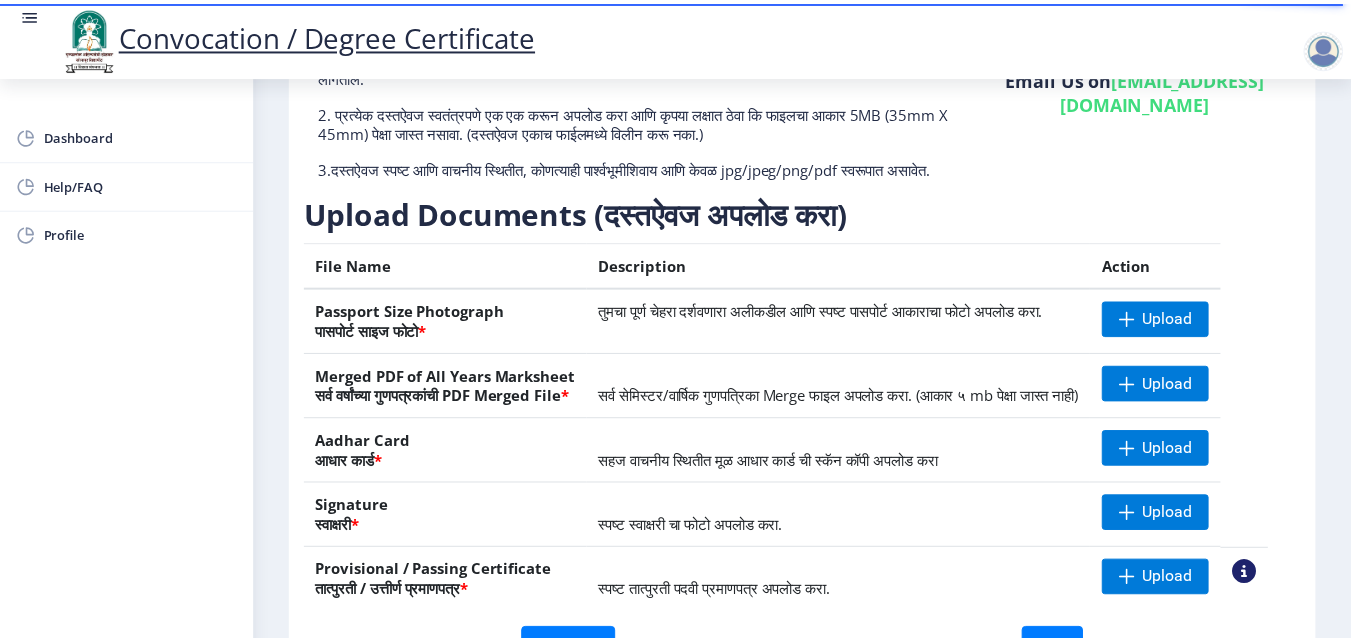 scroll, scrollTop: 300, scrollLeft: 0, axis: vertical 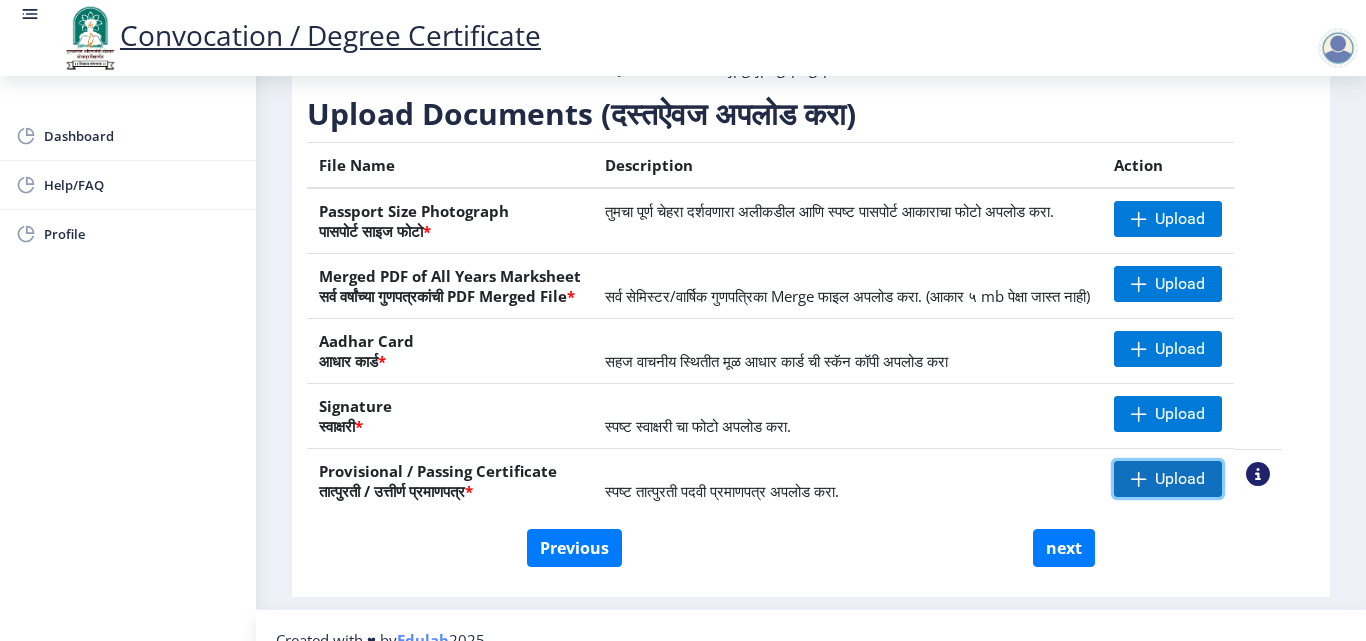click on "Upload" 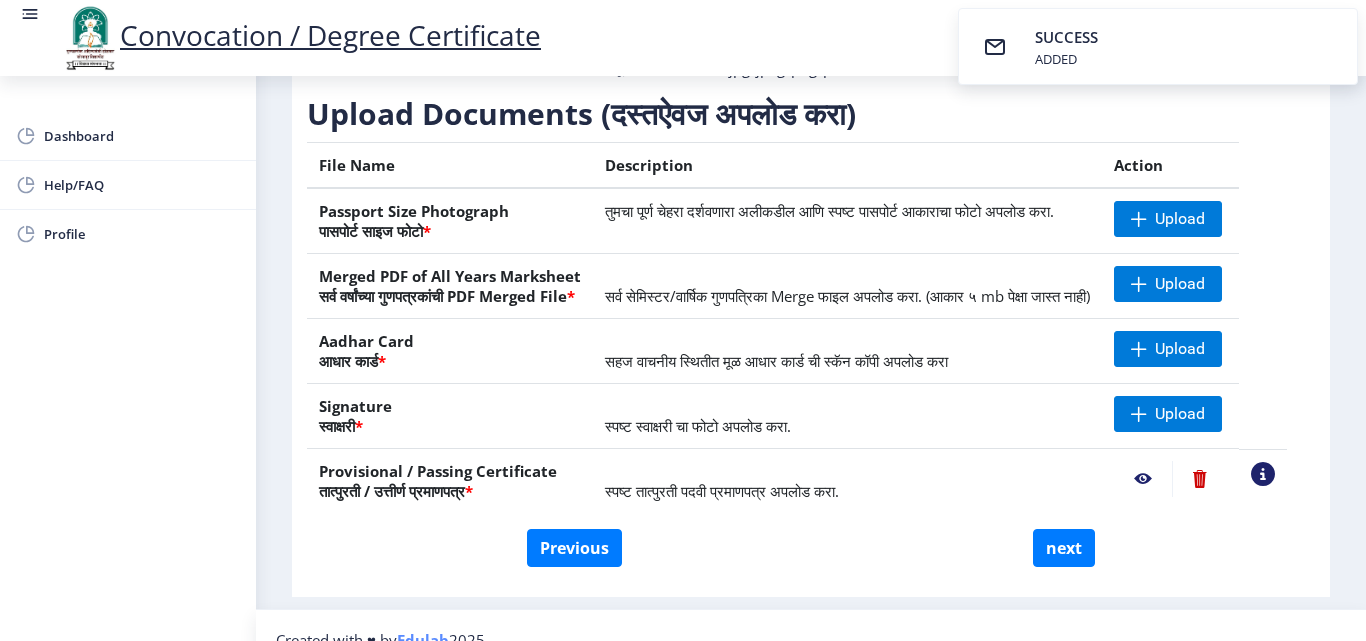 click 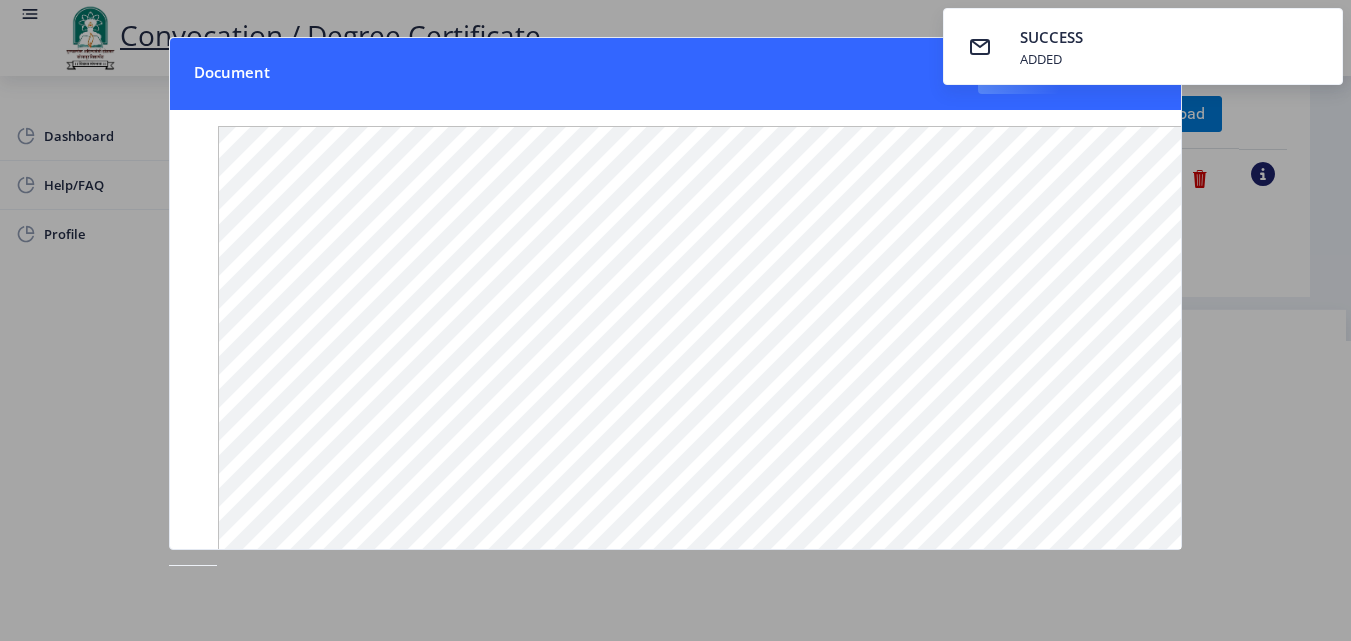 drag, startPoint x: 790, startPoint y: 79, endPoint x: 684, endPoint y: 87, distance: 106.30146 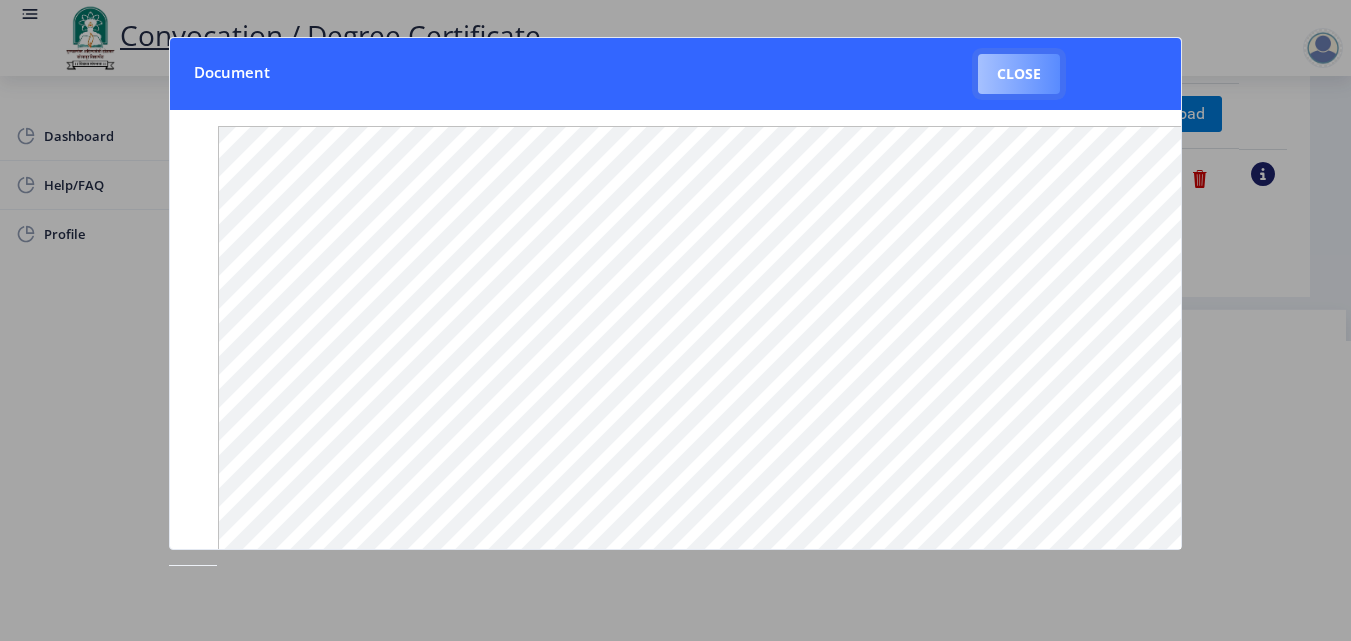 click on "Close" at bounding box center (1019, 74) 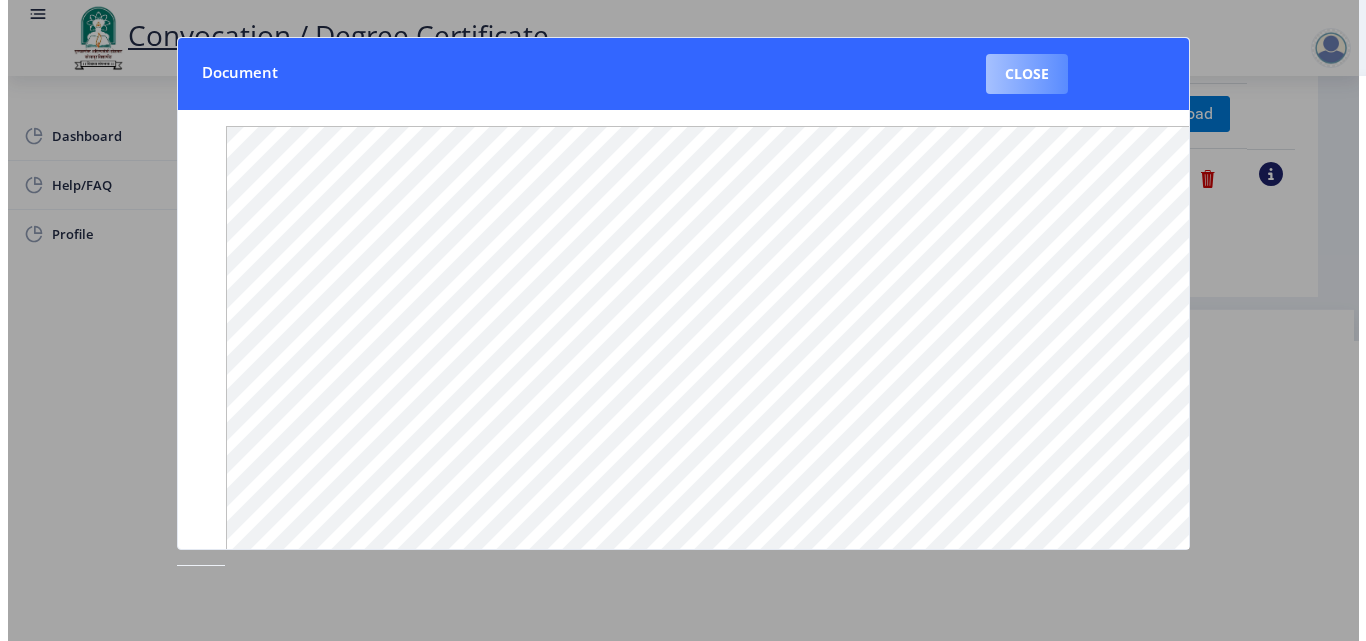 scroll, scrollTop: 173, scrollLeft: 0, axis: vertical 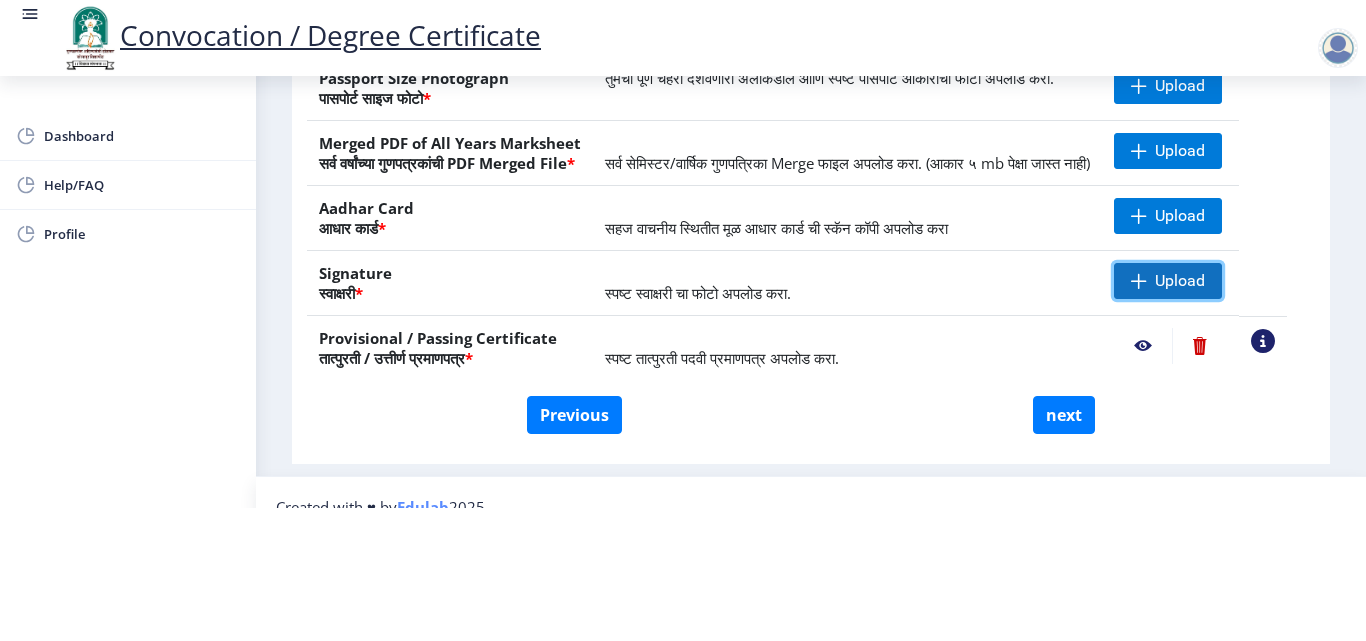 click on "Upload" 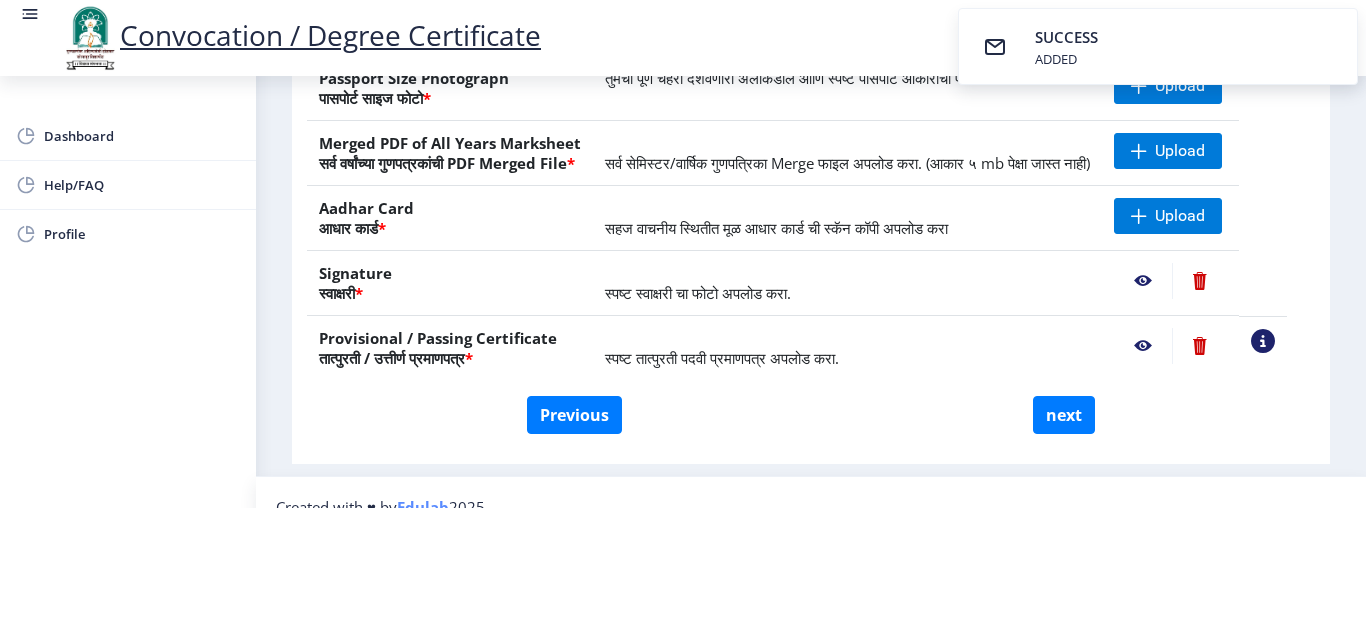click 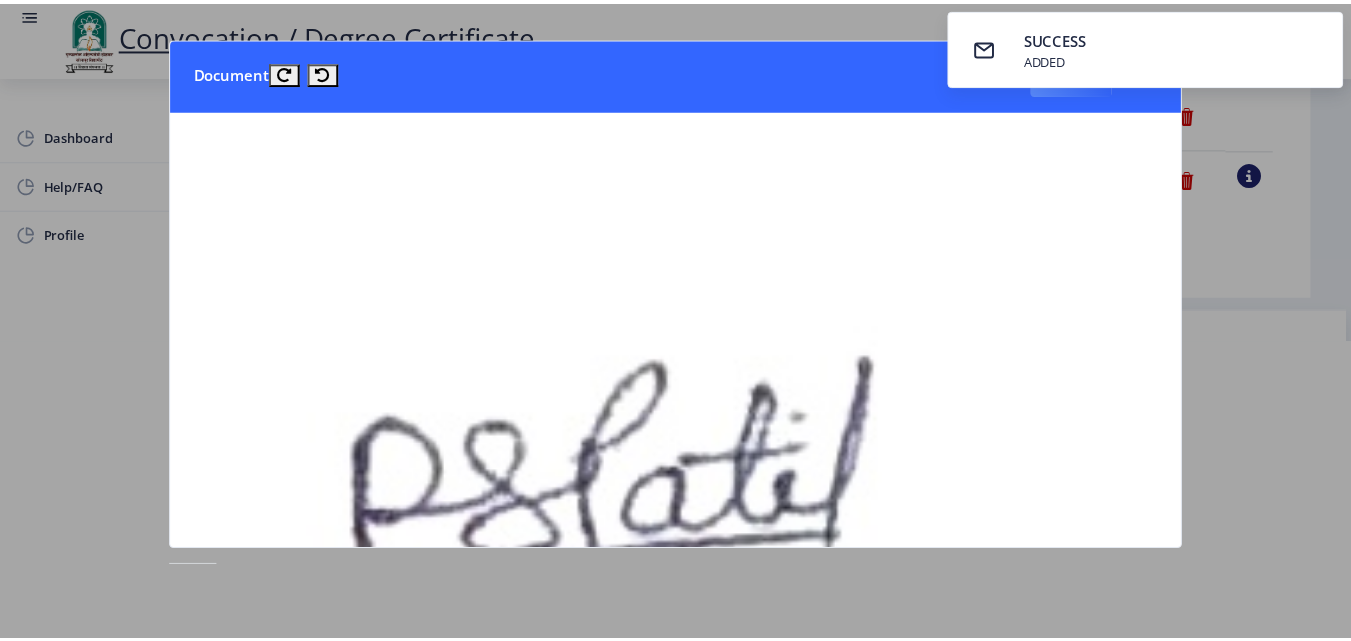 scroll, scrollTop: 0, scrollLeft: 0, axis: both 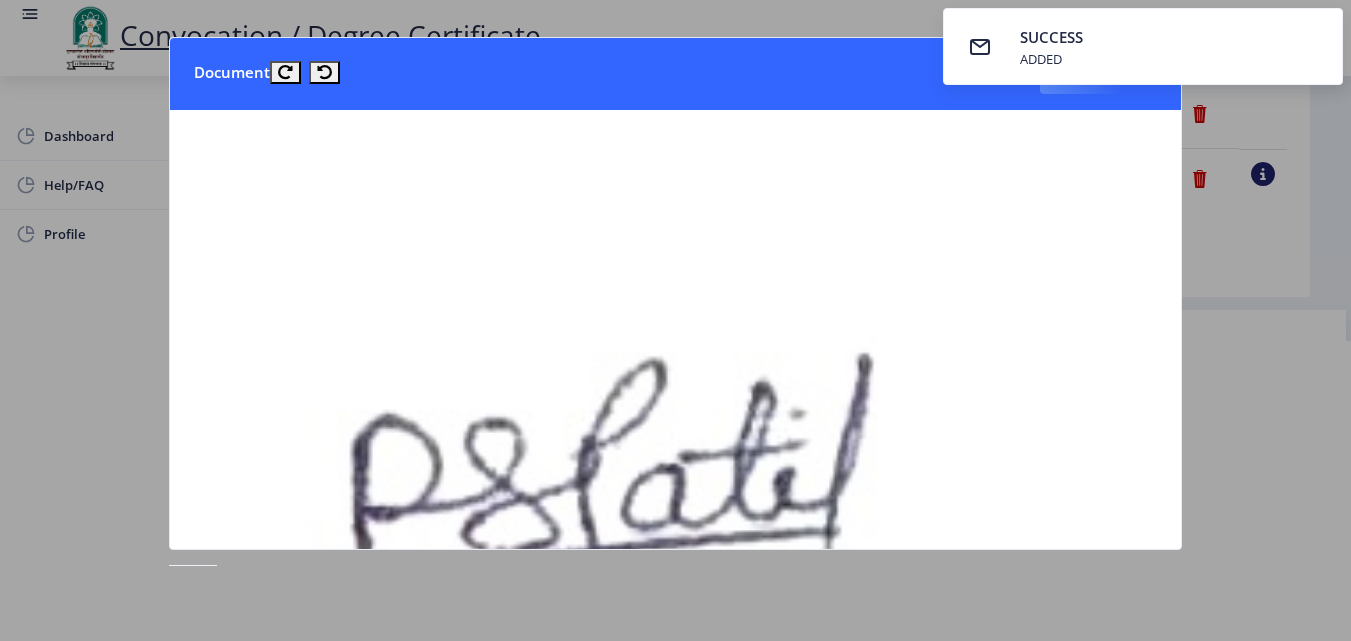 click on "Document     Close" at bounding box center [675, 74] 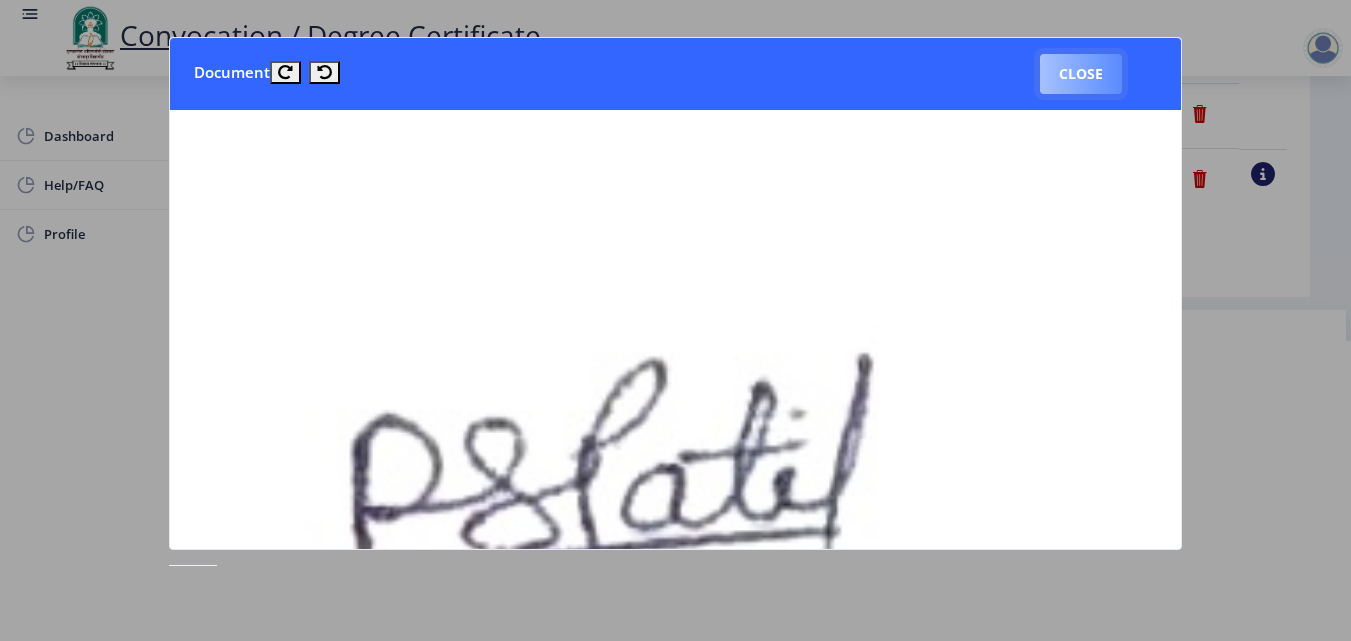 click on "Close" at bounding box center [1081, 74] 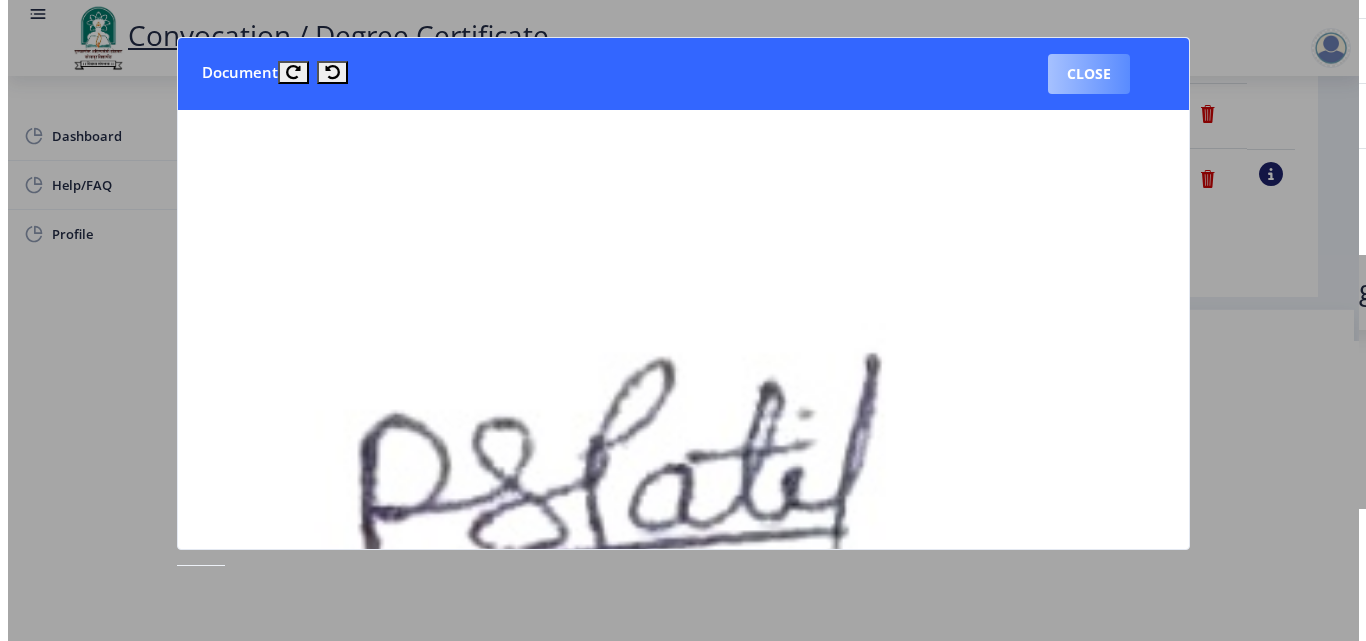 scroll, scrollTop: 173, scrollLeft: 0, axis: vertical 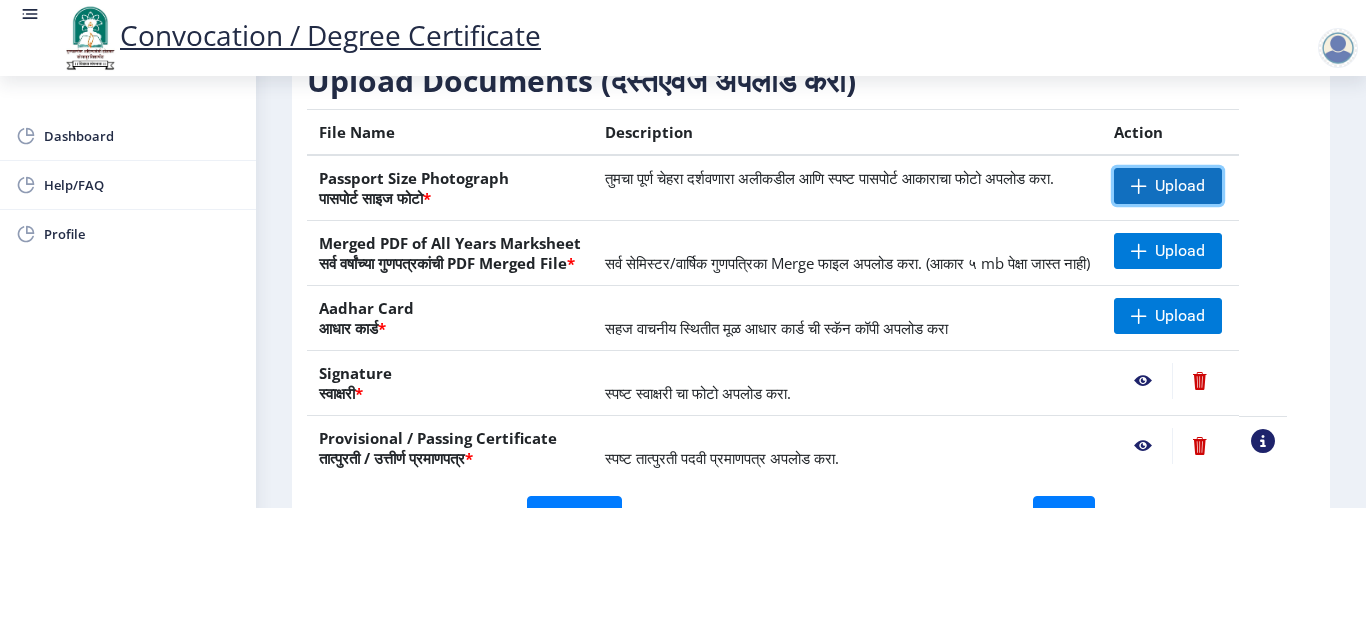 click 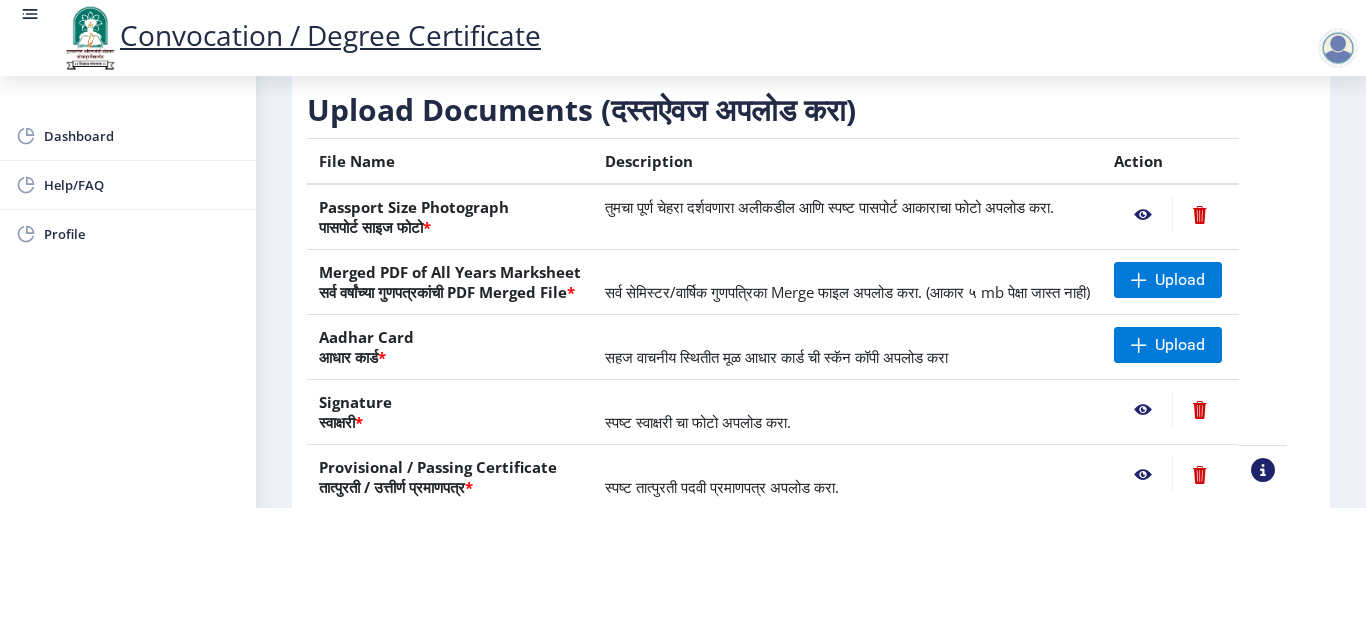 scroll, scrollTop: 169, scrollLeft: 0, axis: vertical 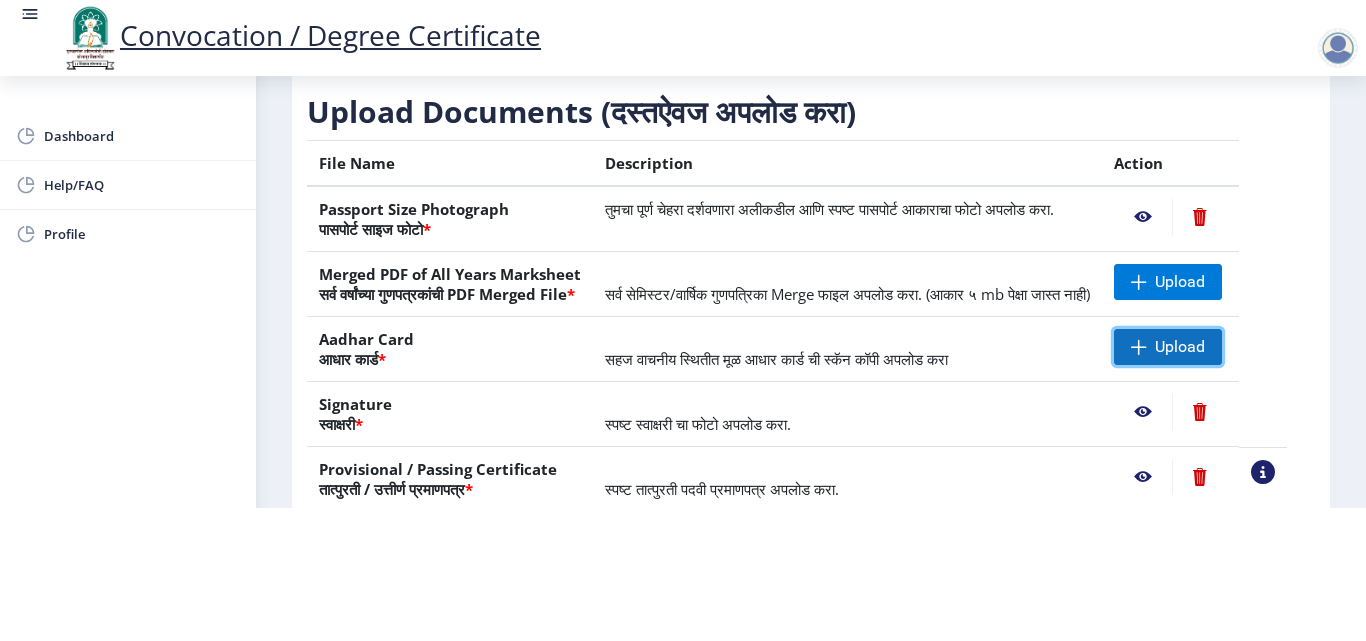 click on "Upload" 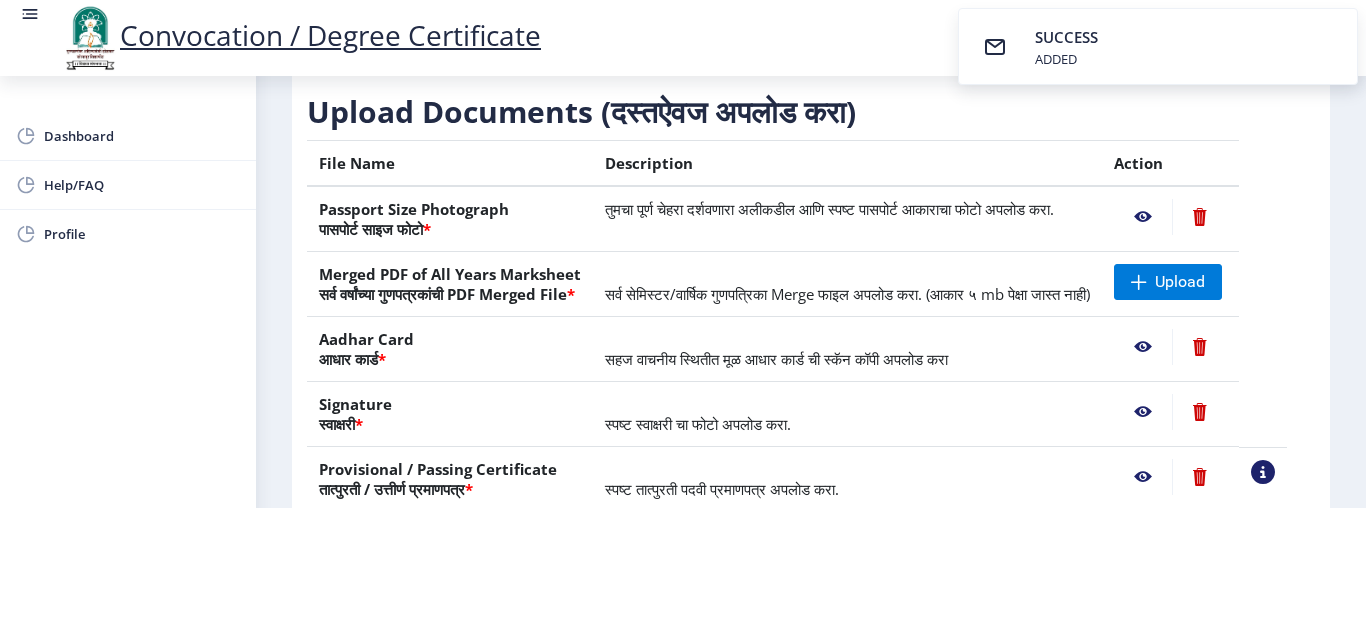 click 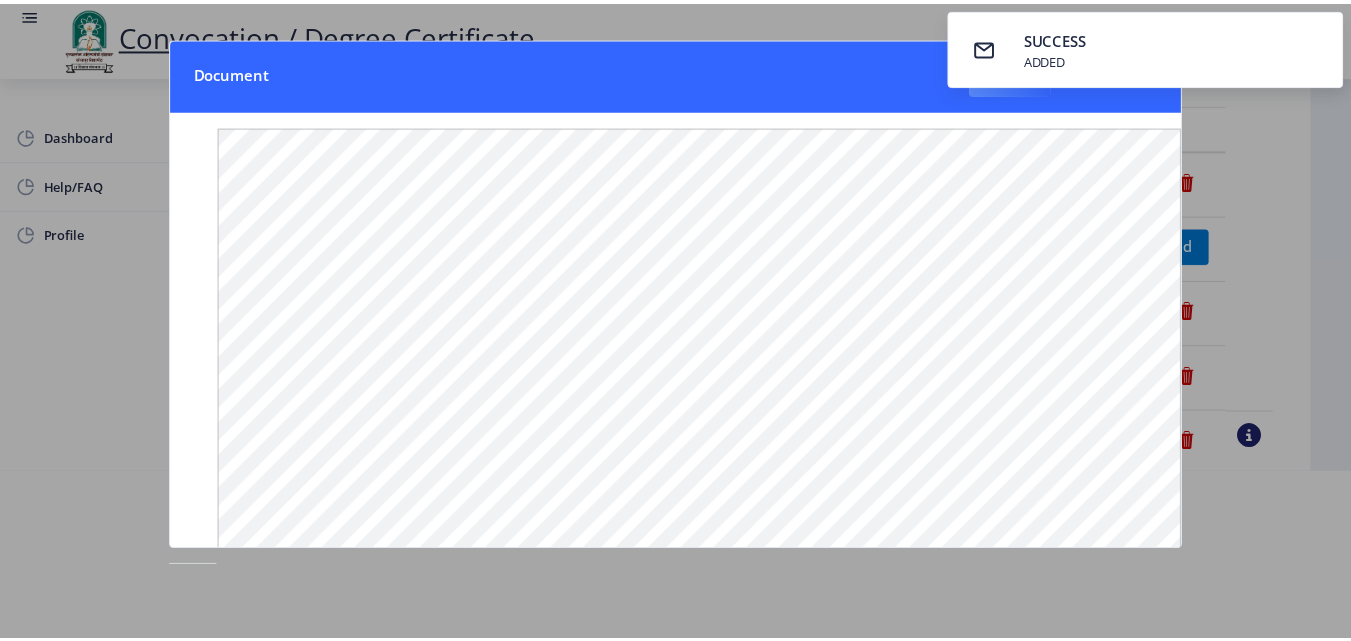 scroll, scrollTop: 0, scrollLeft: 0, axis: both 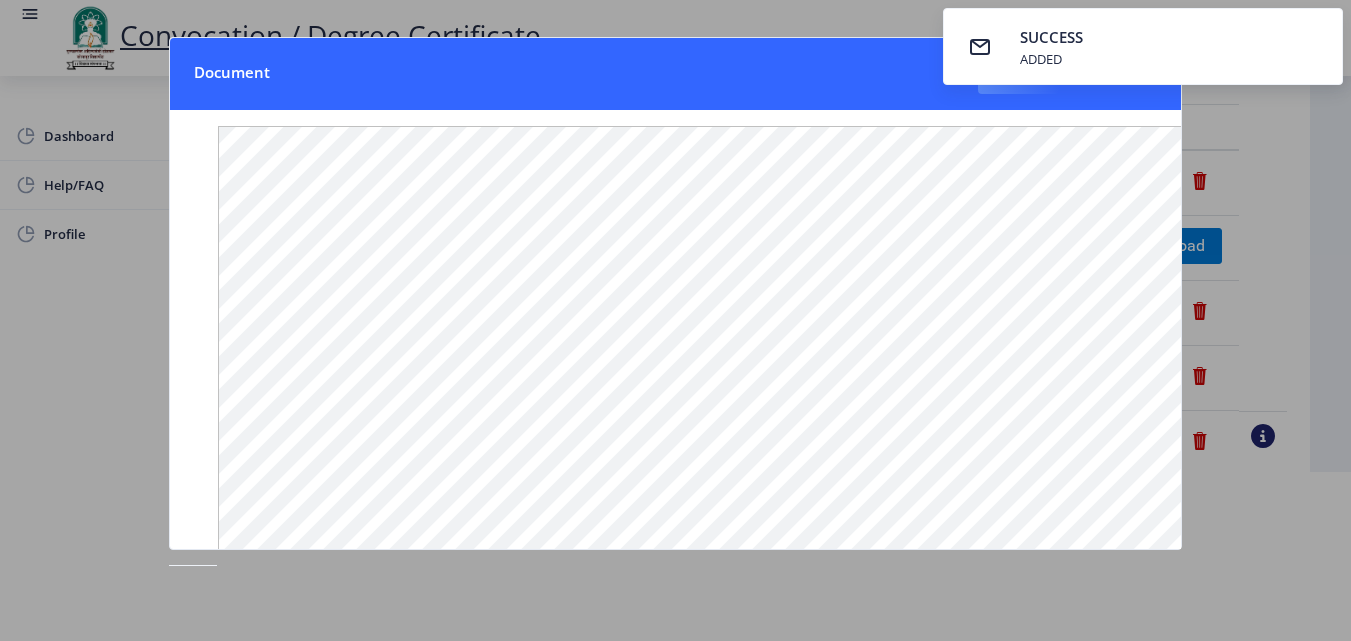 click on "Document     Close" at bounding box center [675, 74] 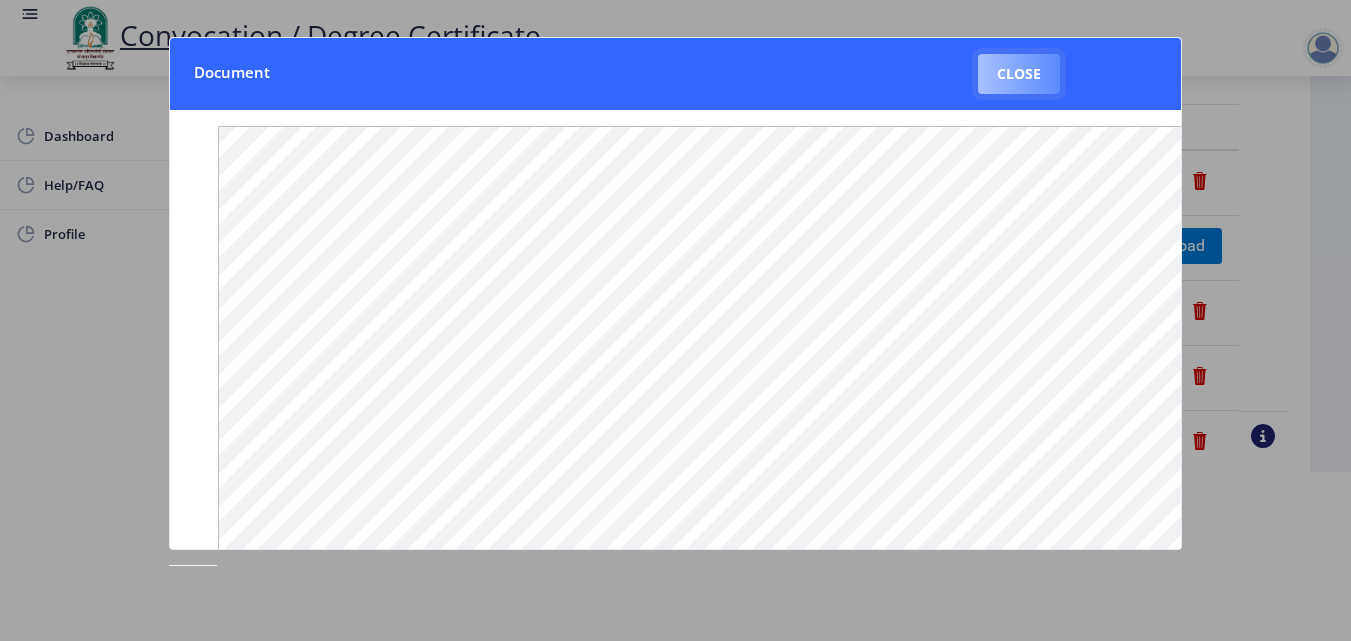 click on "Close" at bounding box center (1019, 74) 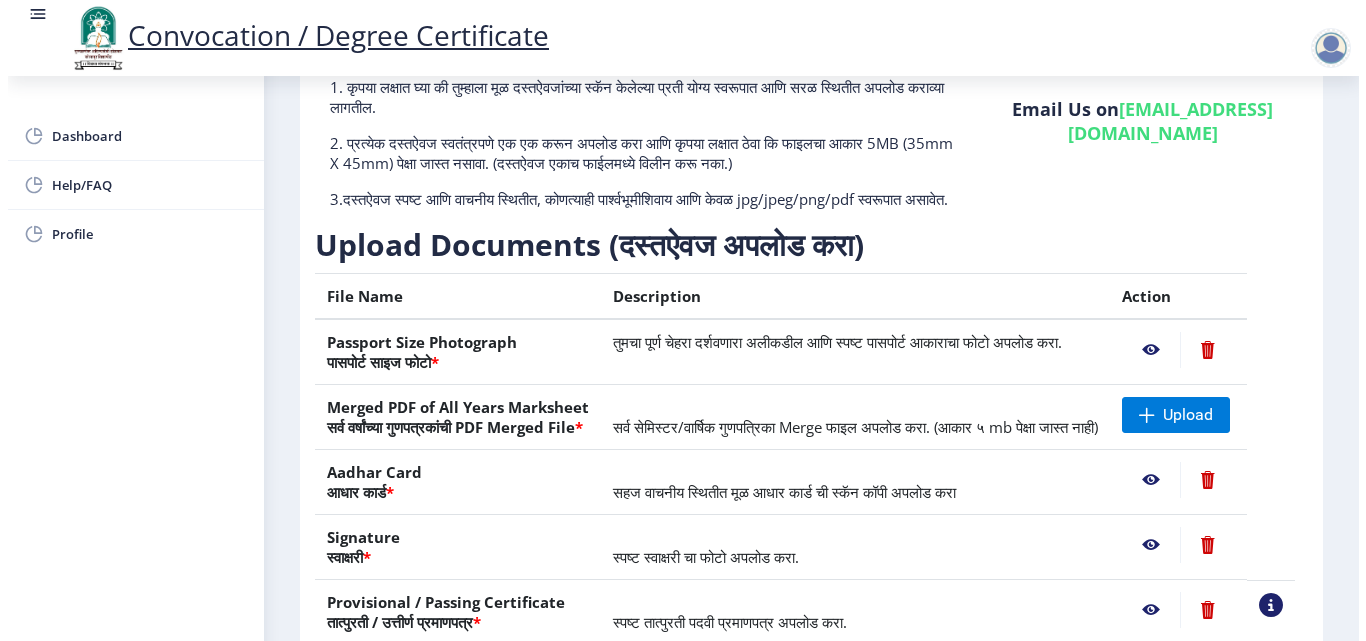 scroll, scrollTop: 169, scrollLeft: 0, axis: vertical 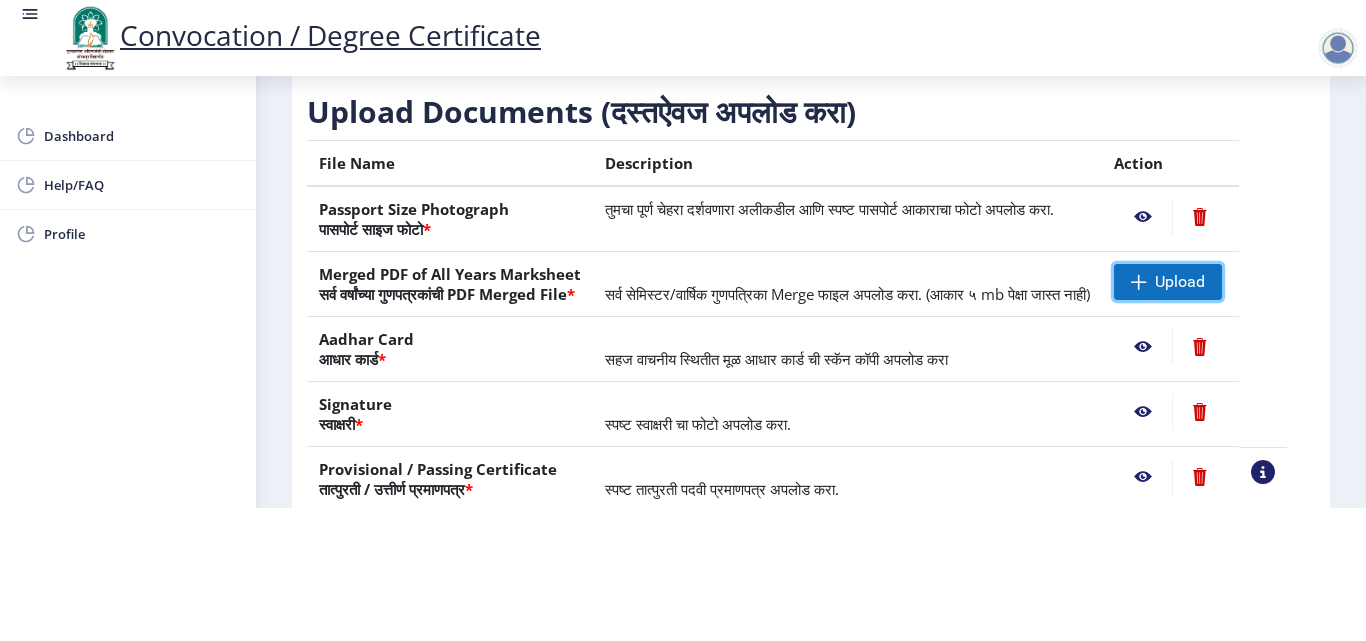 click on "Upload" 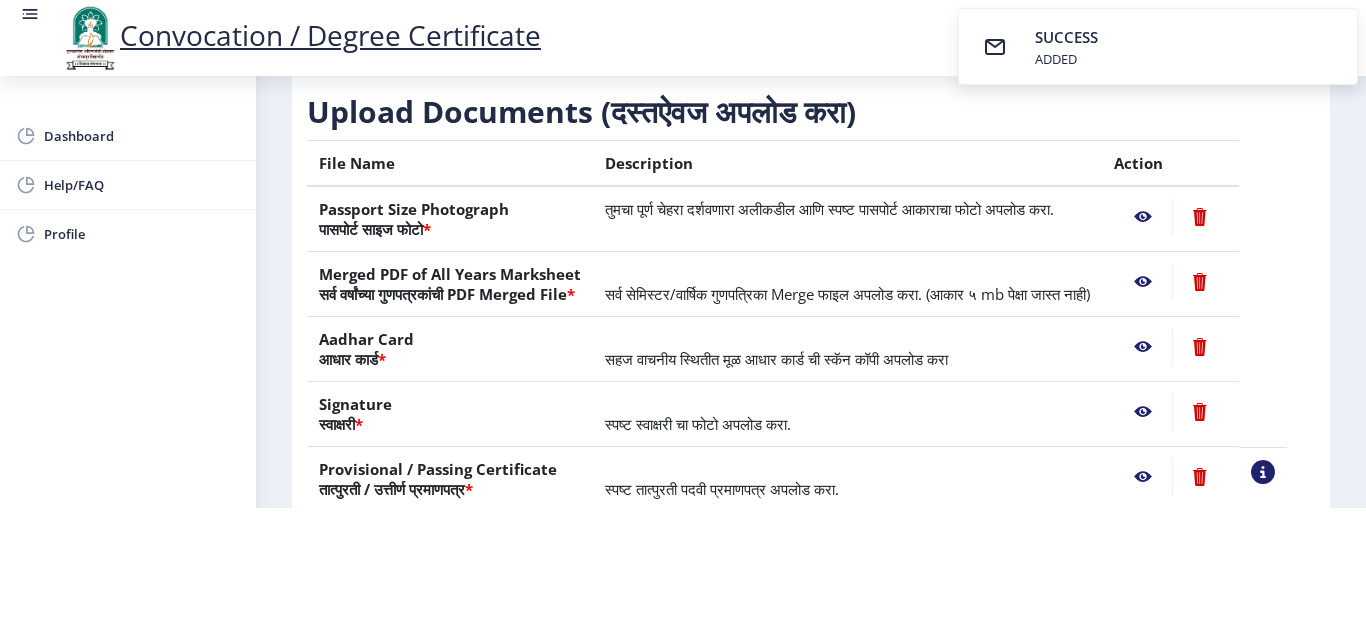 click 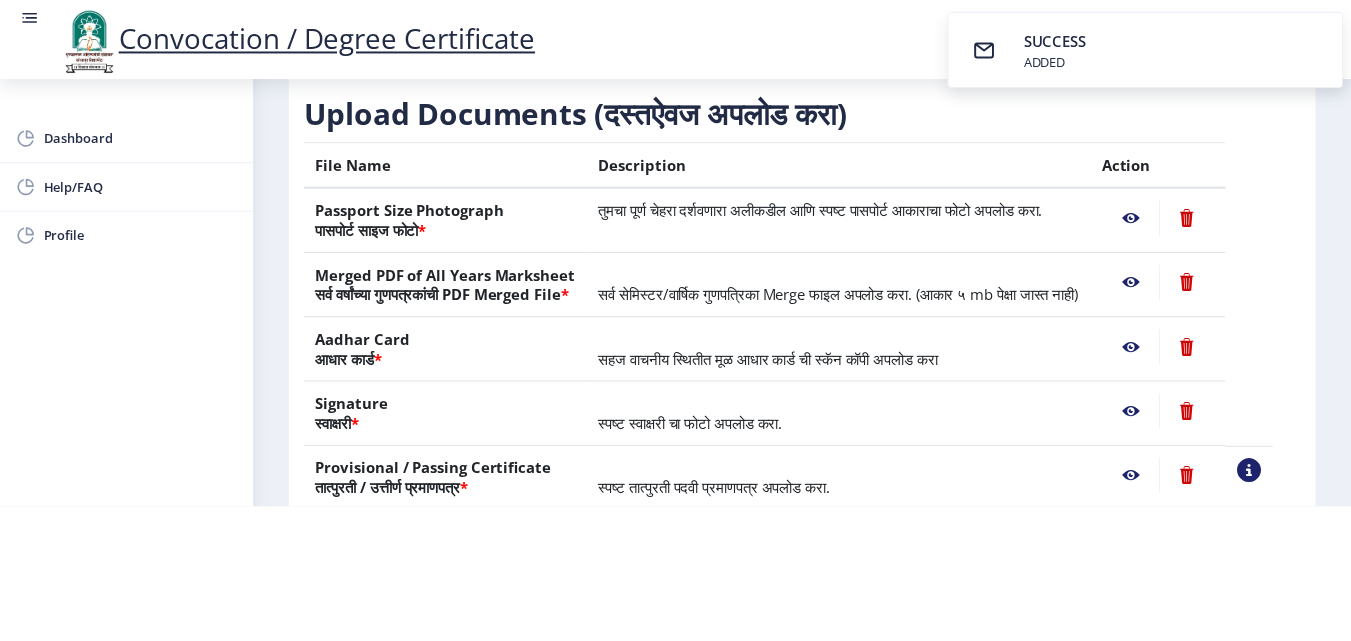 scroll, scrollTop: 0, scrollLeft: 0, axis: both 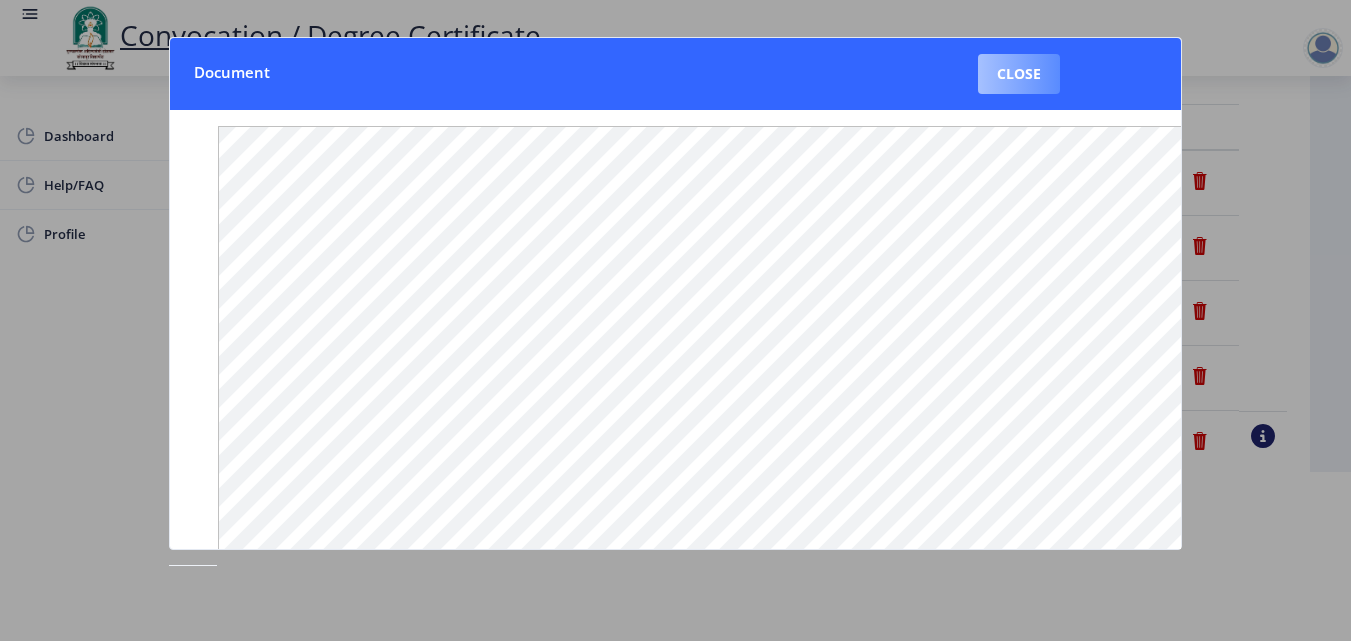 click on "Close" at bounding box center (1019, 74) 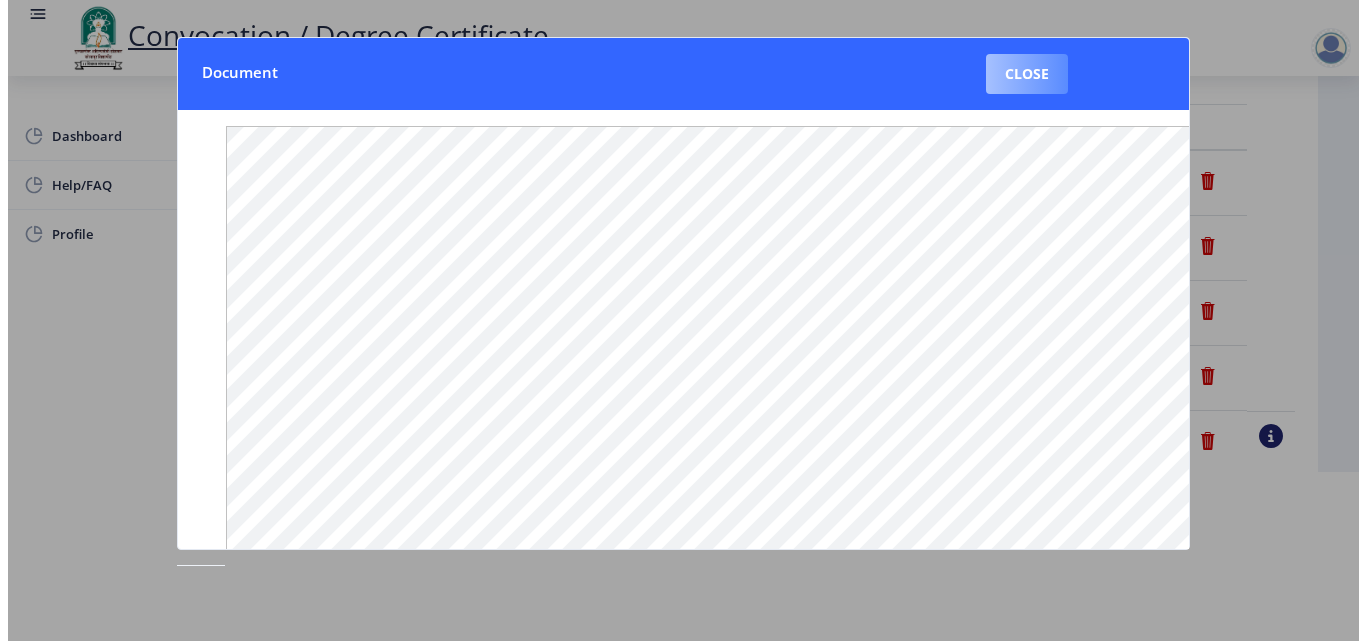 scroll, scrollTop: 169, scrollLeft: 0, axis: vertical 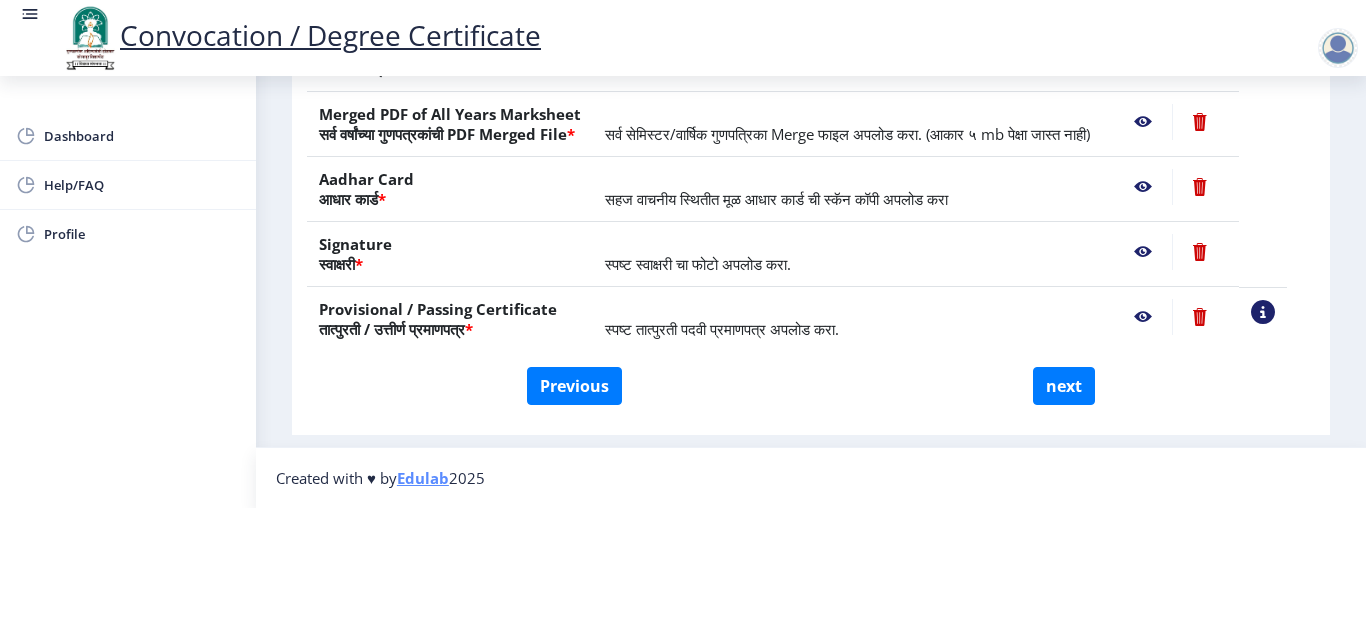 click 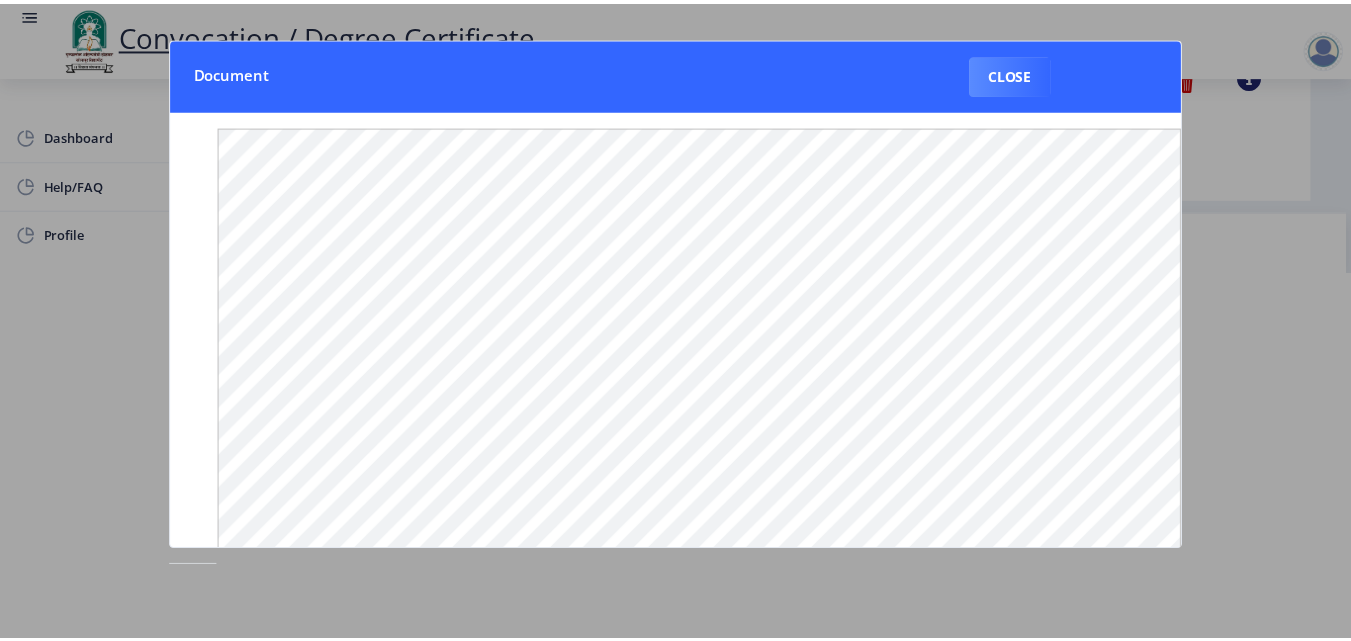 scroll, scrollTop: 0, scrollLeft: 0, axis: both 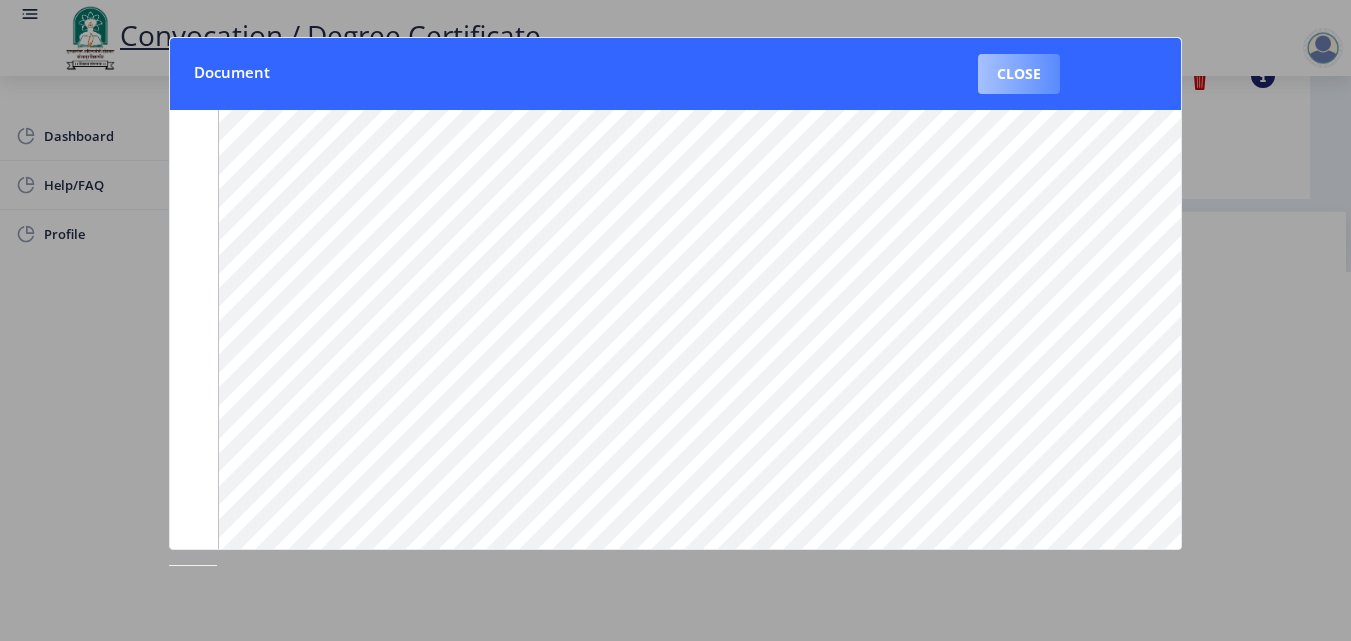 click on "Close" at bounding box center [1019, 74] 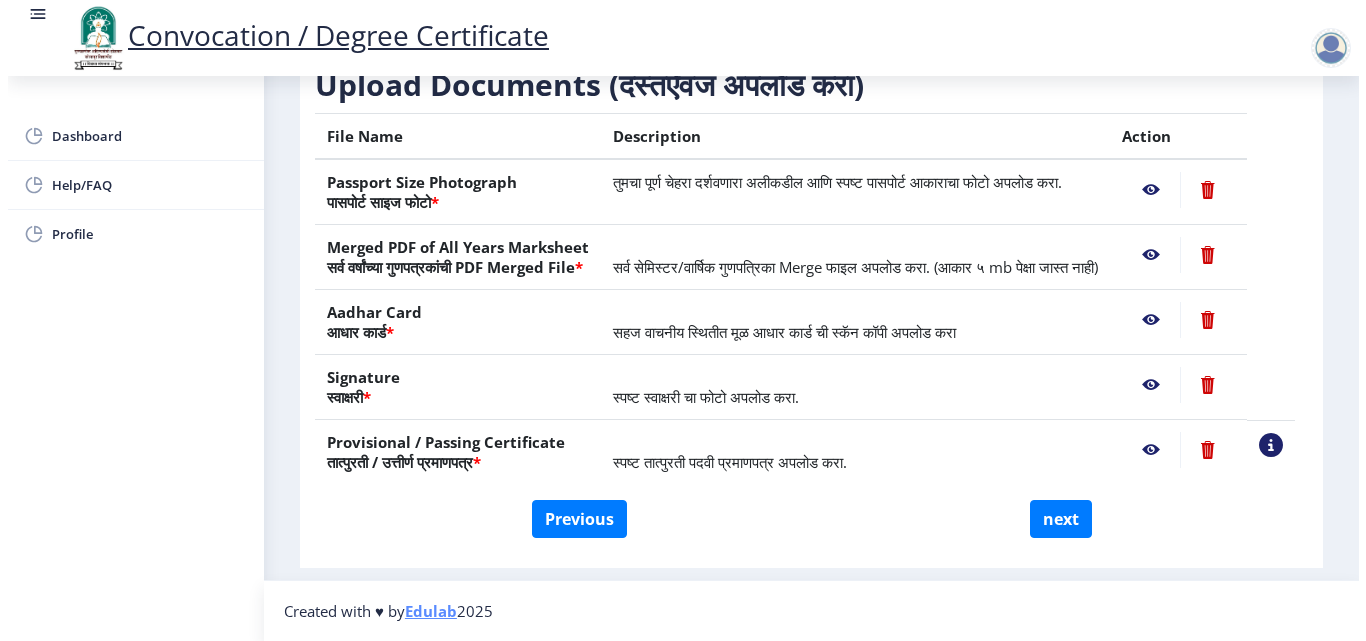 scroll, scrollTop: 173, scrollLeft: 0, axis: vertical 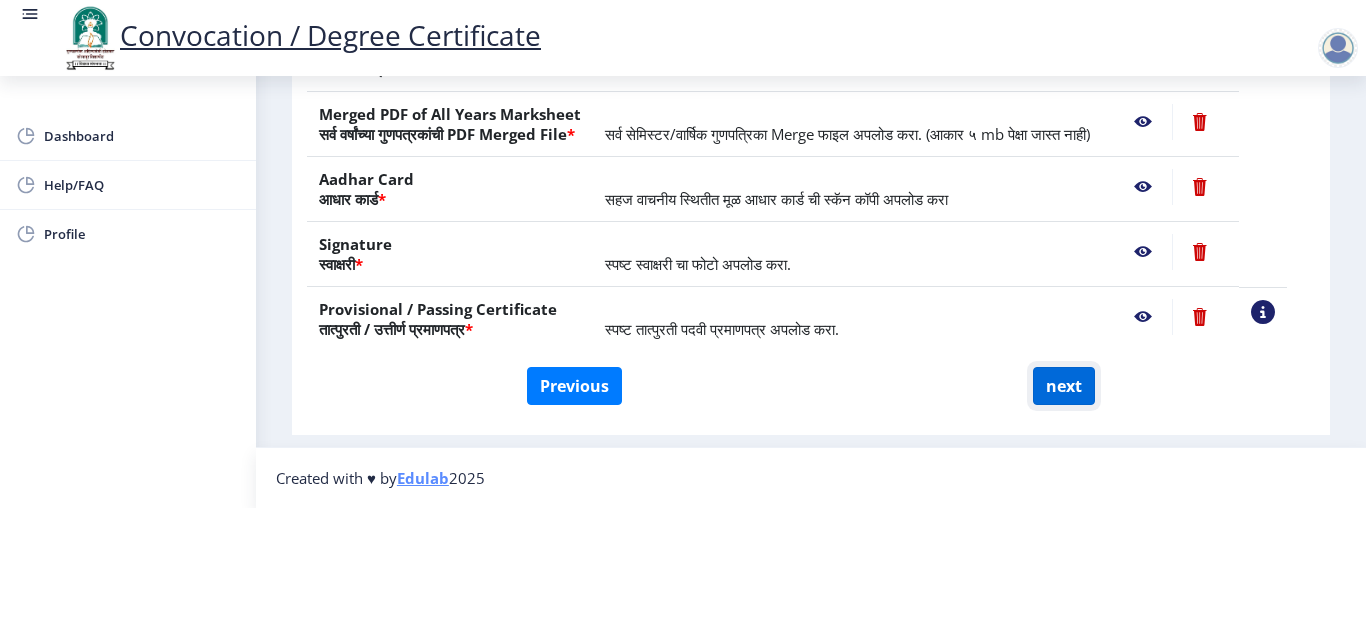 click on "next" 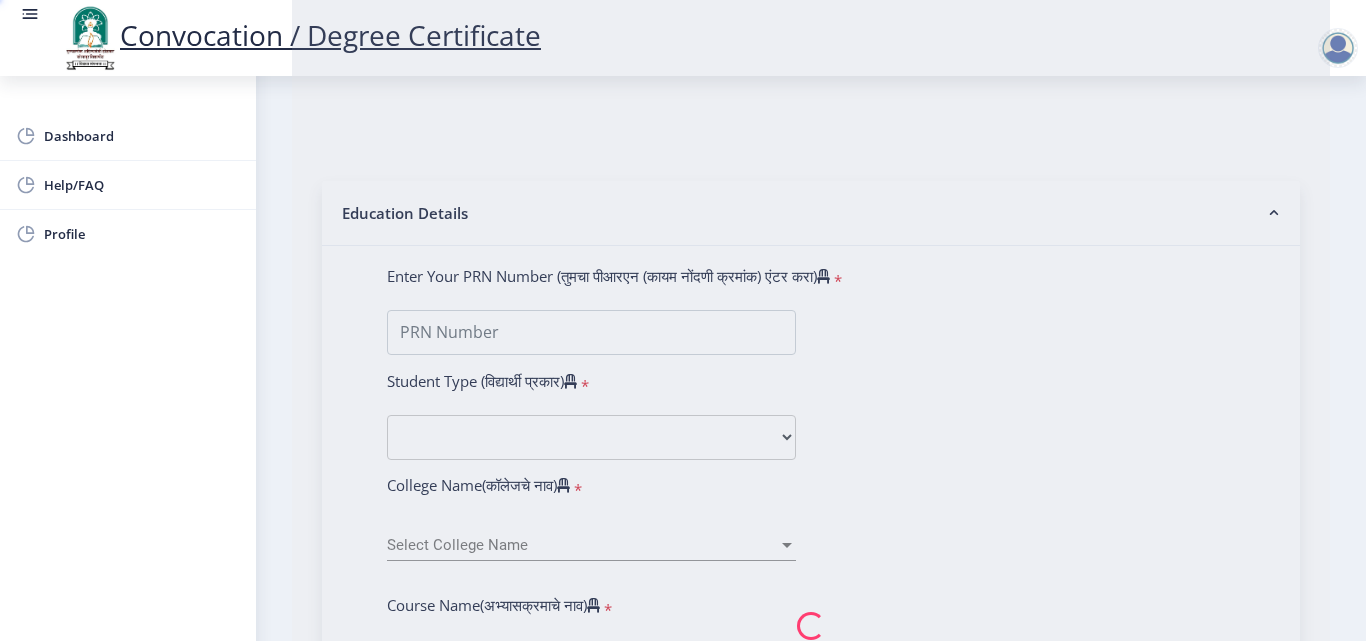 select 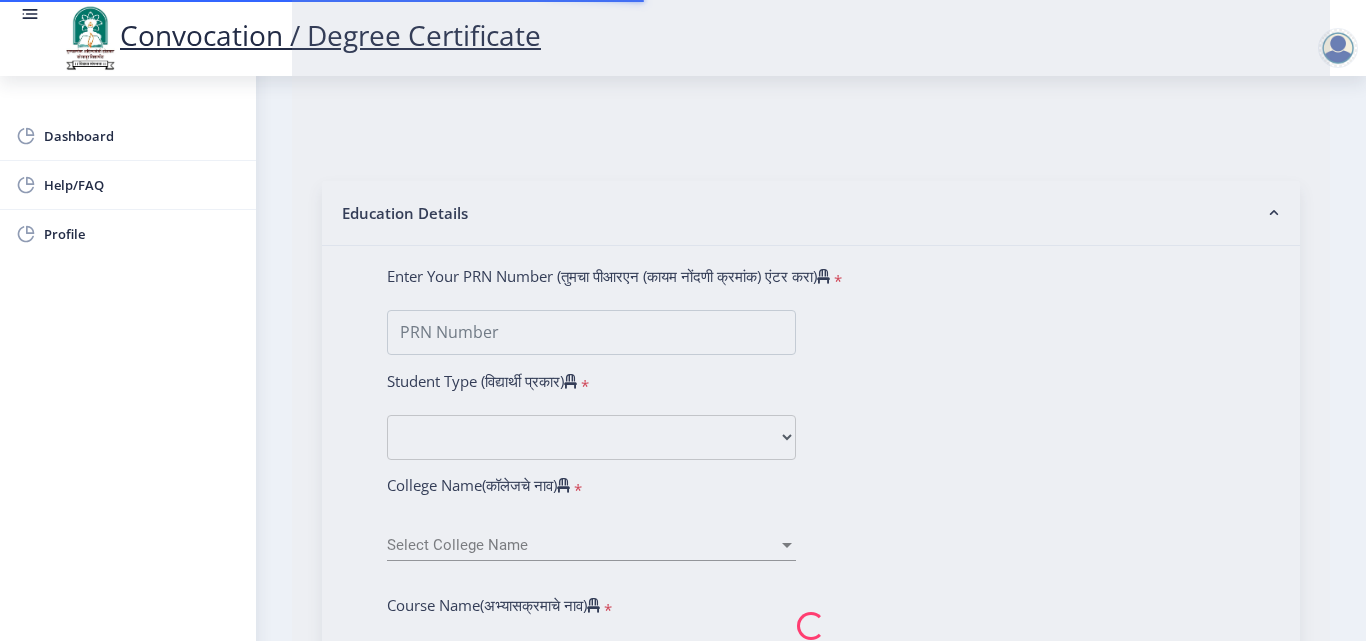 scroll, scrollTop: 0, scrollLeft: 0, axis: both 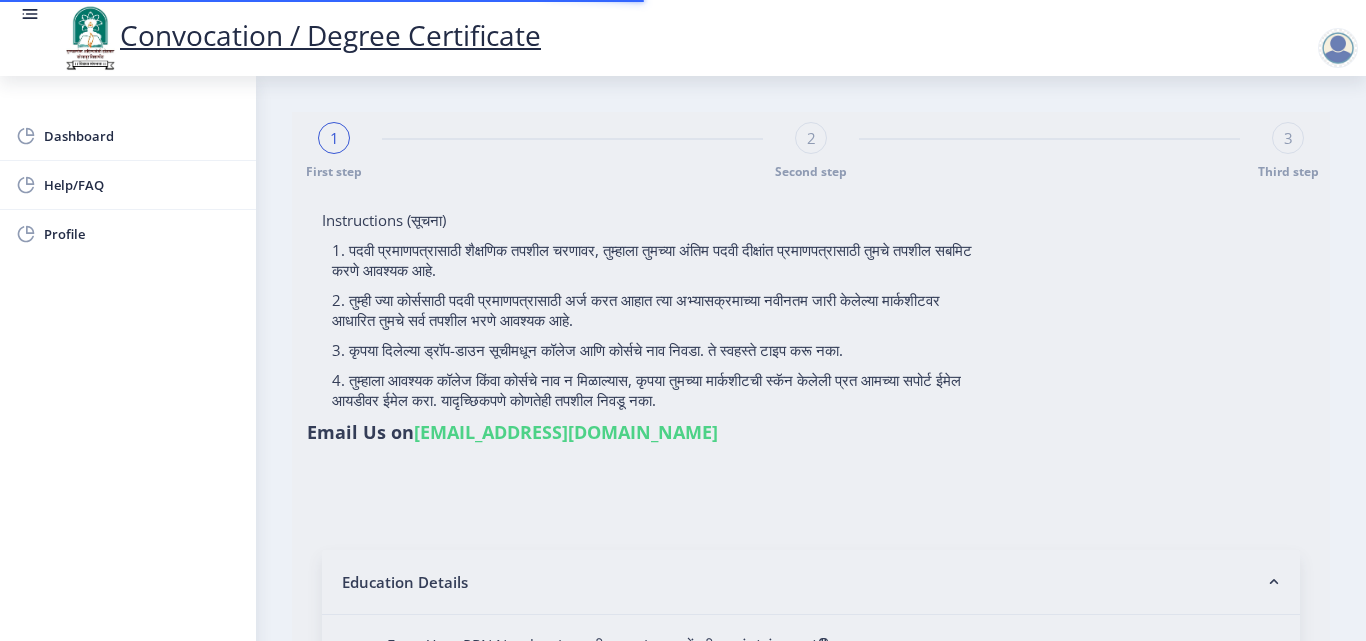 type on "2016032500108706" 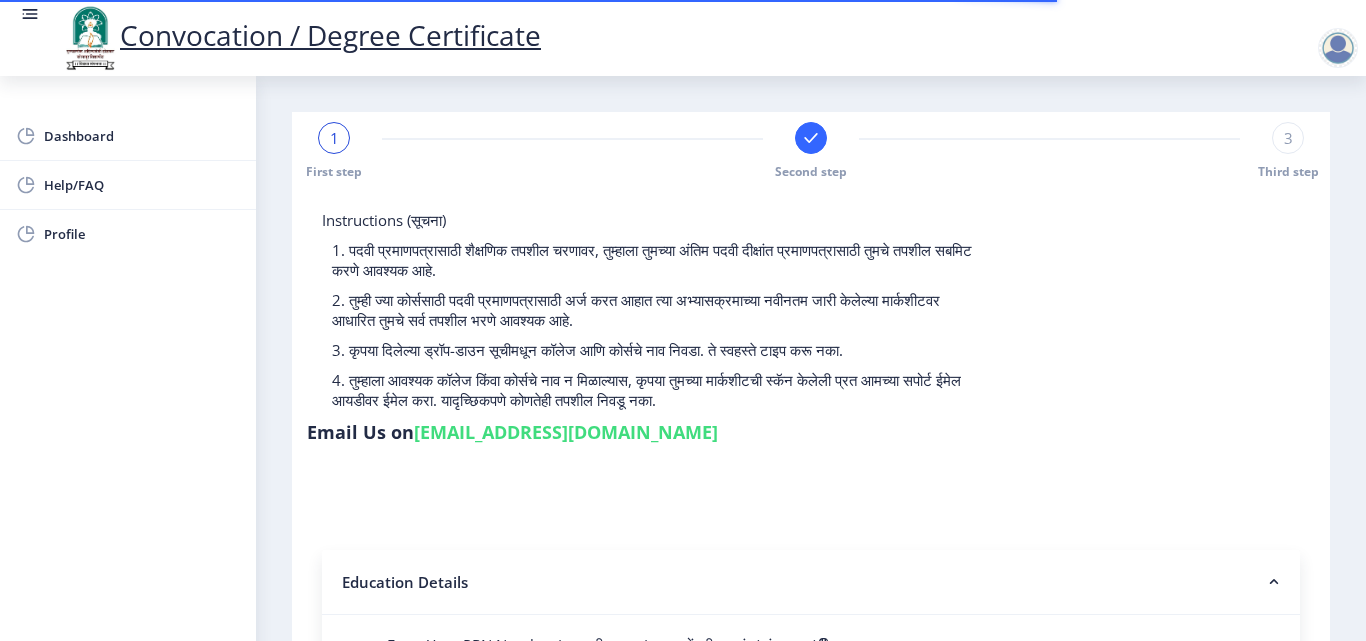 select 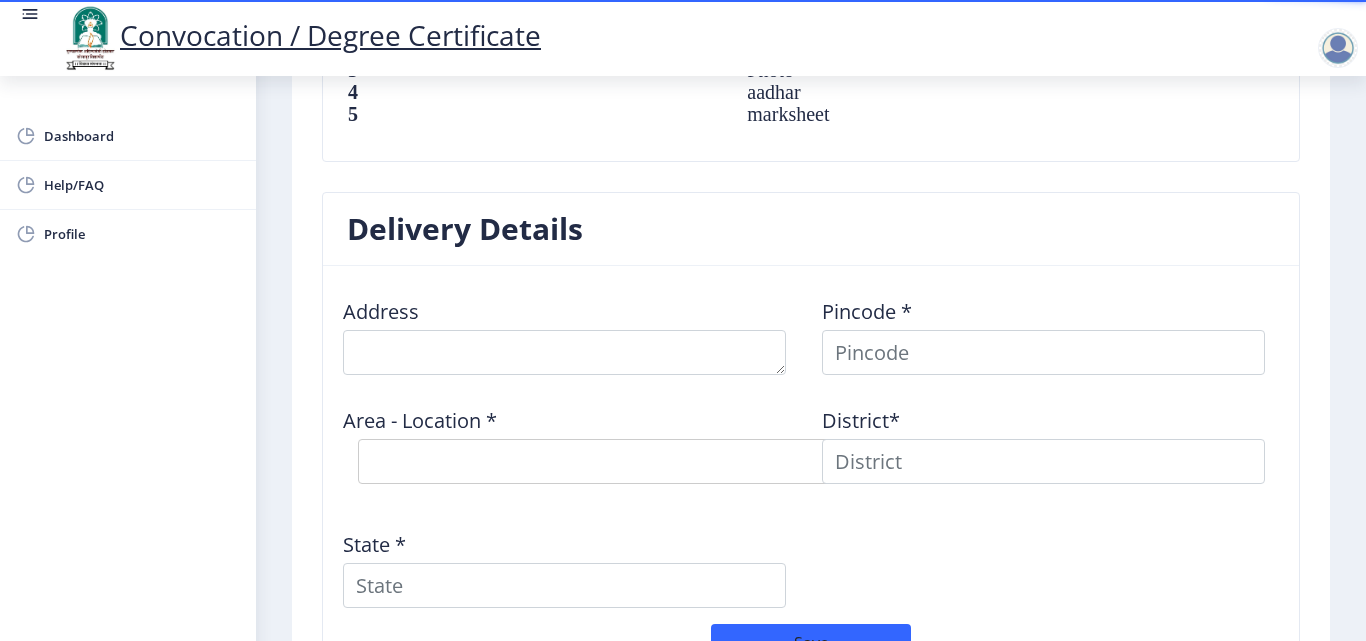 scroll, scrollTop: 1500, scrollLeft: 0, axis: vertical 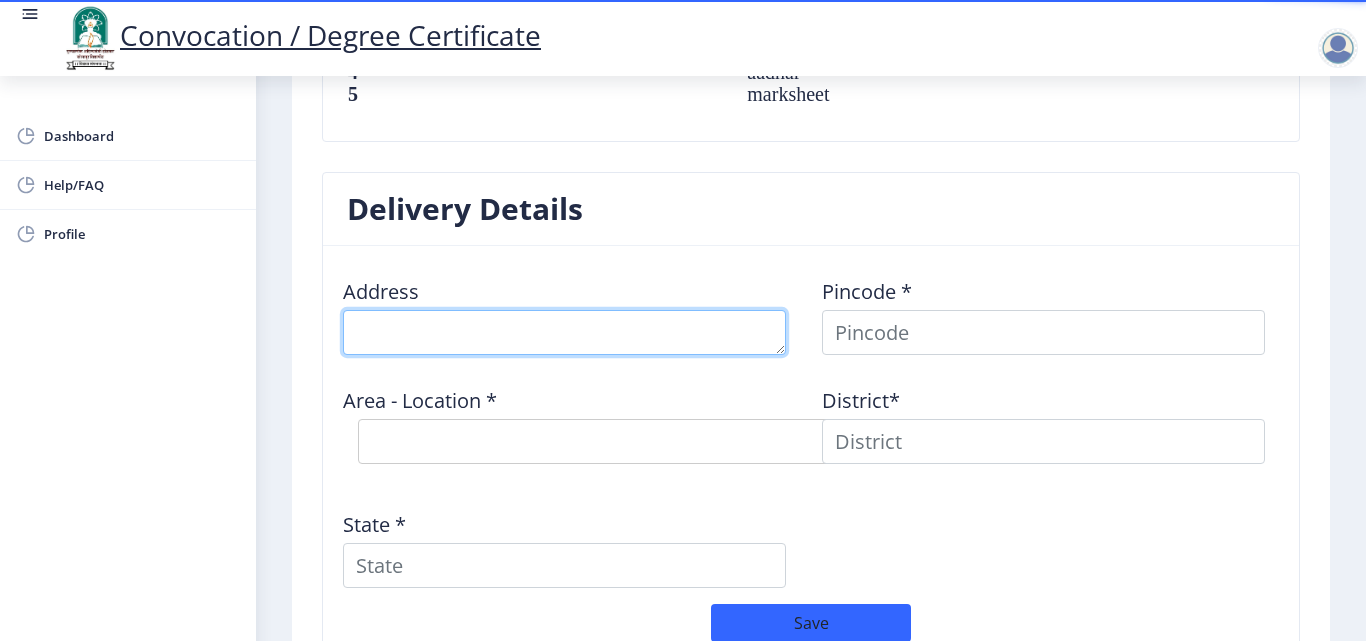 click at bounding box center (564, 332) 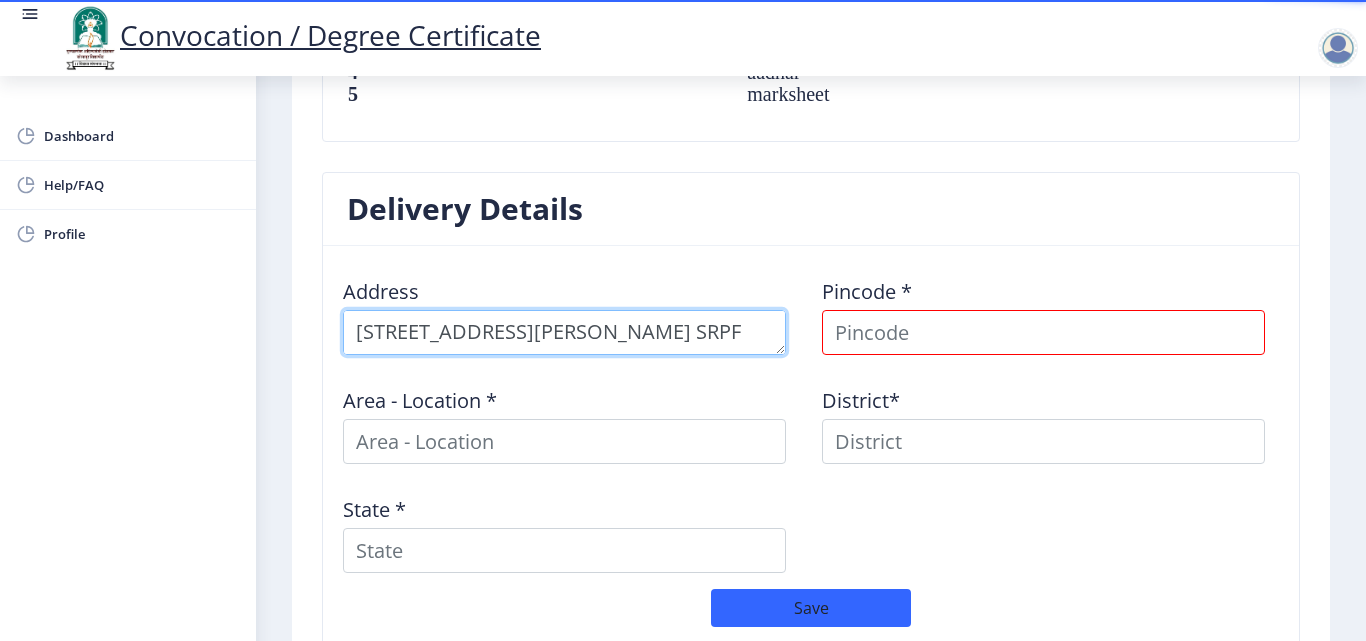 scroll, scrollTop: 21, scrollLeft: 0, axis: vertical 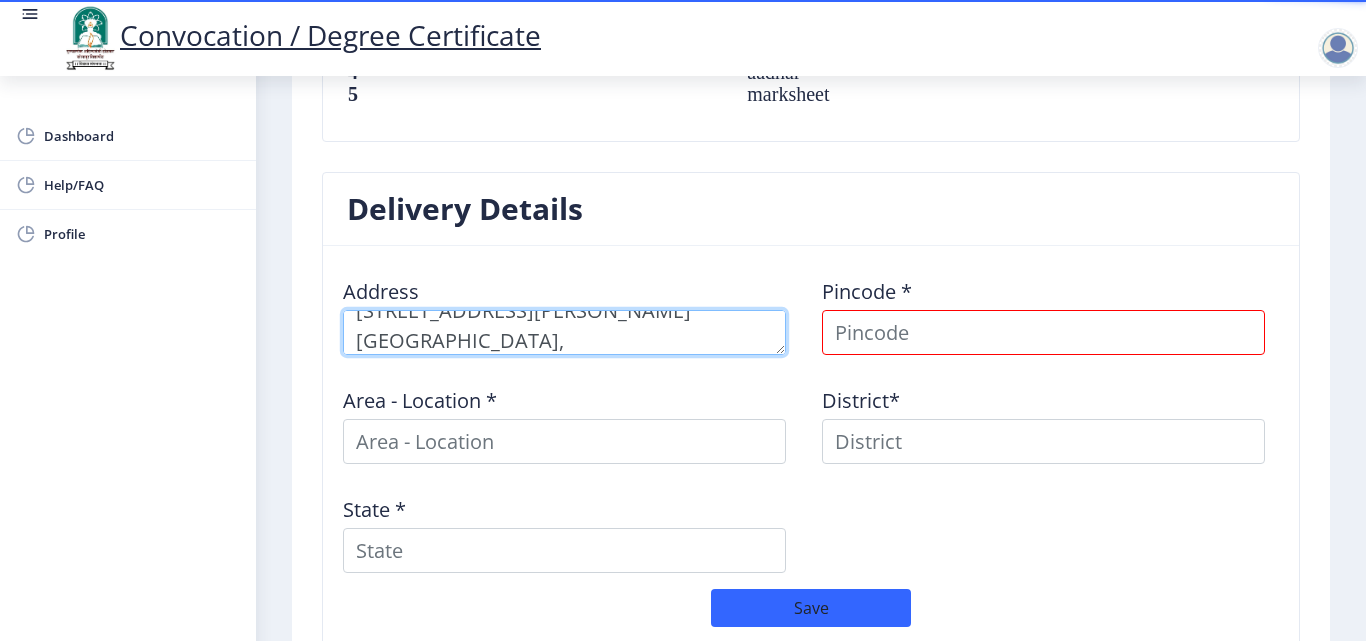 type on "[STREET_ADDRESS][PERSON_NAME] [GEOGRAPHIC_DATA], [GEOGRAPHIC_DATA], [GEOGRAPHIC_DATA]" 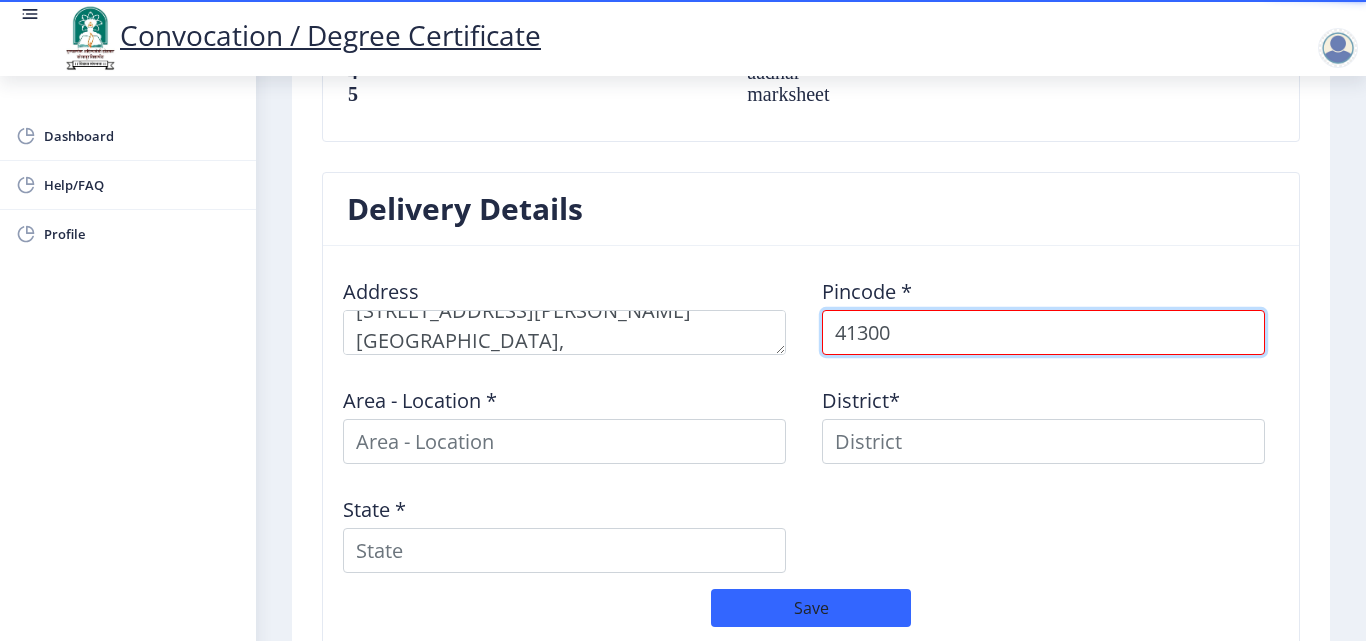 type on "413004" 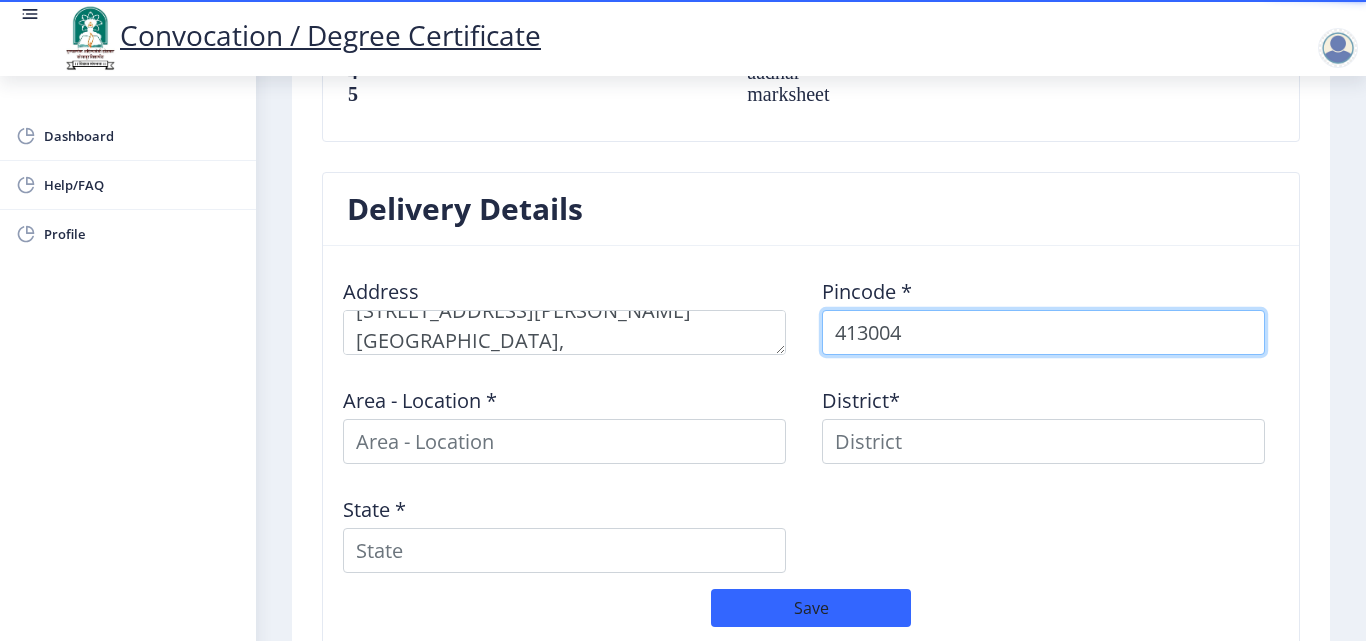 select 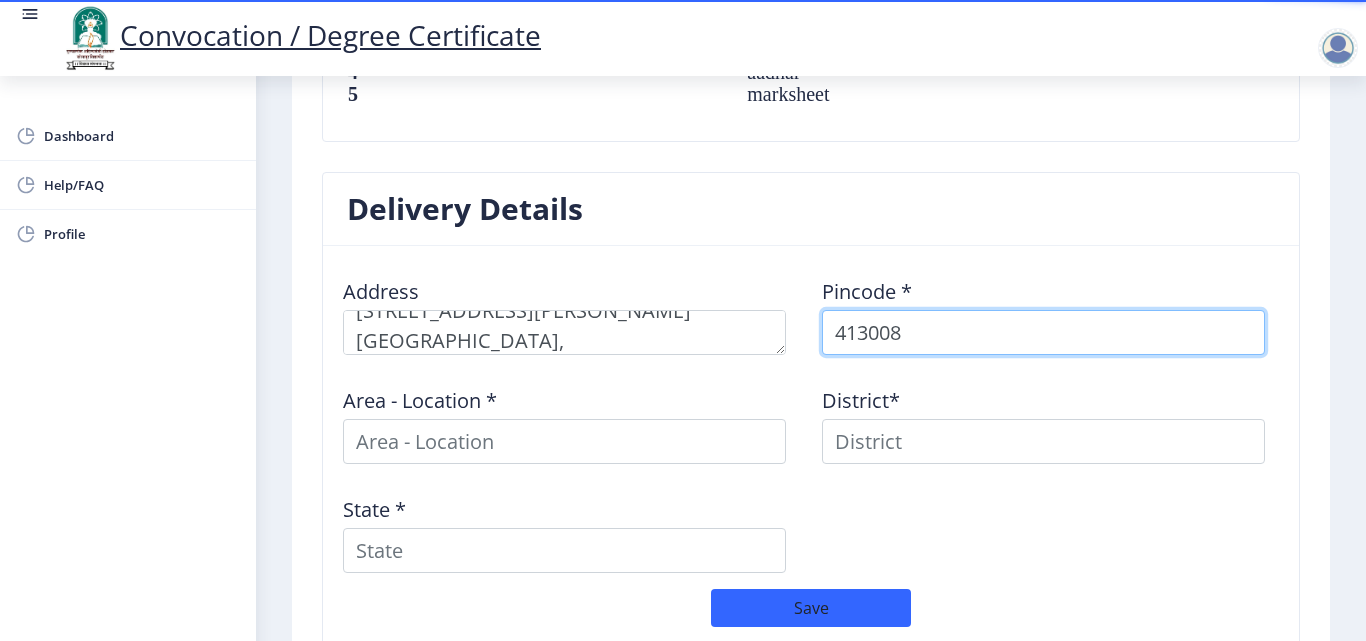 type on "413008" 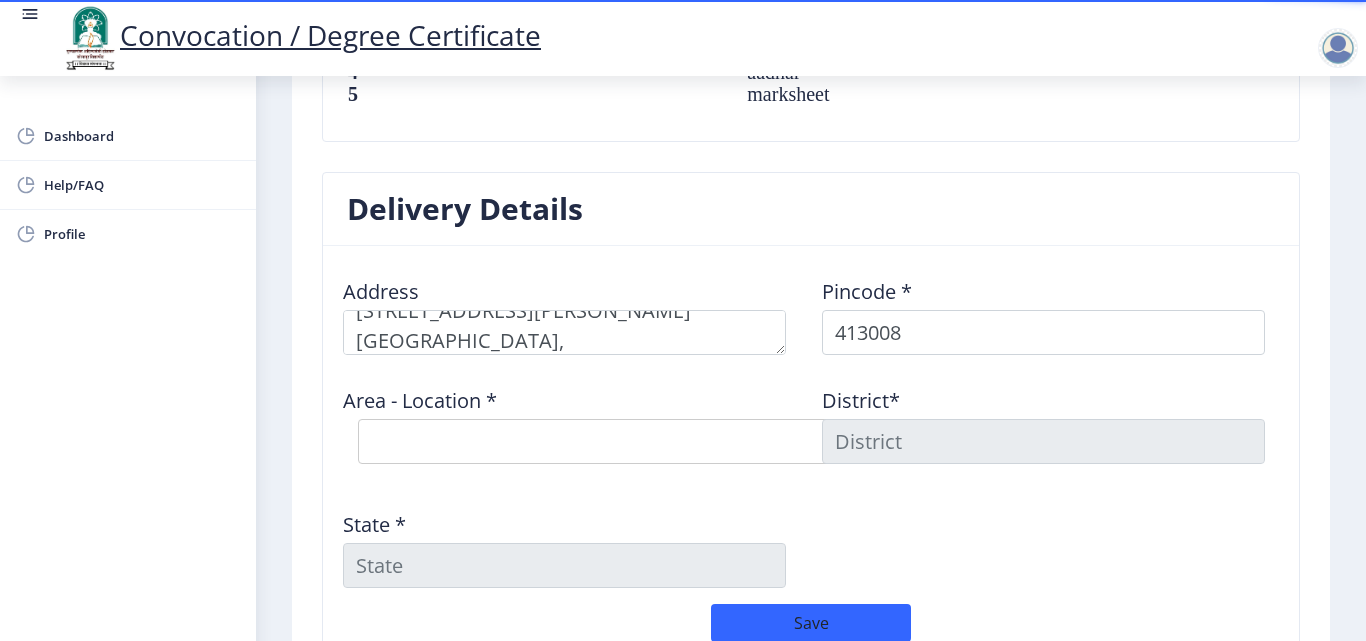 click on "Select Area Location Aurad B.O Barur B.O Hattur B.O Honmurgi [PERSON_NAME] B.O Soregaon B.O SRPF Camp [GEOGRAPHIC_DATA] S.O Takali B.O" at bounding box center (658, 441) 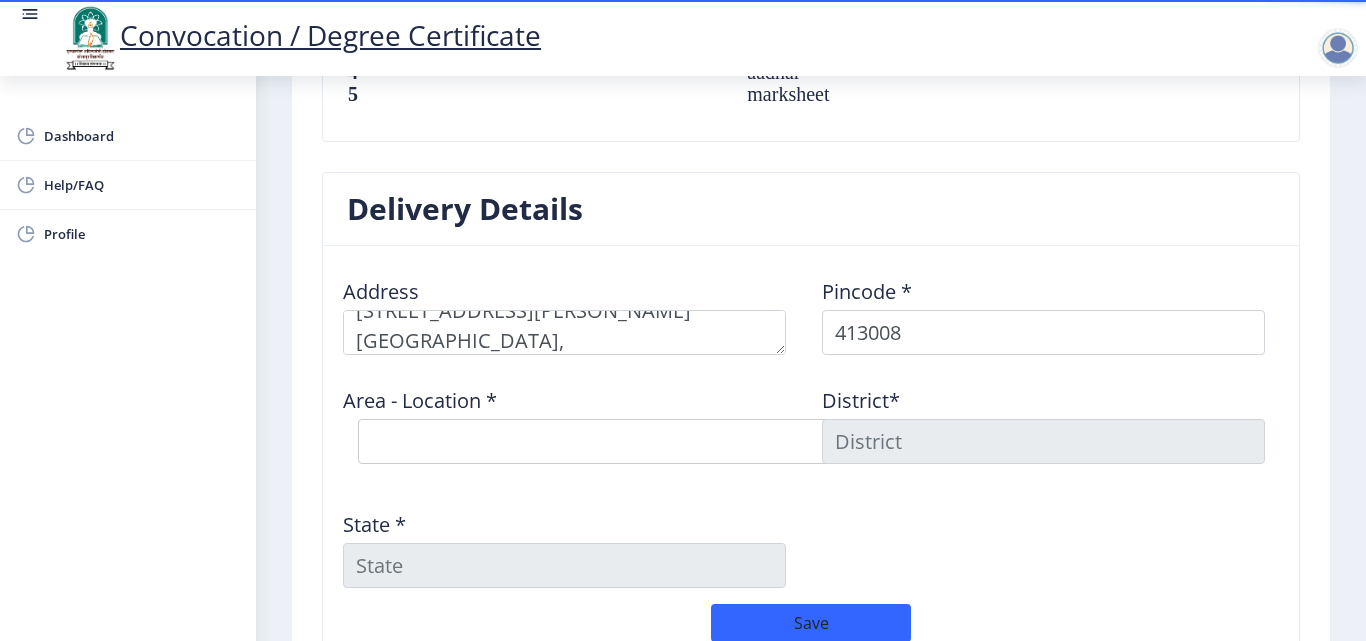 select on "7: Object" 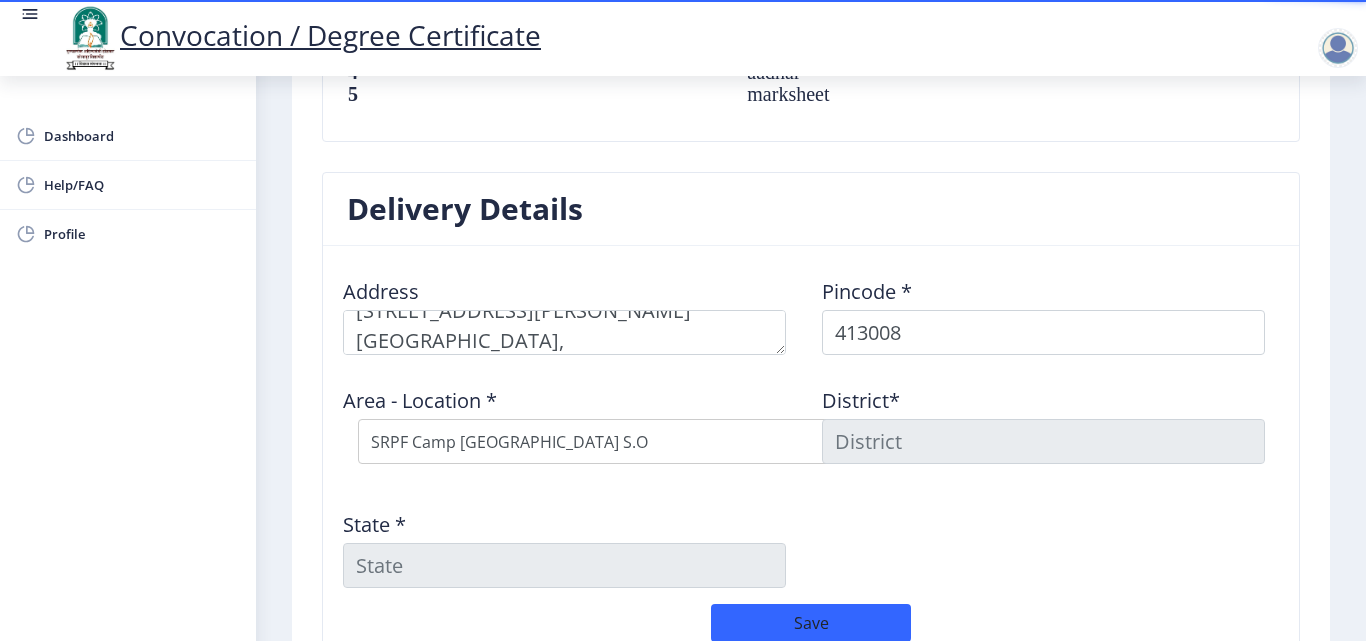 click on "Select Area Location Aurad B.O Barur B.O Hattur B.O Honmurgi [PERSON_NAME] B.O Soregaon B.O SRPF Camp [GEOGRAPHIC_DATA] S.O Takali B.O" at bounding box center (658, 441) 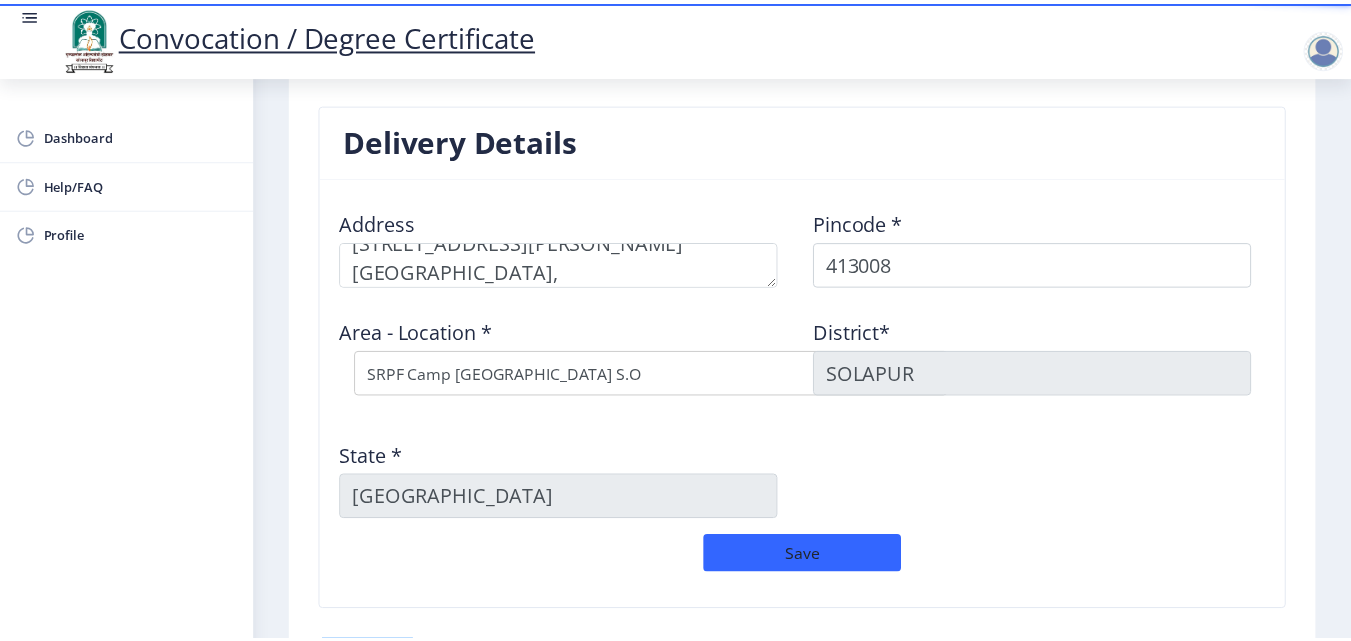 scroll, scrollTop: 1600, scrollLeft: 0, axis: vertical 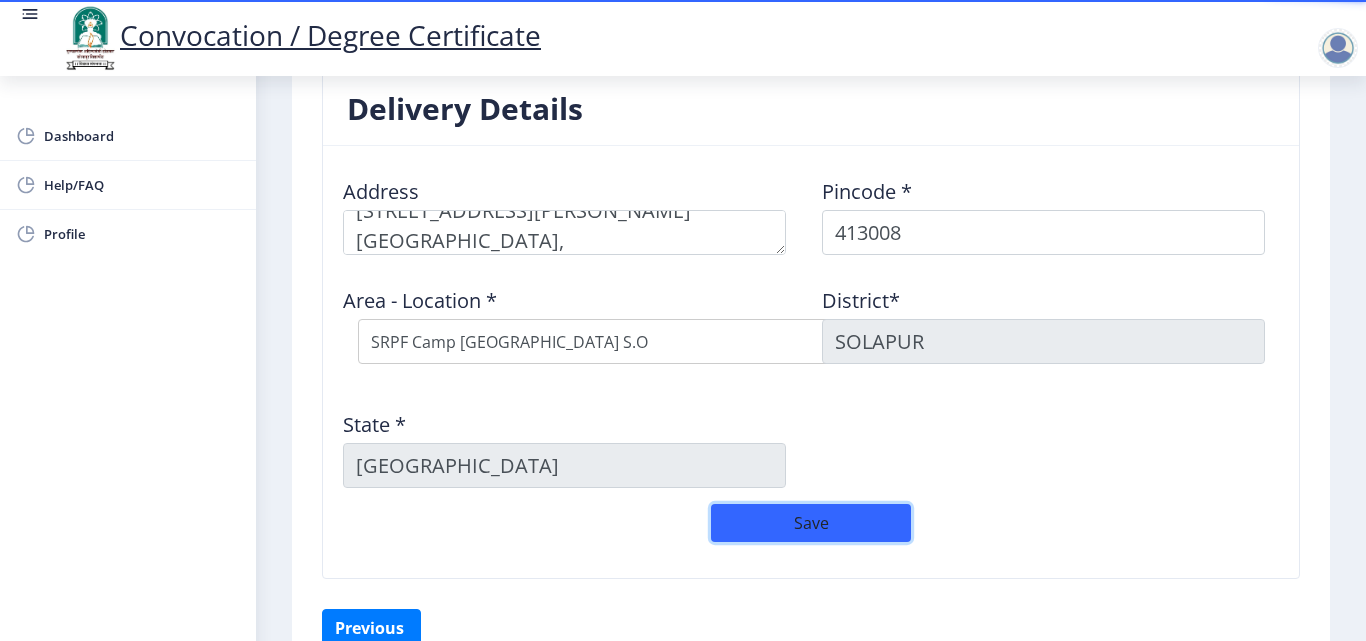 click on "Save" 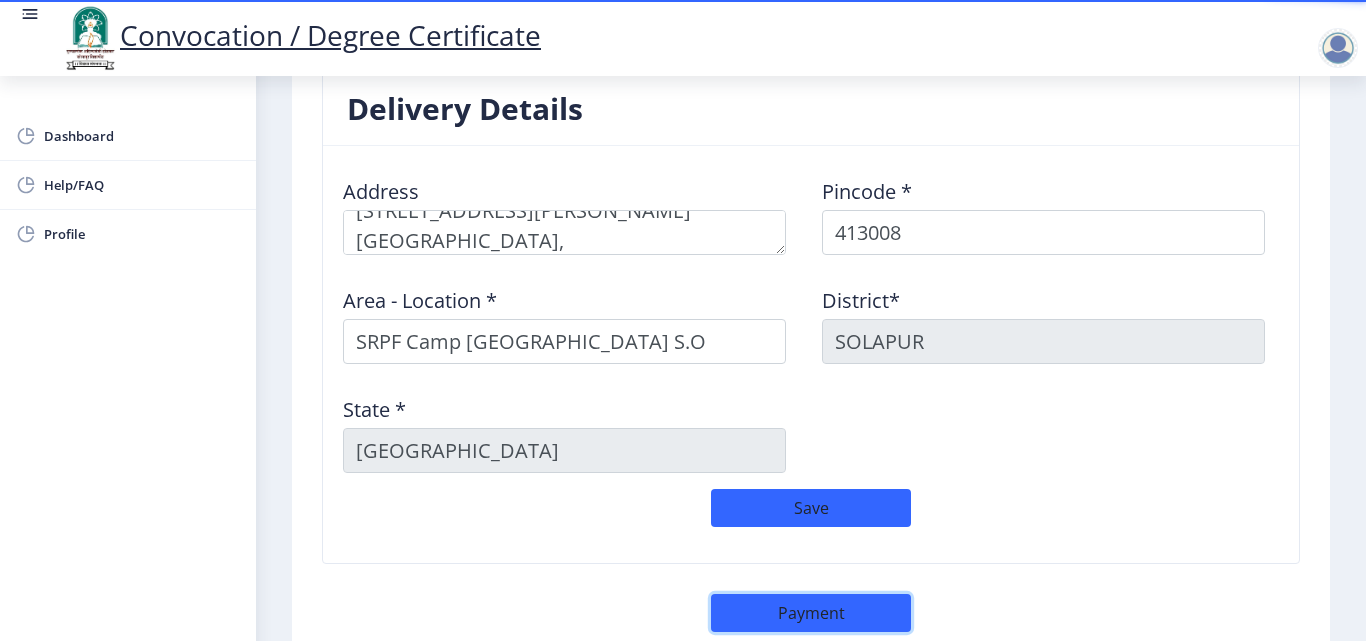 click on "Payment" 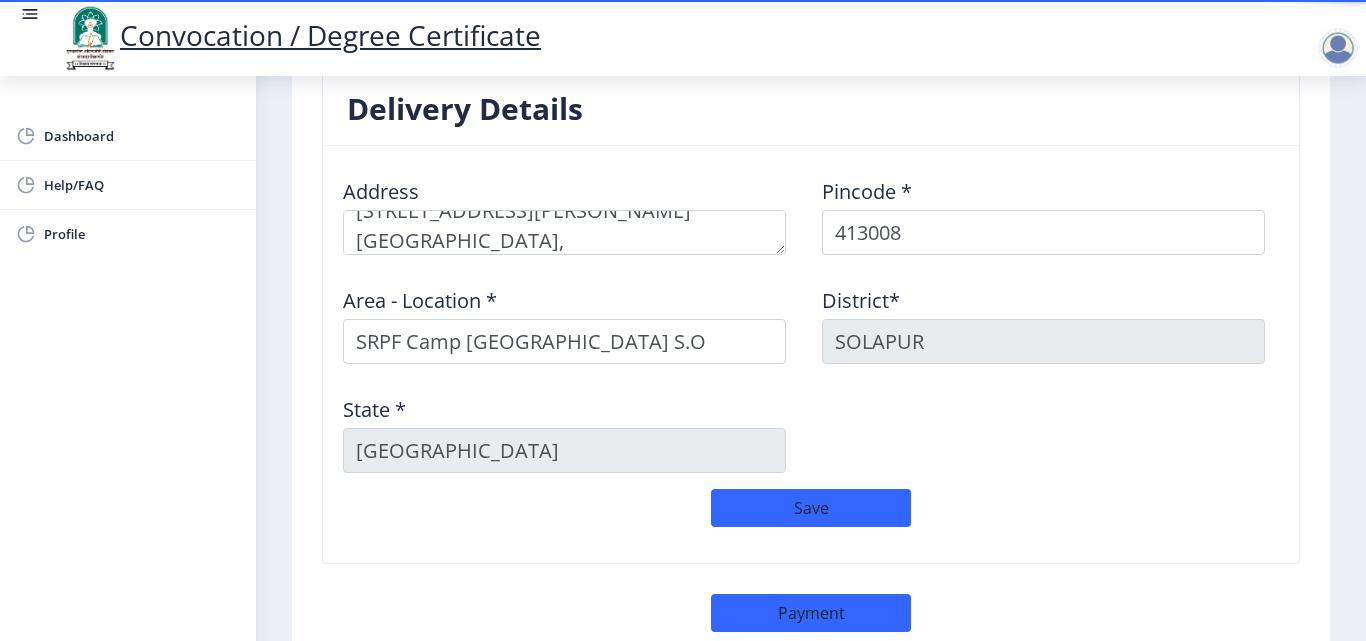 select on "sealed" 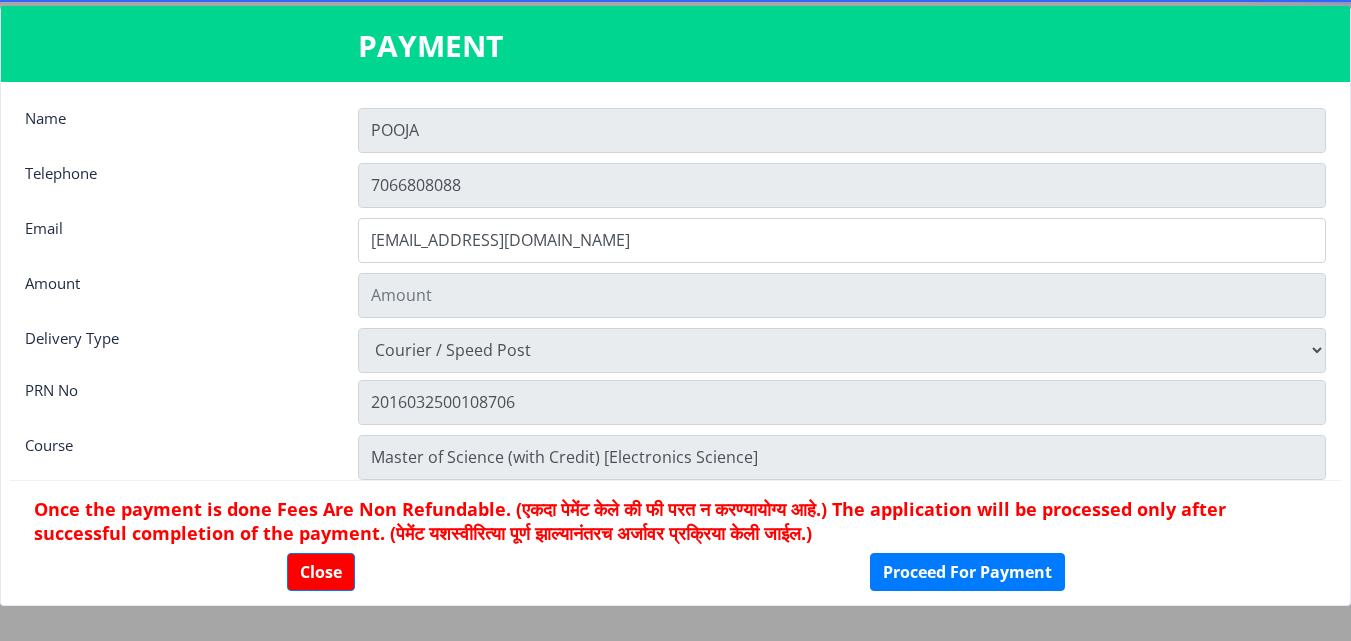 type on "600" 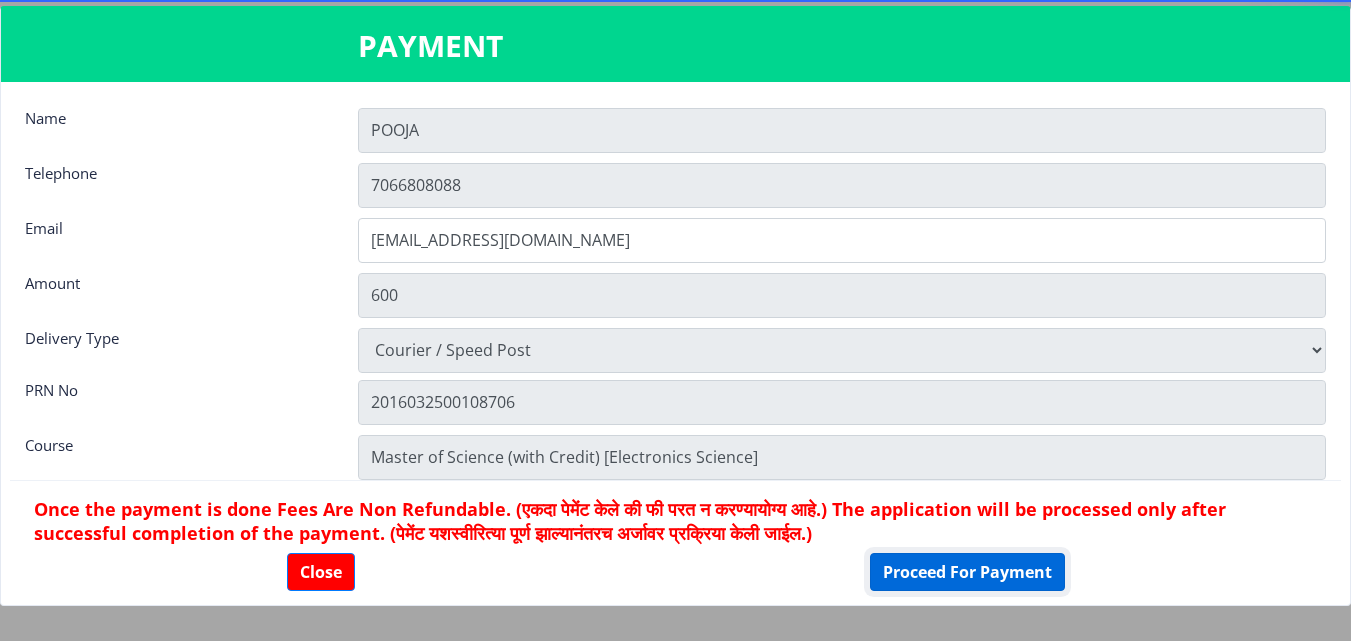 click on "Proceed For Payment" 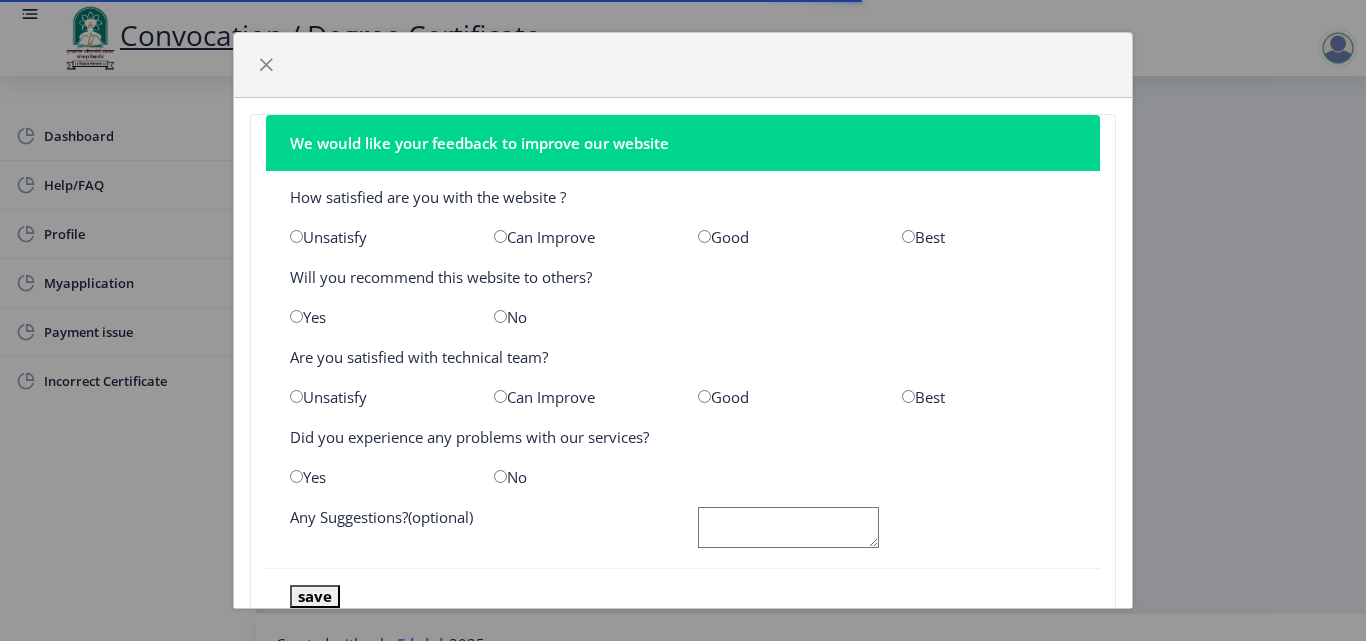 scroll, scrollTop: 0, scrollLeft: 0, axis: both 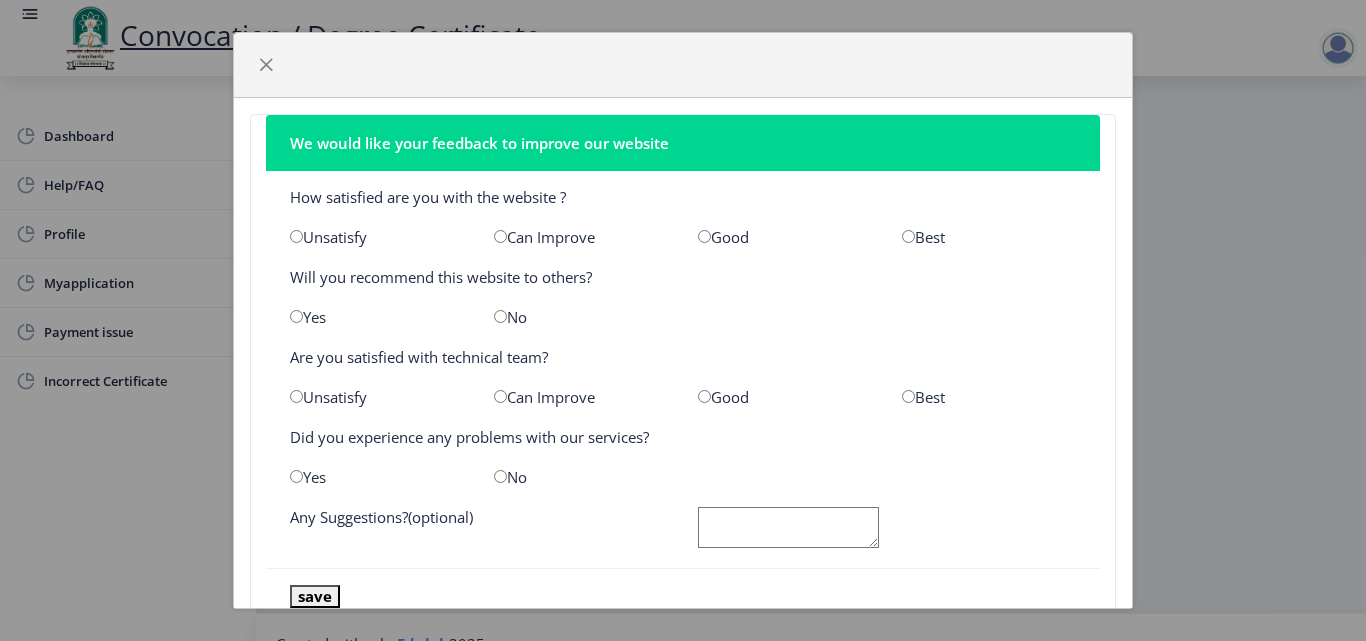 click on "Good" 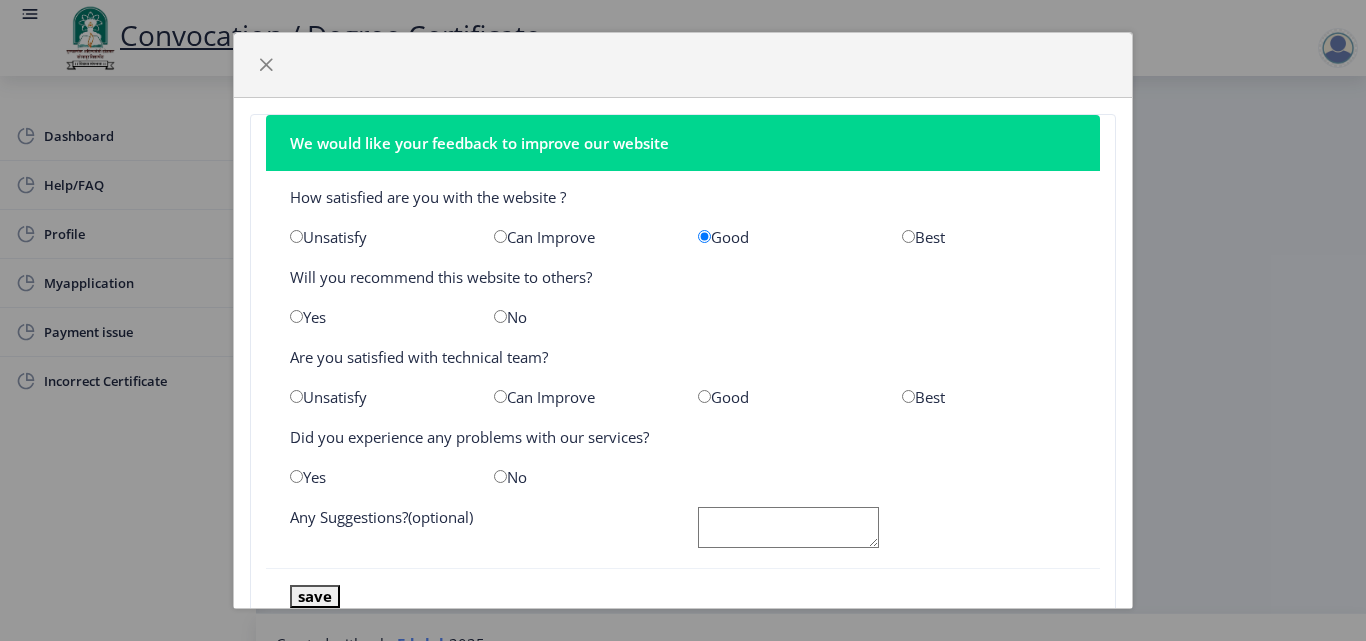 click at bounding box center (704, 396) 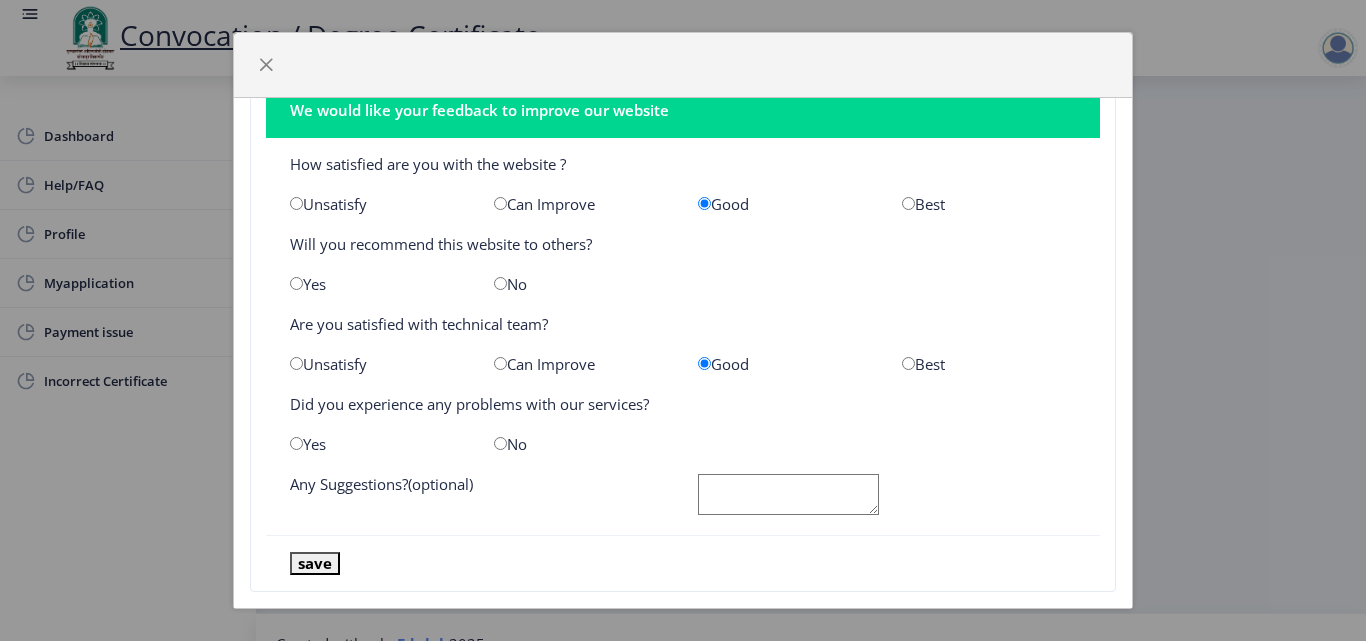 scroll, scrollTop: 63, scrollLeft: 0, axis: vertical 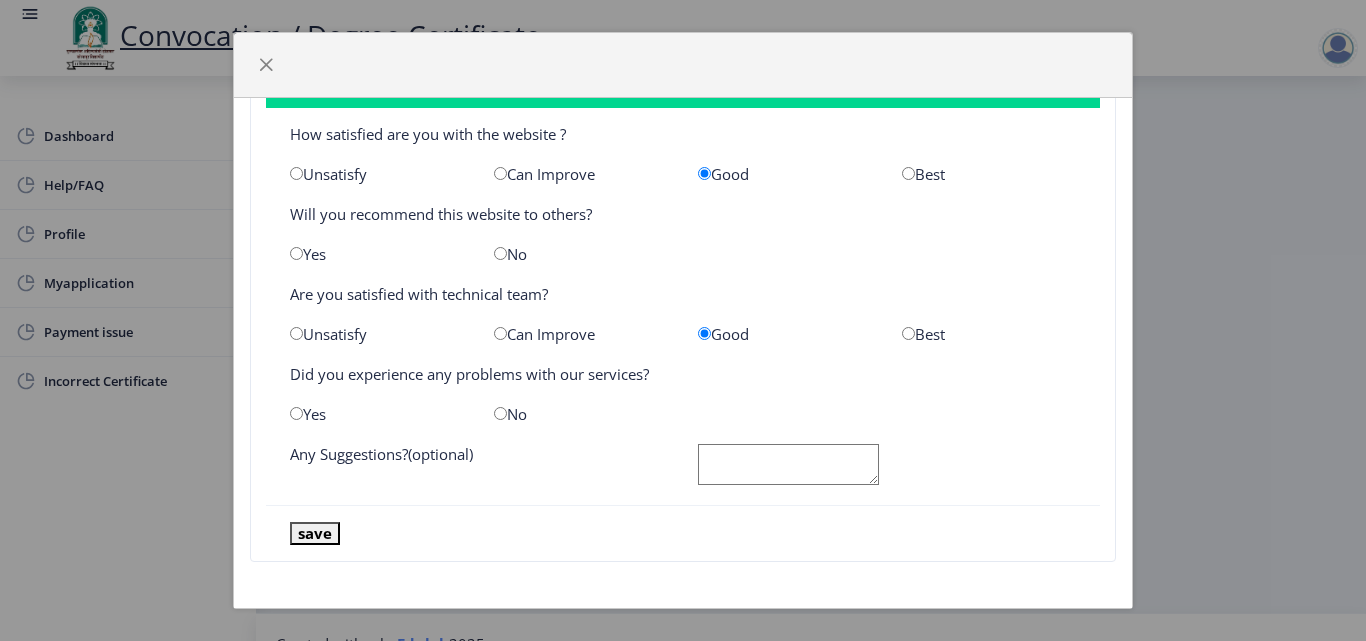 click on "No" 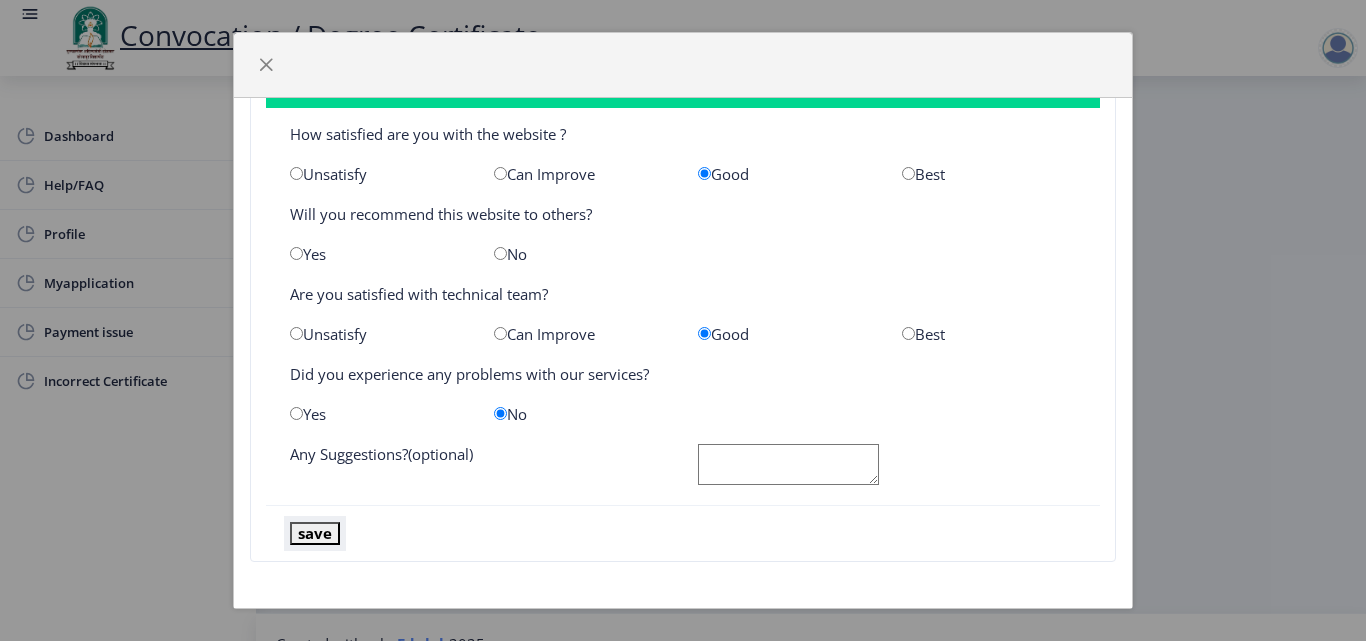 click on "save" 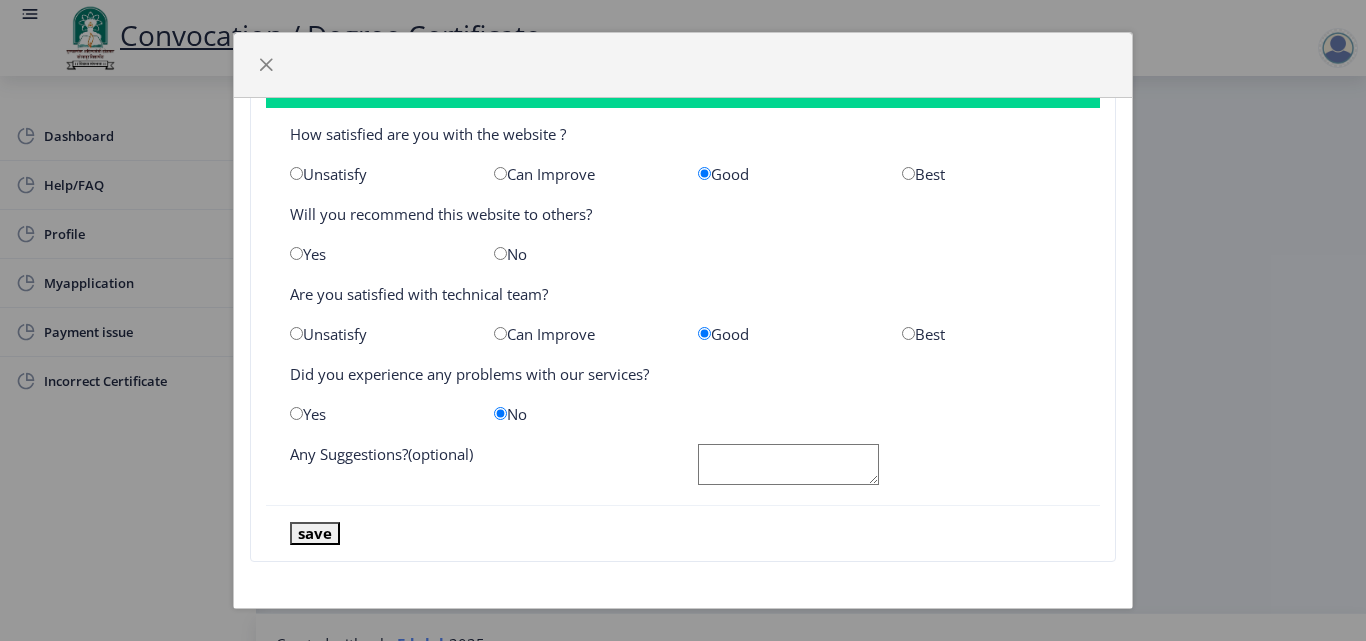 click 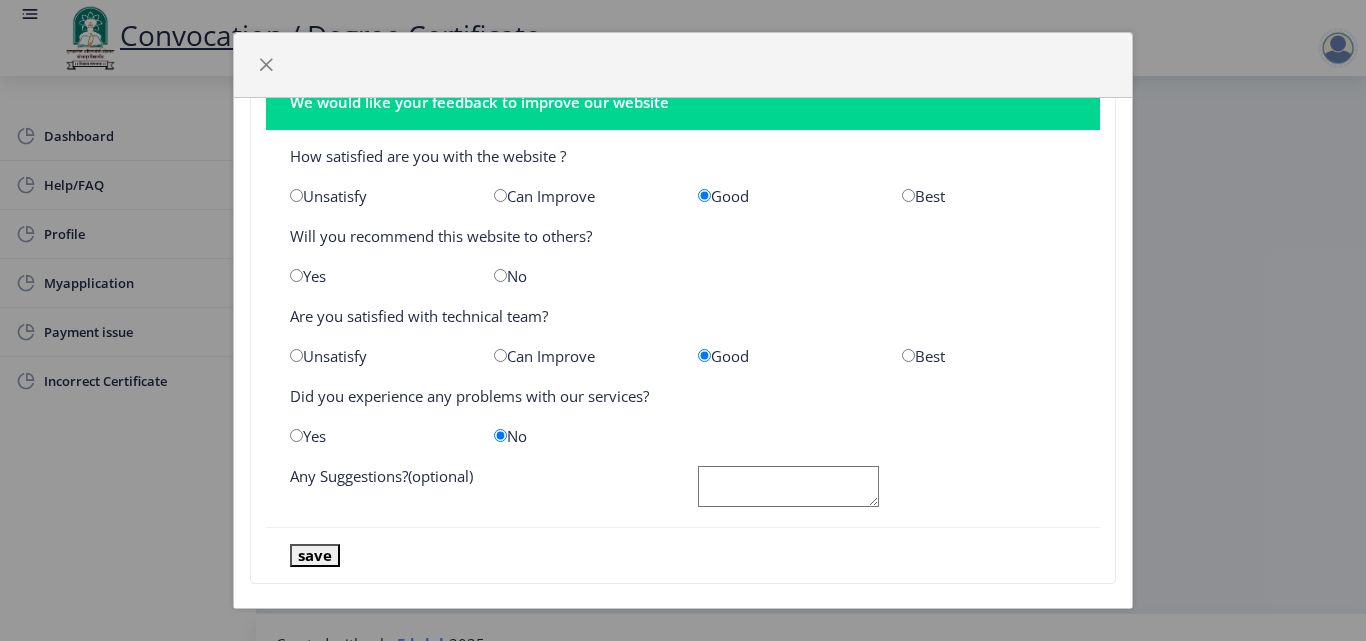 scroll, scrollTop: 63, scrollLeft: 0, axis: vertical 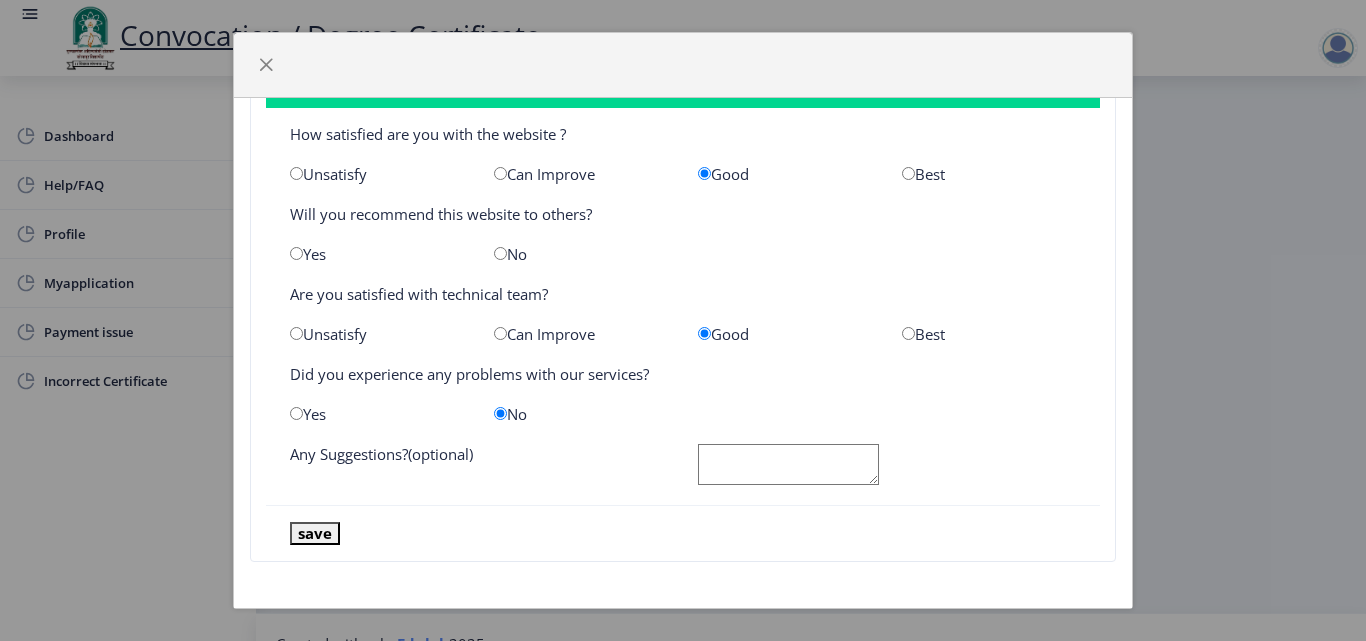 click at bounding box center [296, 253] 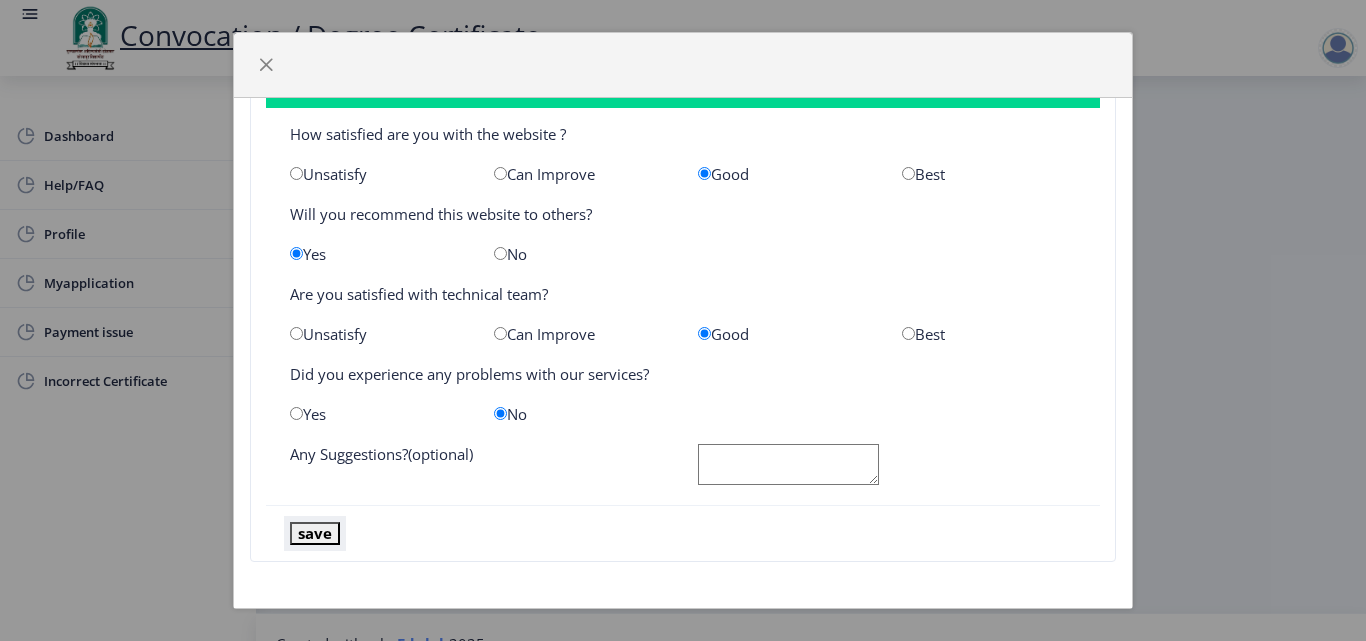 click on "save" 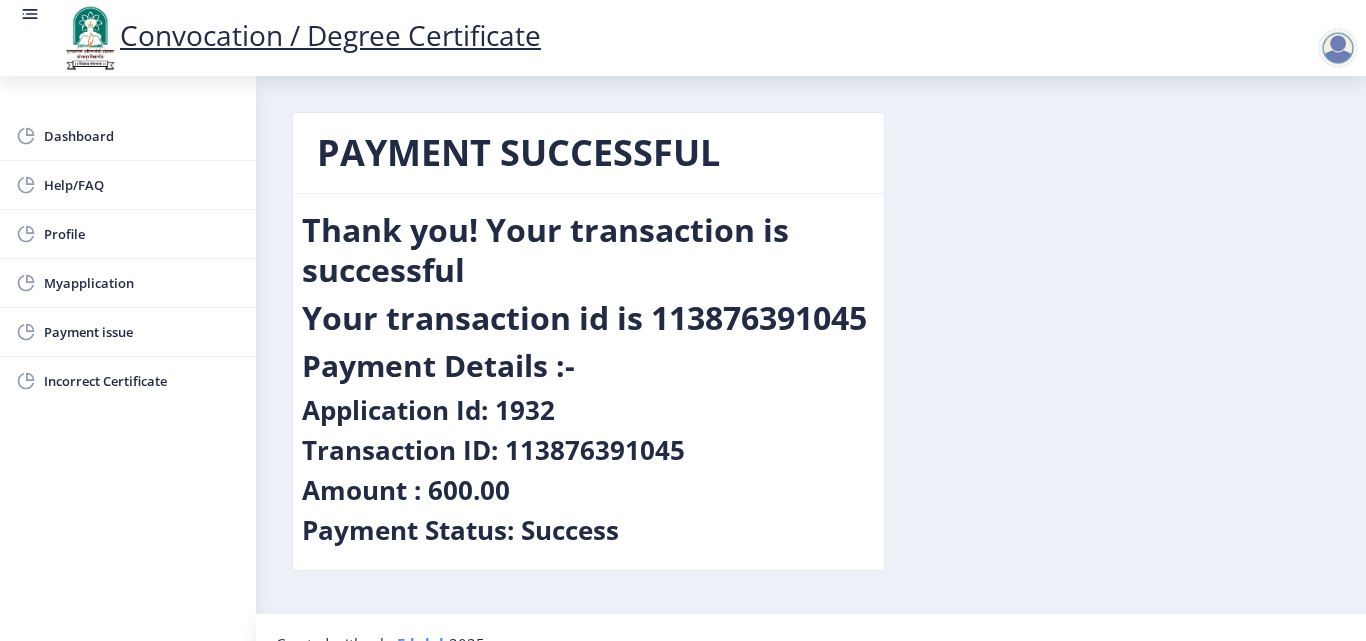 scroll, scrollTop: 33, scrollLeft: 0, axis: vertical 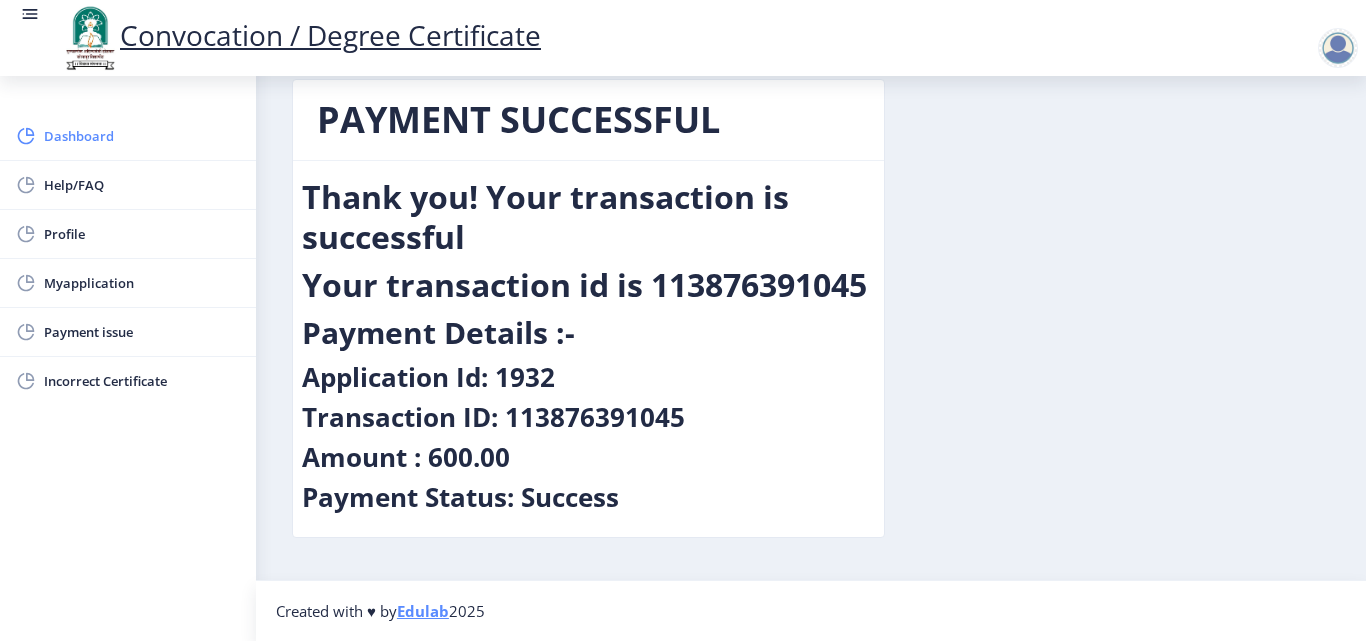 click on "Dashboard" 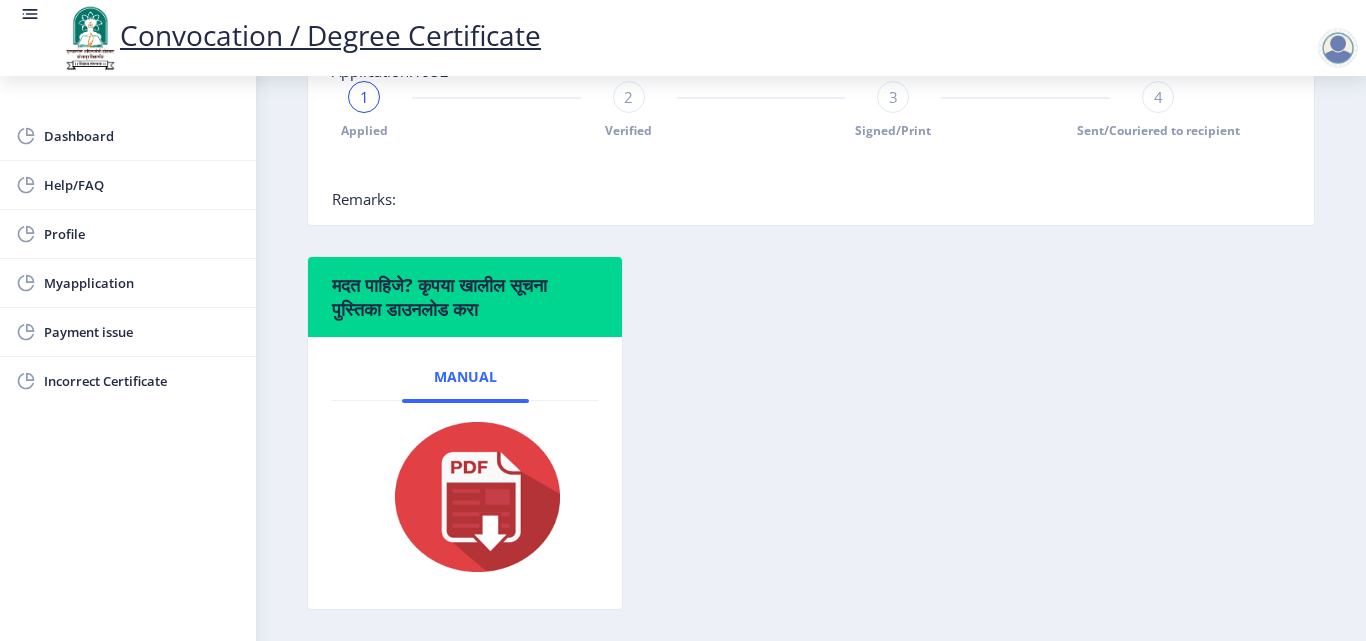scroll, scrollTop: 600, scrollLeft: 0, axis: vertical 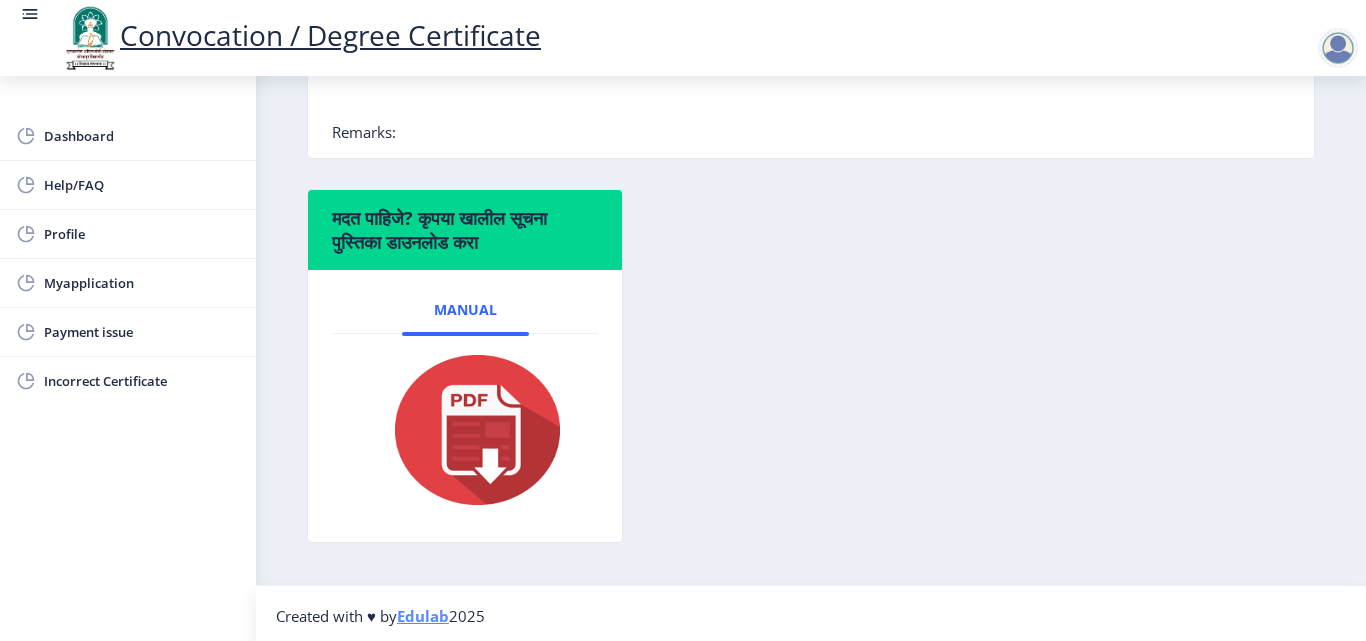 click 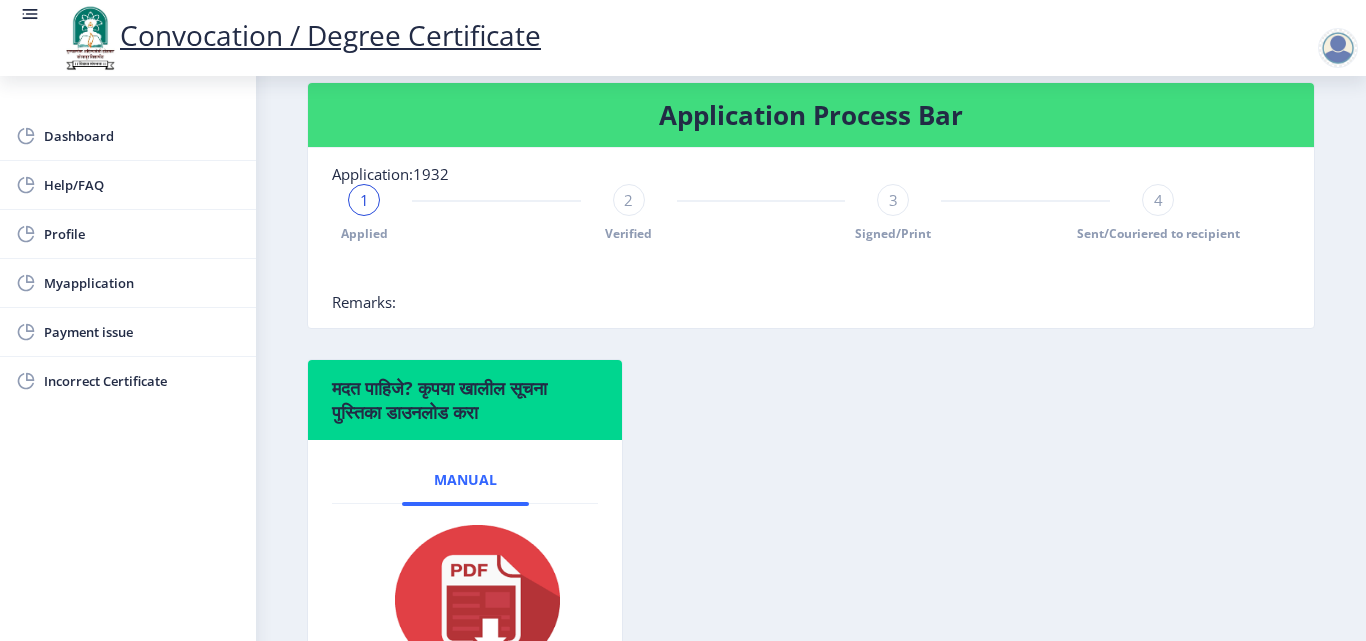 scroll, scrollTop: 400, scrollLeft: 0, axis: vertical 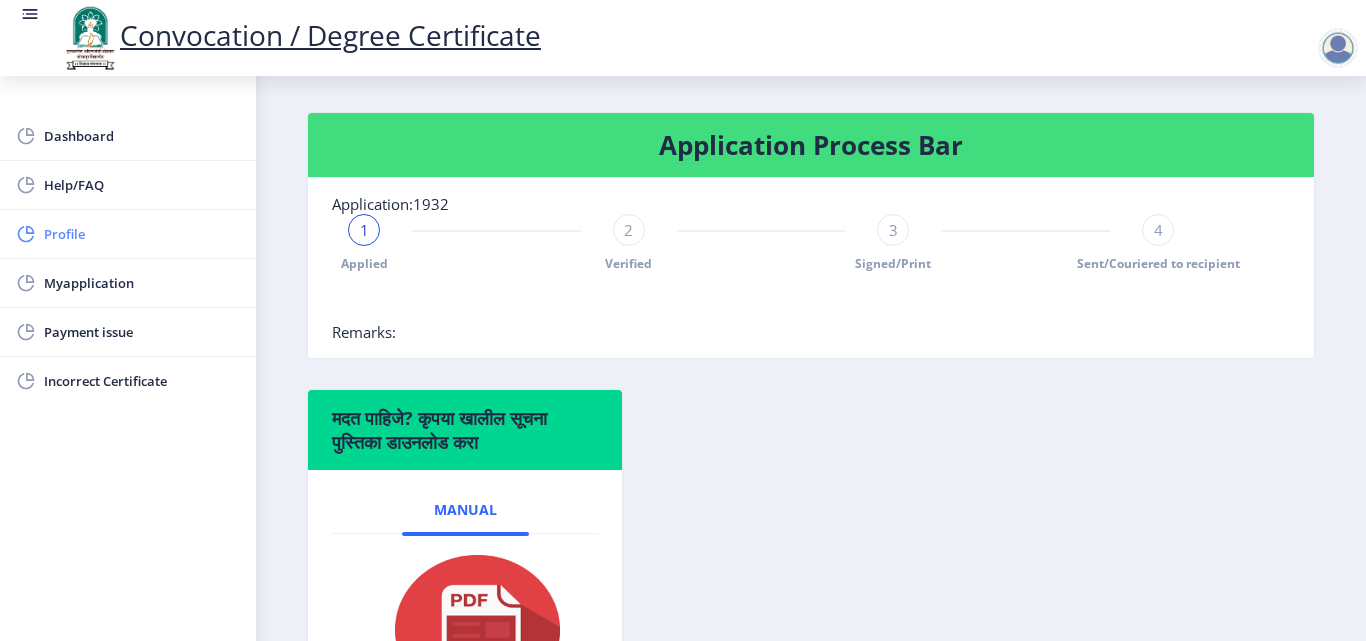 click on "Profile" 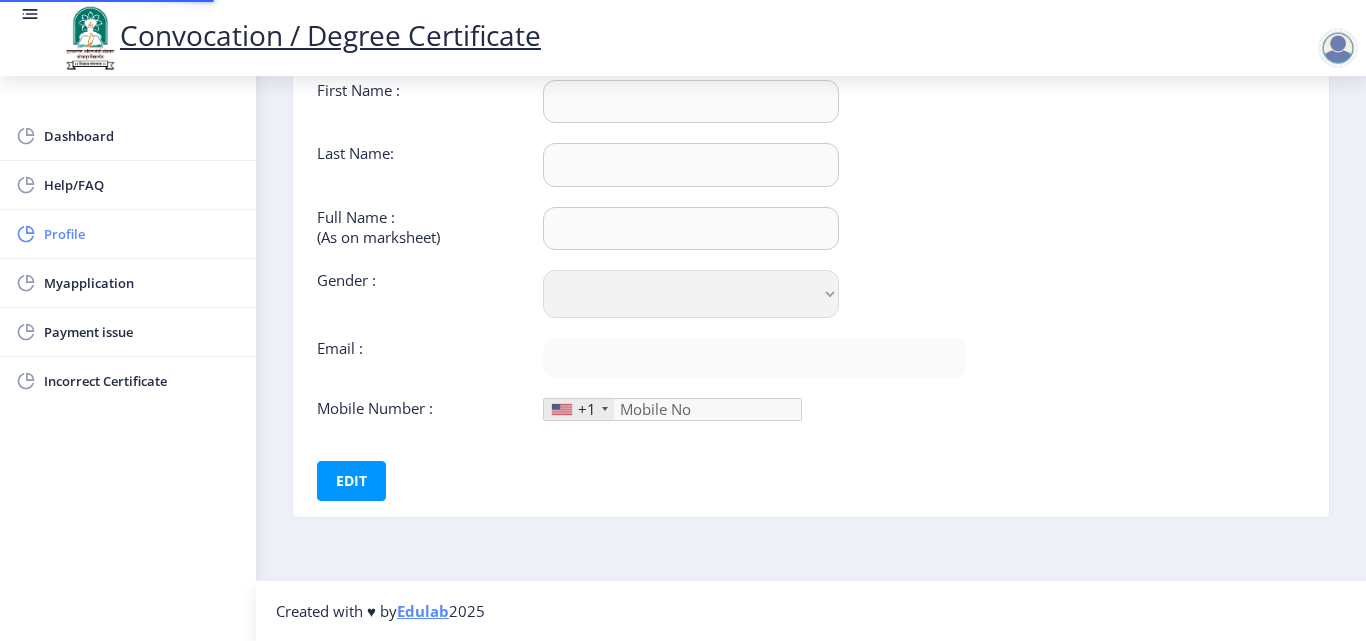 scroll, scrollTop: 0, scrollLeft: 0, axis: both 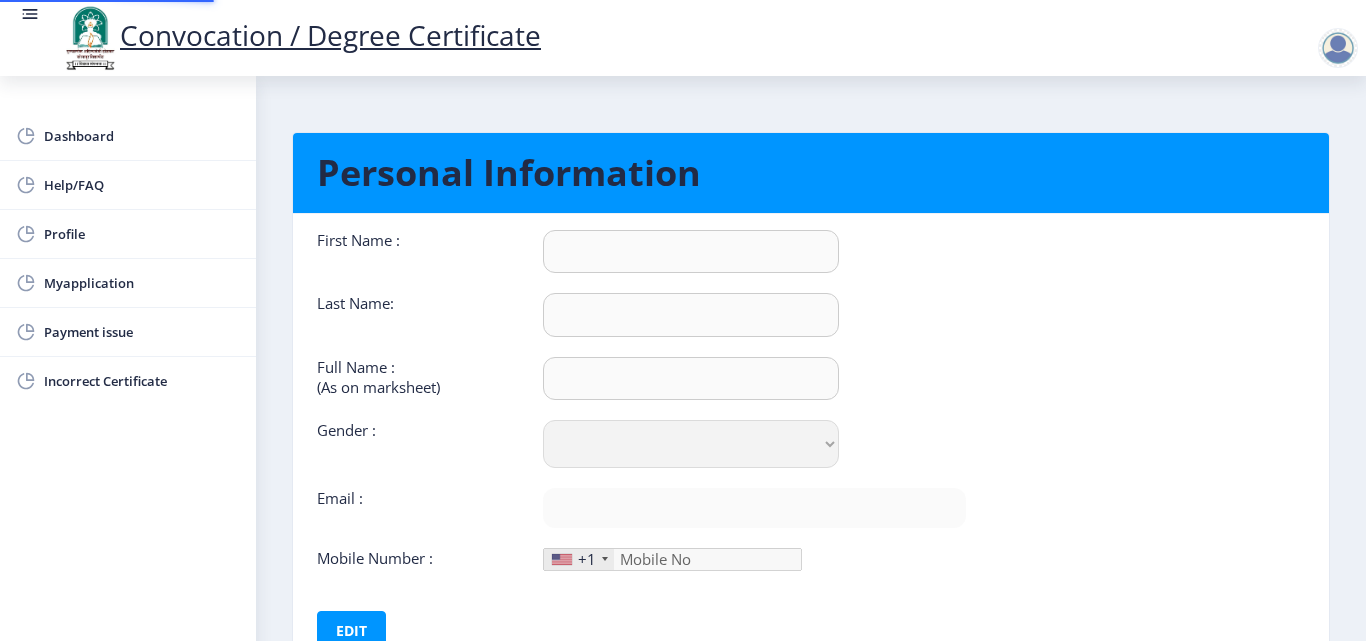 type on "POOJA" 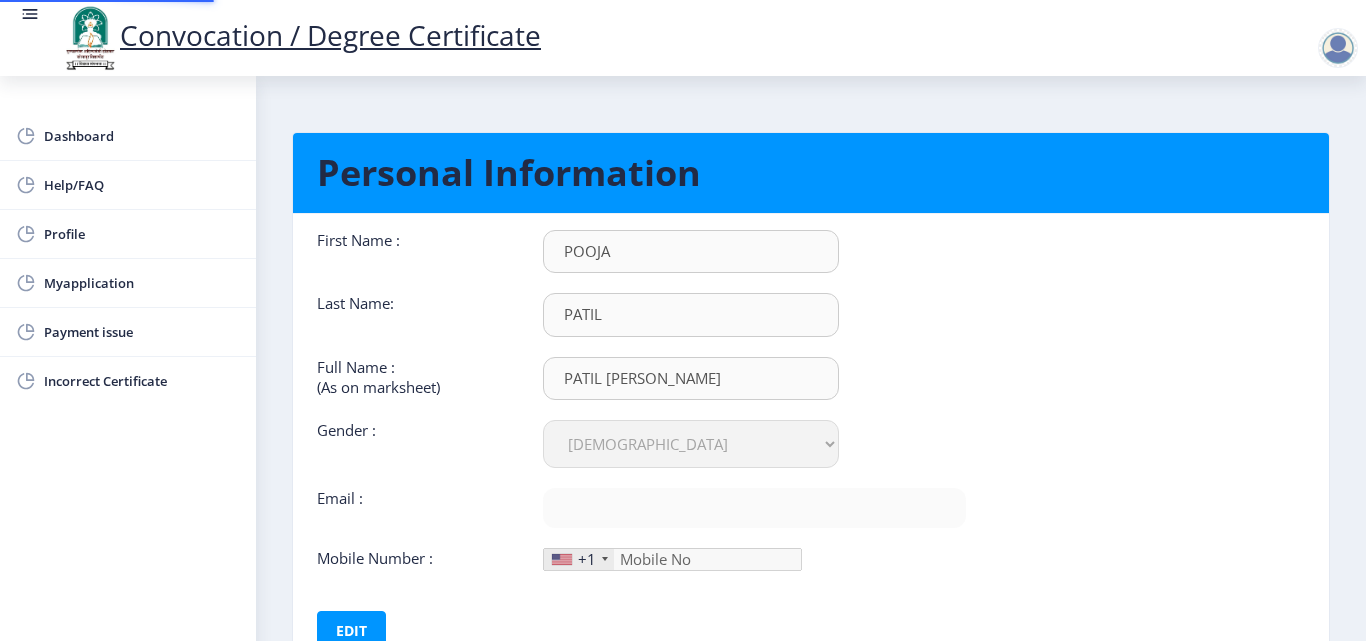 type on "[EMAIL_ADDRESS][DOMAIN_NAME]" 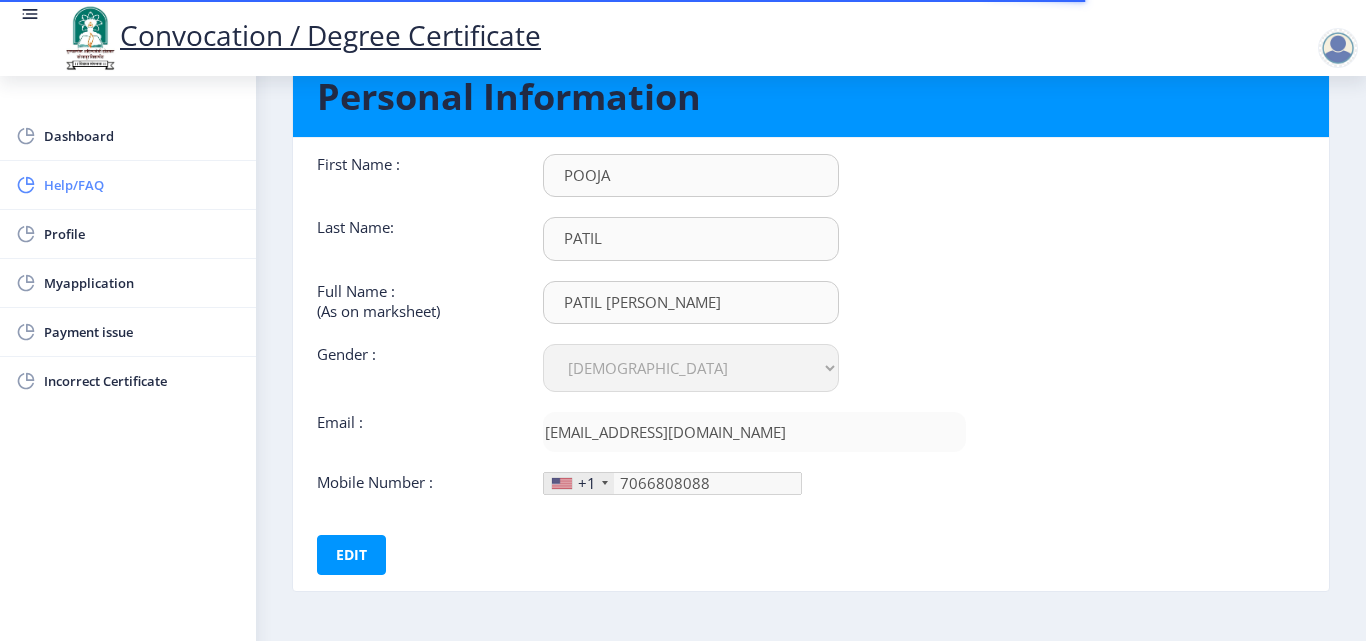 scroll, scrollTop: 0, scrollLeft: 0, axis: both 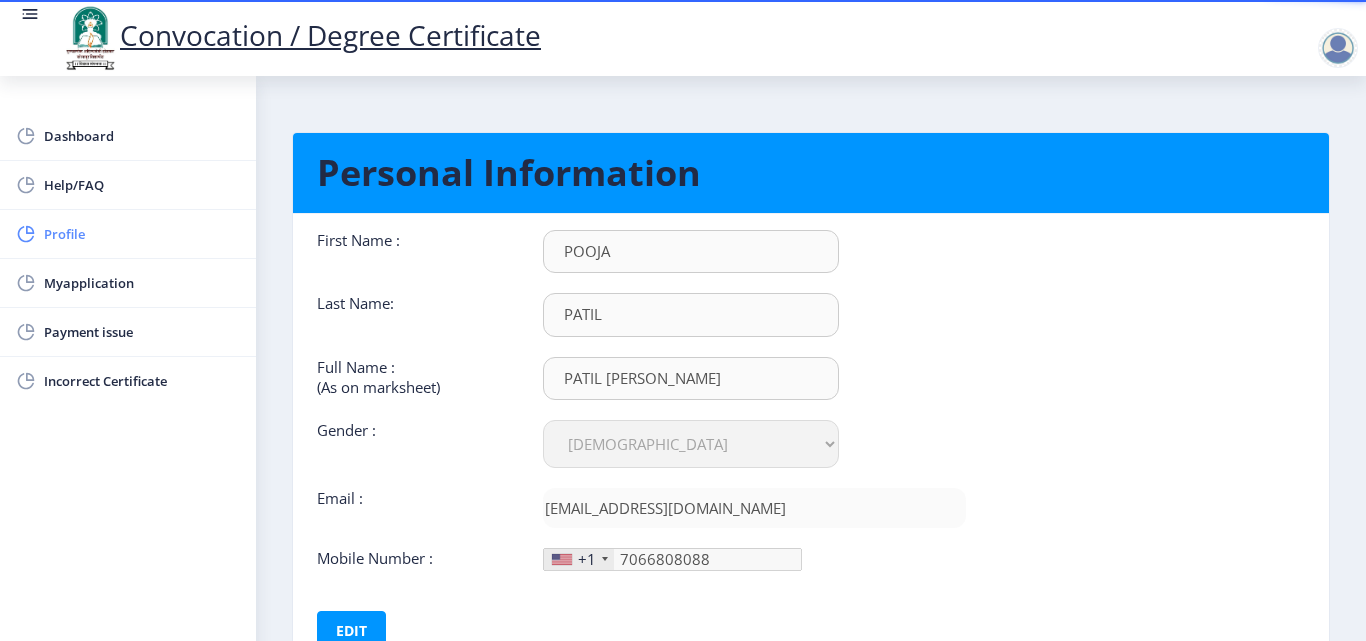 click on "Profile" 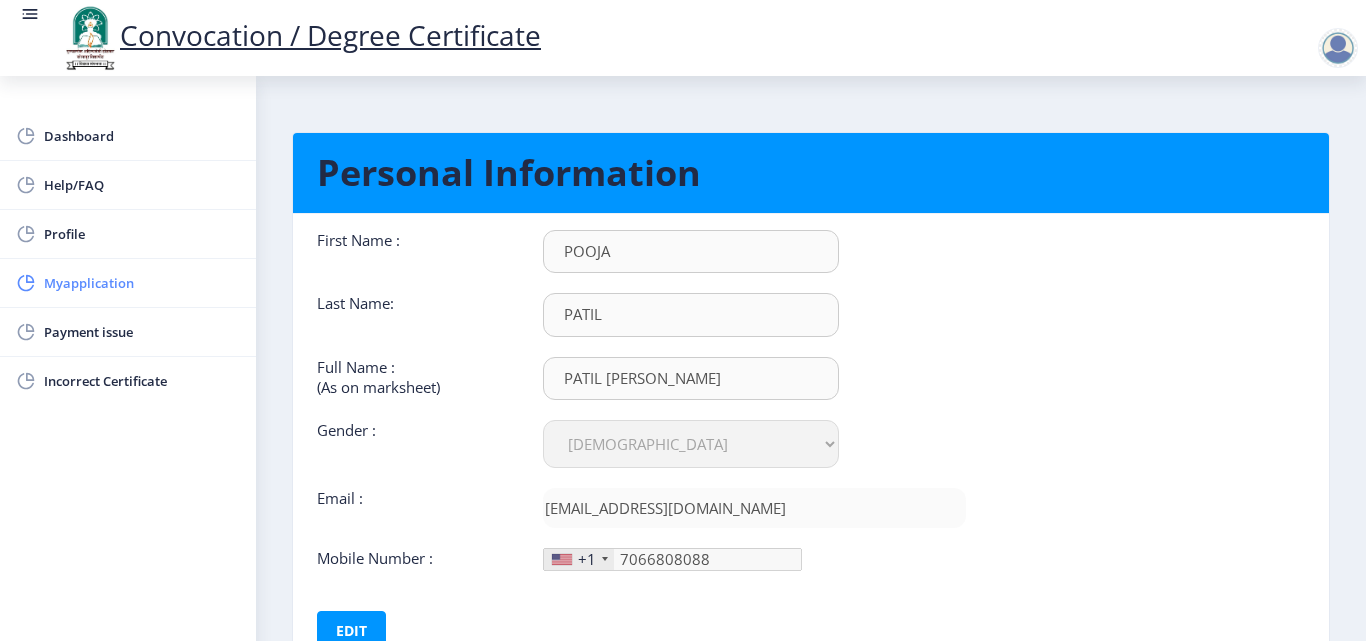 click on "Myapplication" 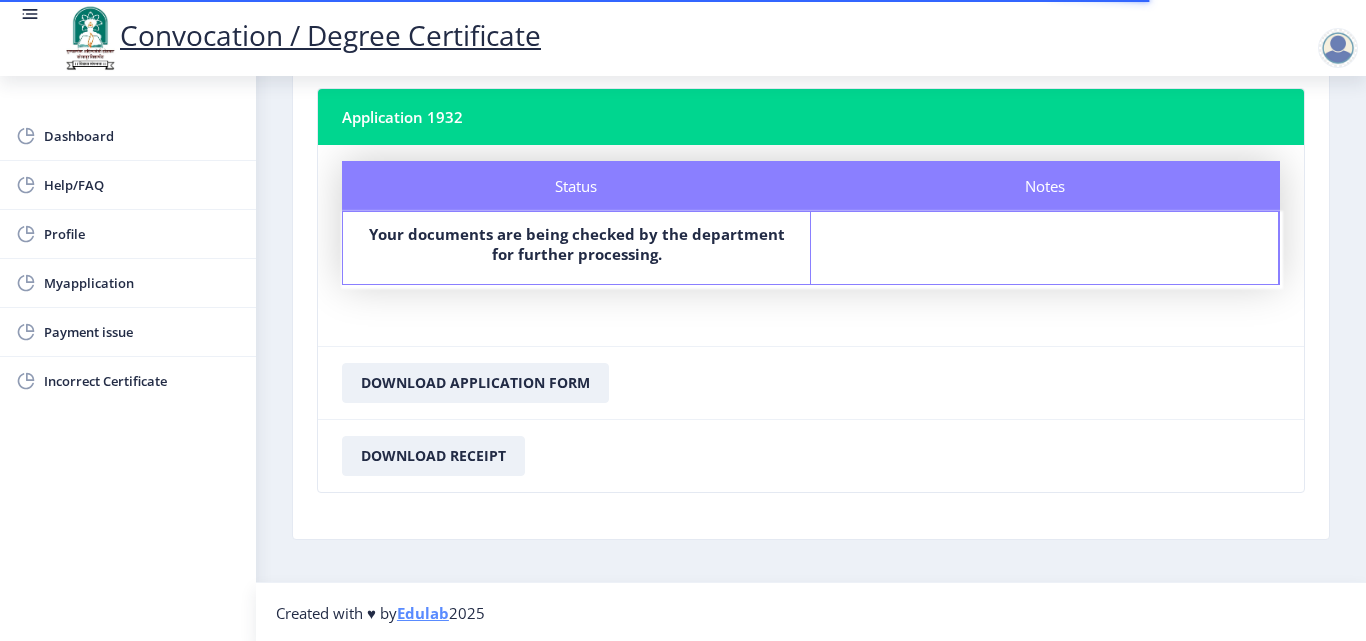 scroll, scrollTop: 115, scrollLeft: 0, axis: vertical 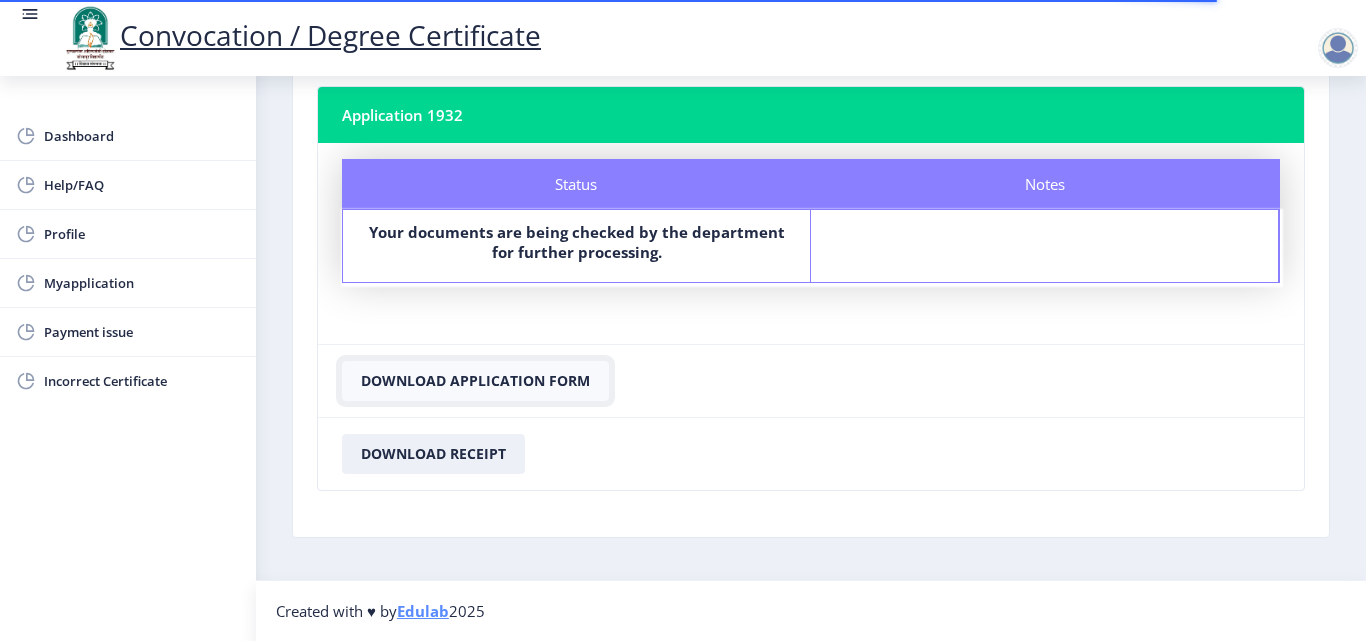 click on "Download Application Form" 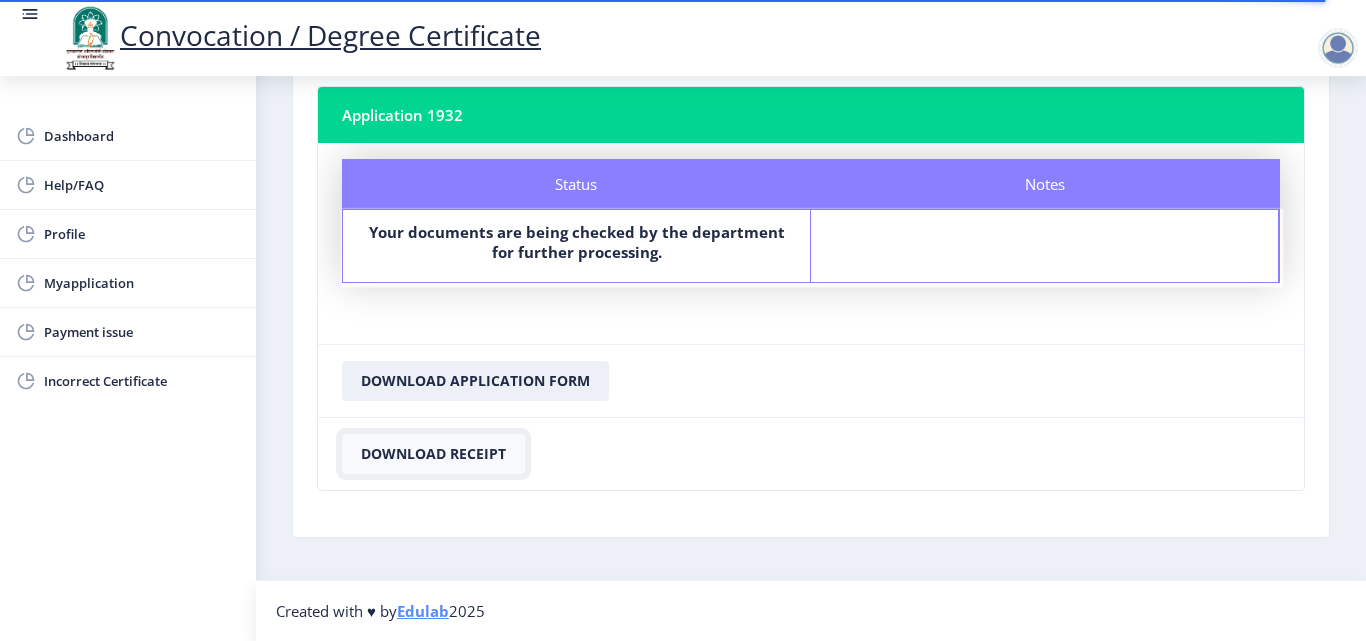 click on "Download Receipt" 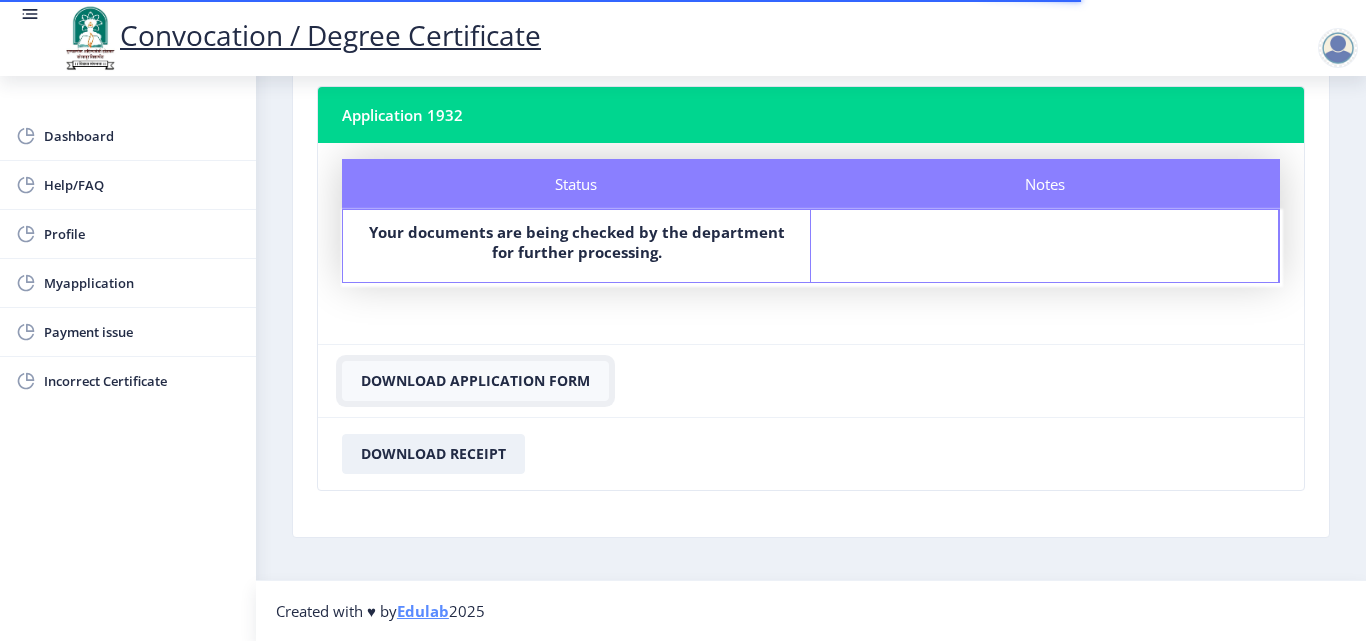 click on "Download Application Form" 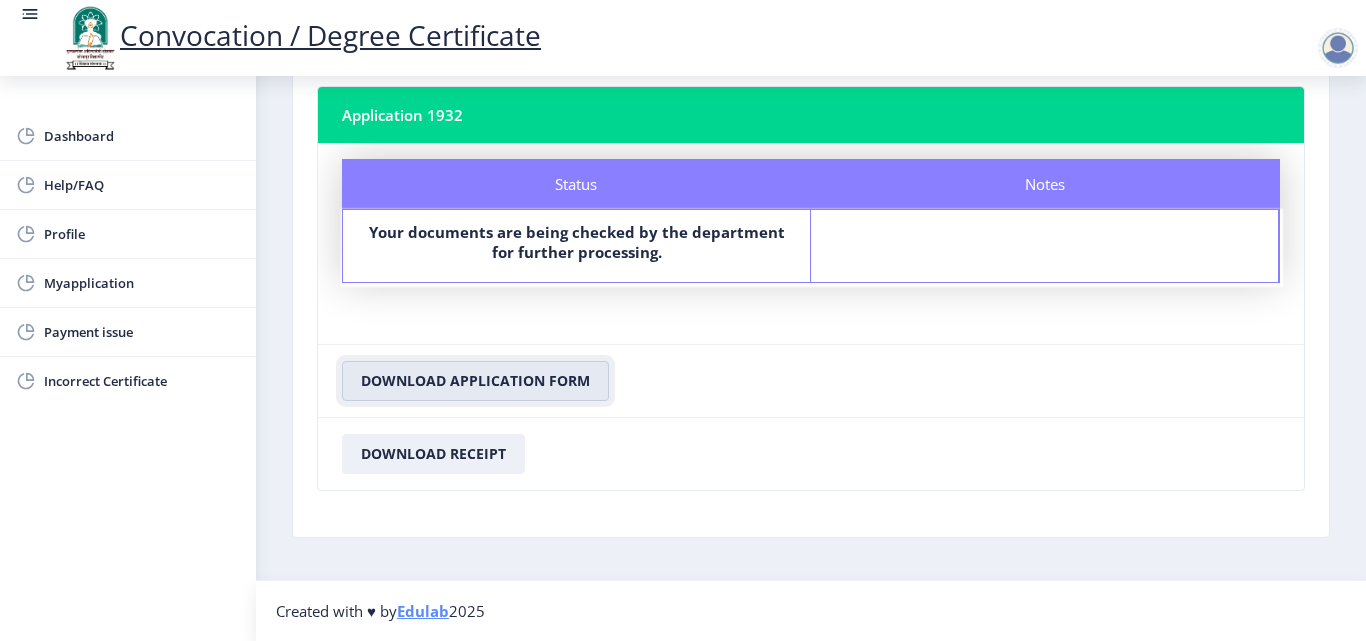 scroll, scrollTop: 0, scrollLeft: 0, axis: both 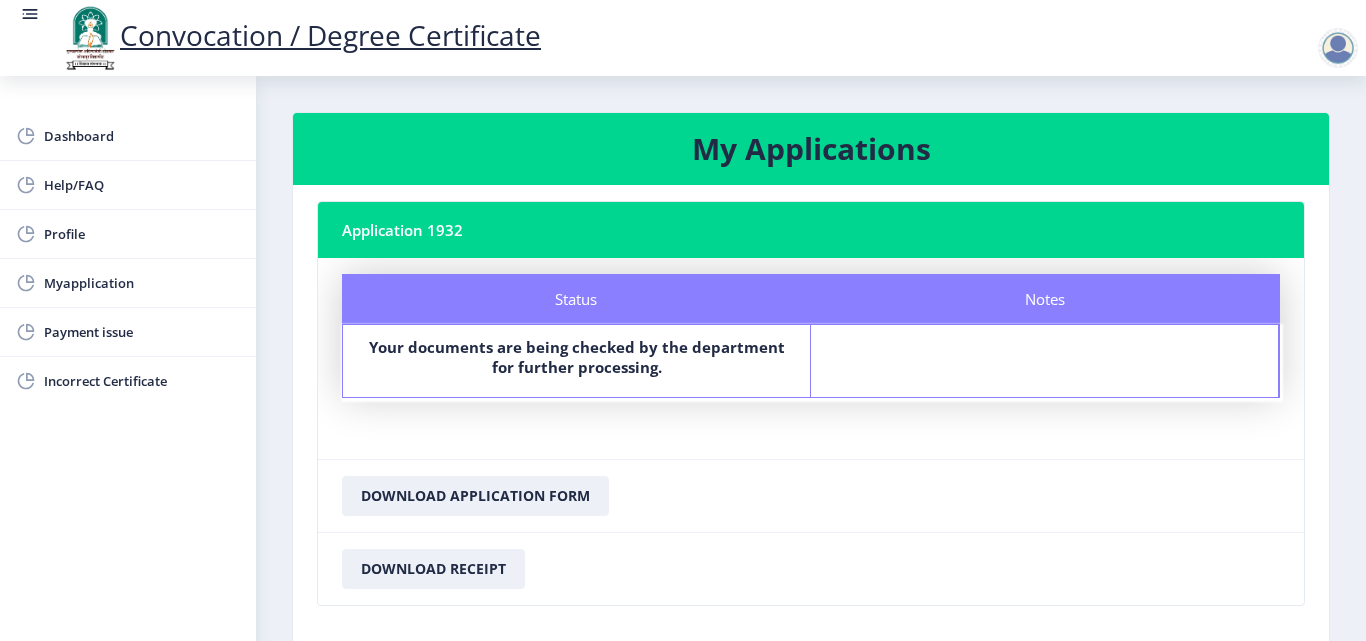 click 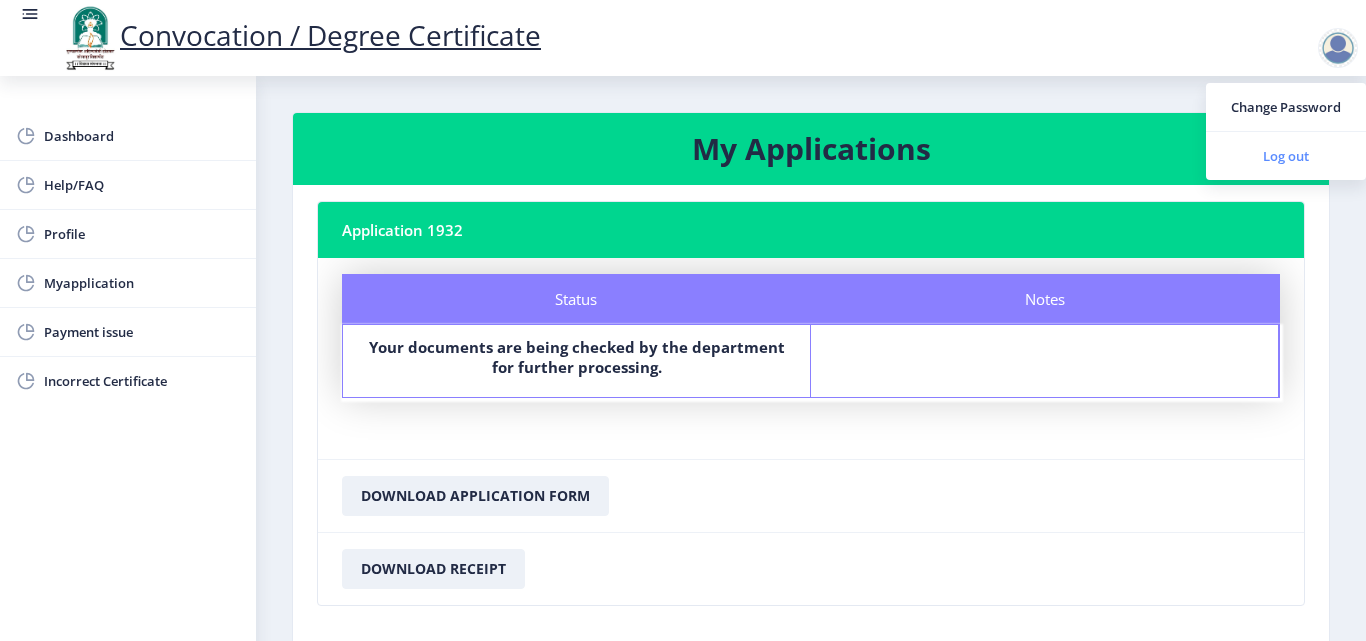 click on "Log out" at bounding box center (1286, 156) 